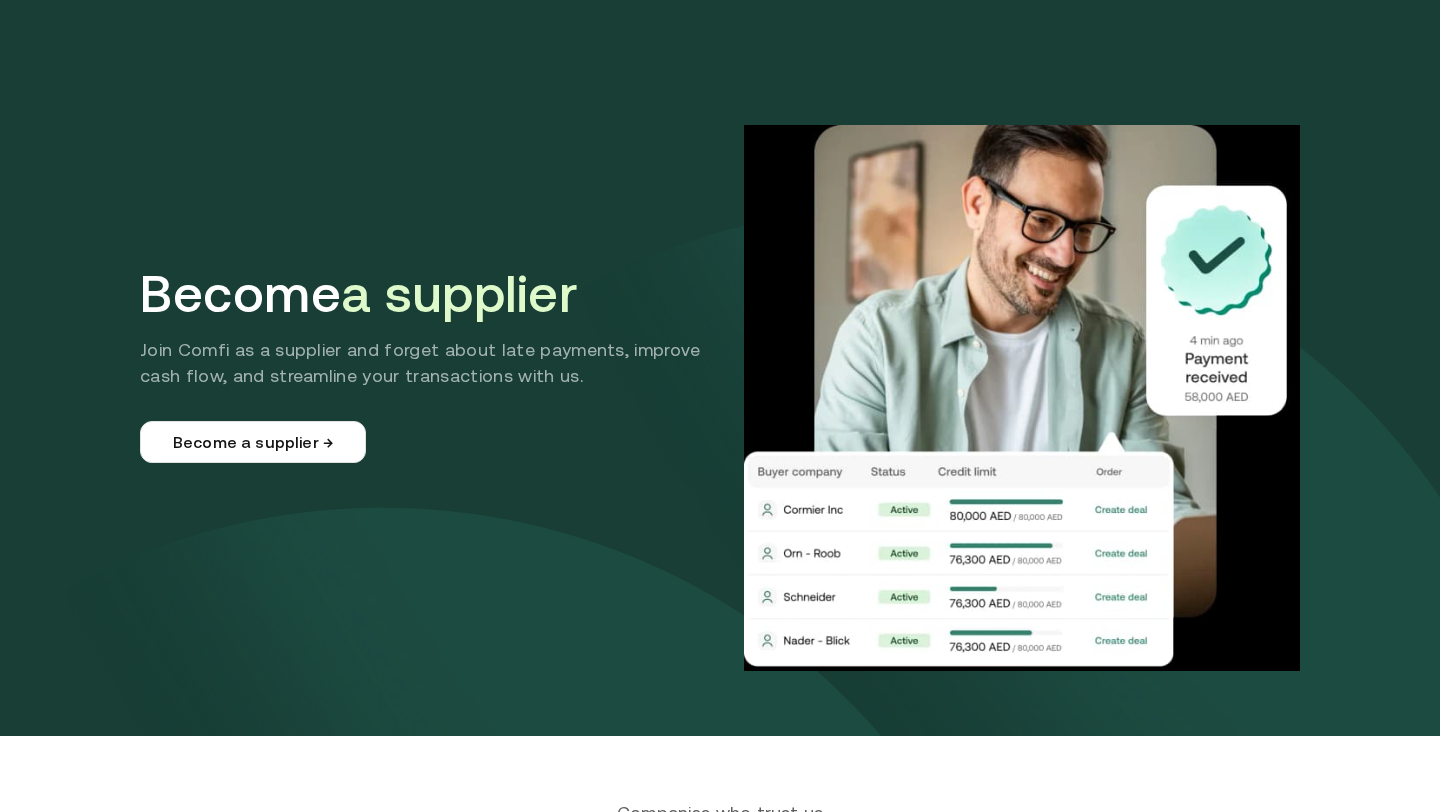 scroll, scrollTop: 0, scrollLeft: 0, axis: both 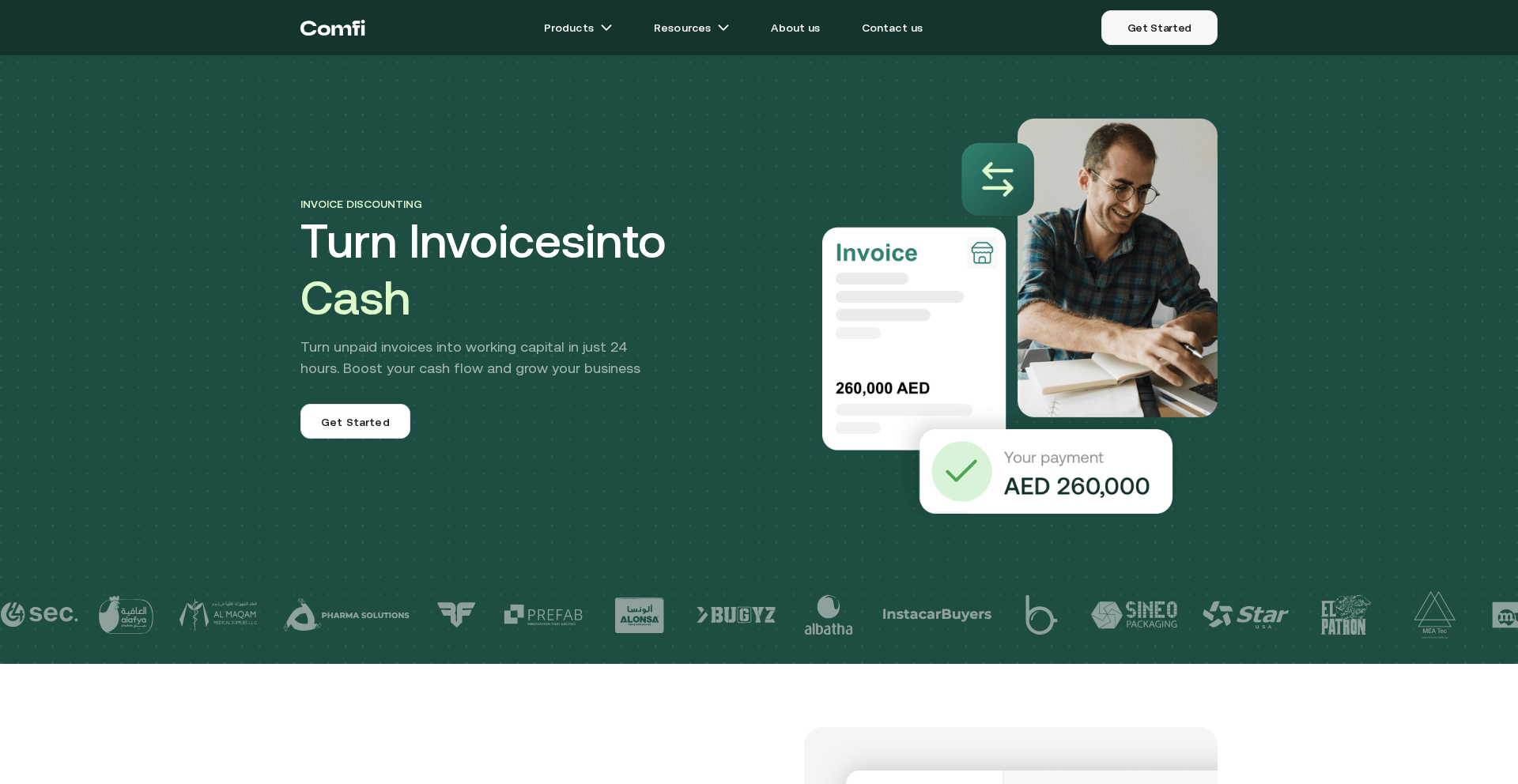 click on "Get Started" at bounding box center [1159, 28] 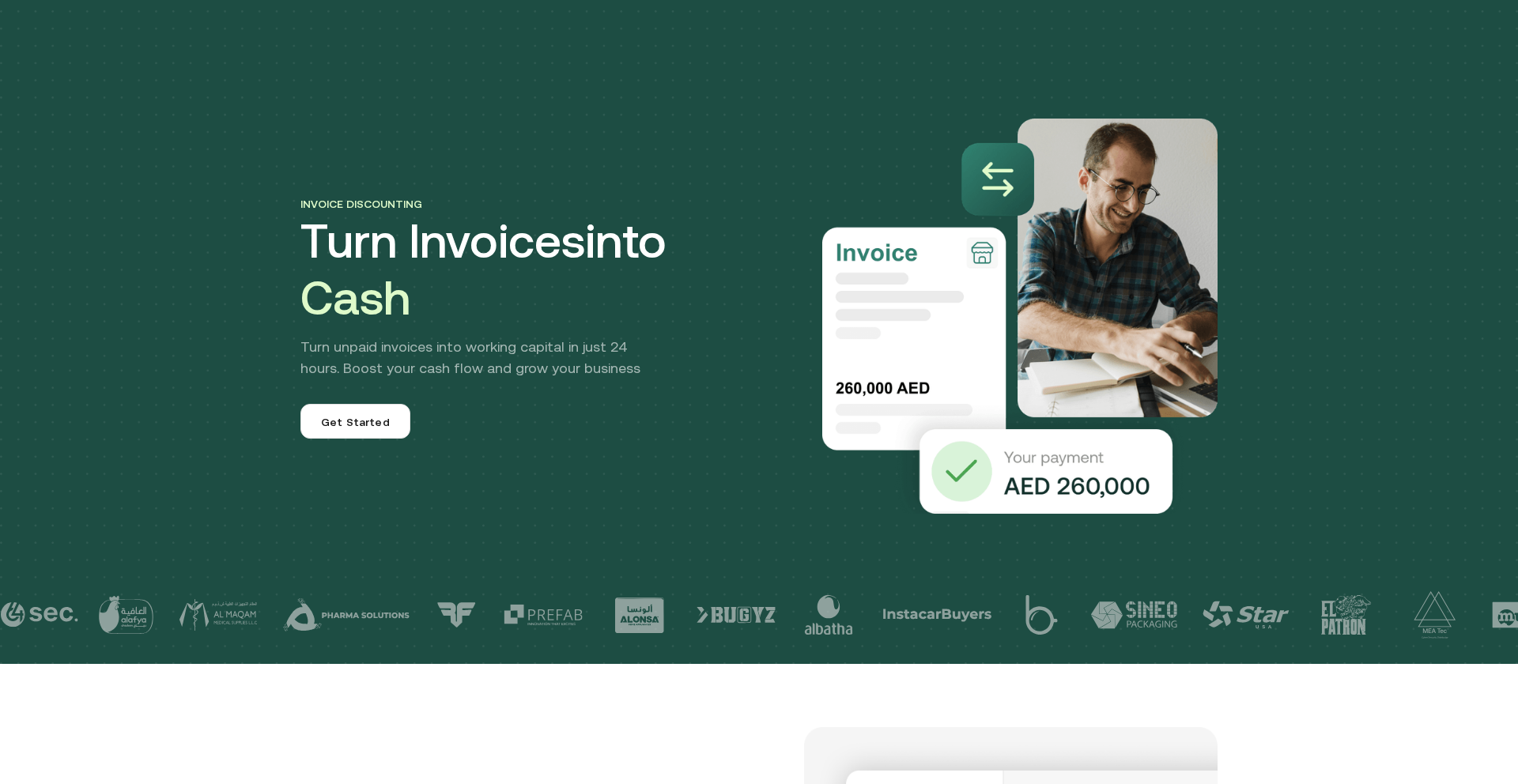 scroll, scrollTop: 0, scrollLeft: 0, axis: both 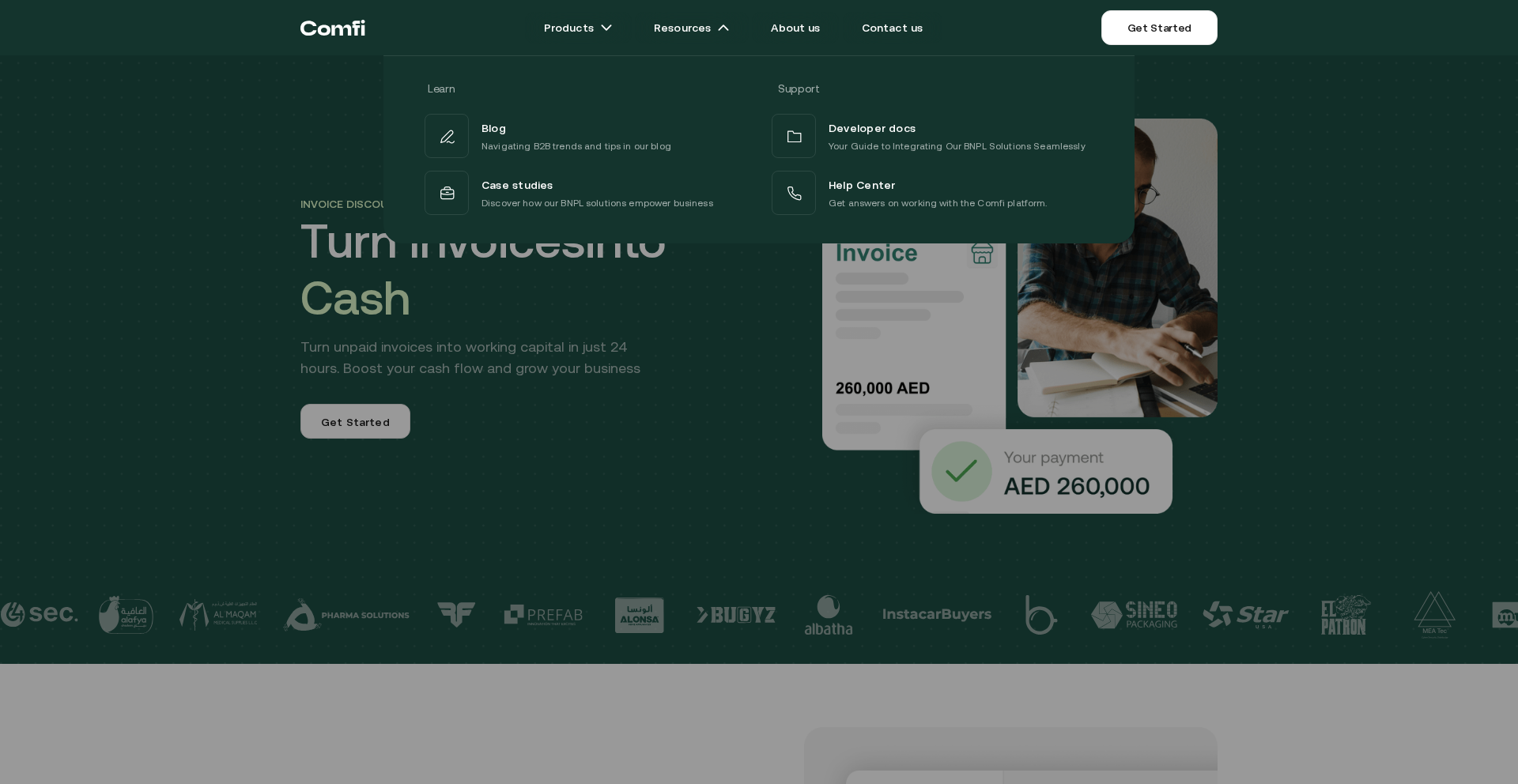 click at bounding box center [759, 447] 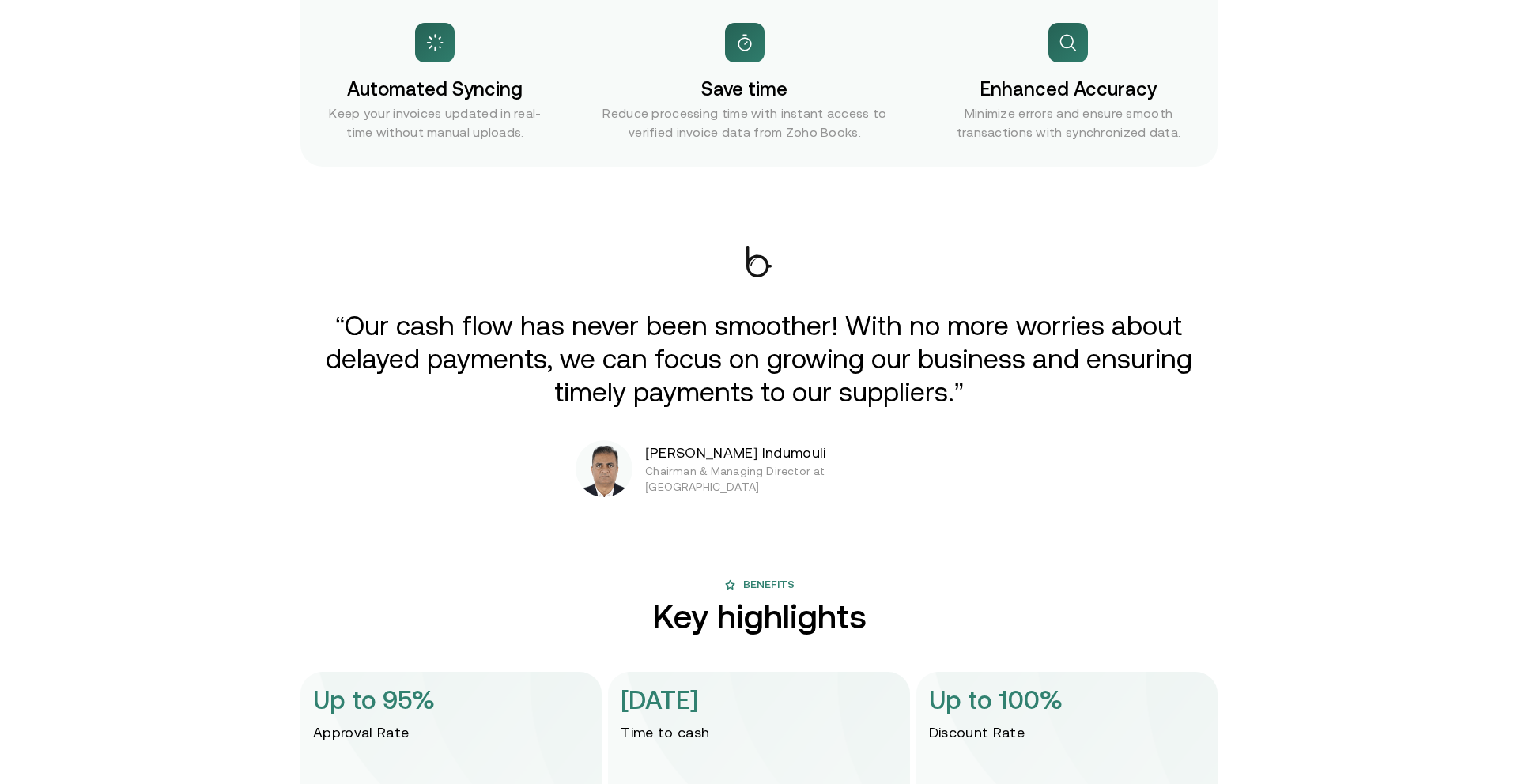 scroll, scrollTop: 4370, scrollLeft: 0, axis: vertical 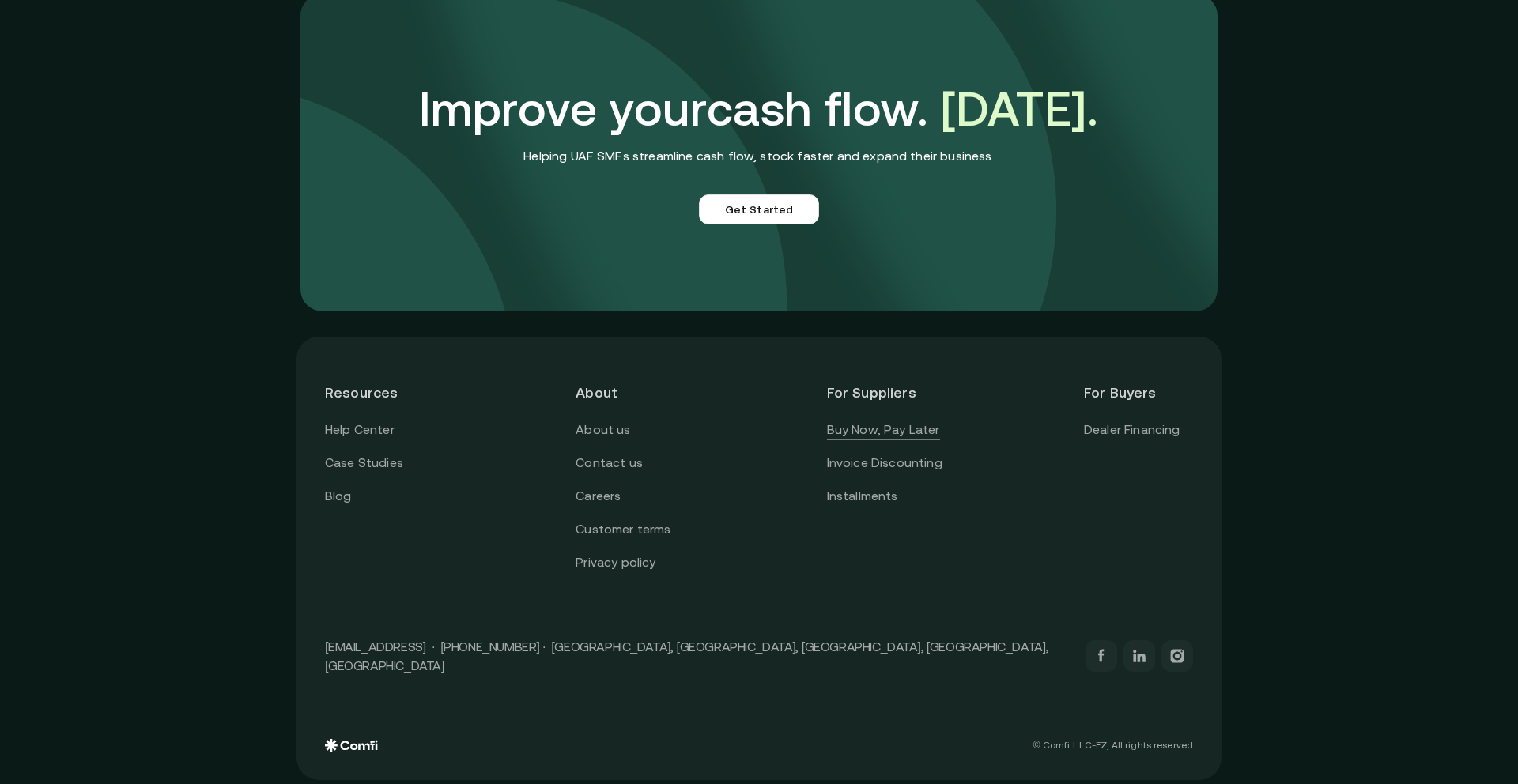 click on "Buy Now, Pay Later" at bounding box center [883, 430] 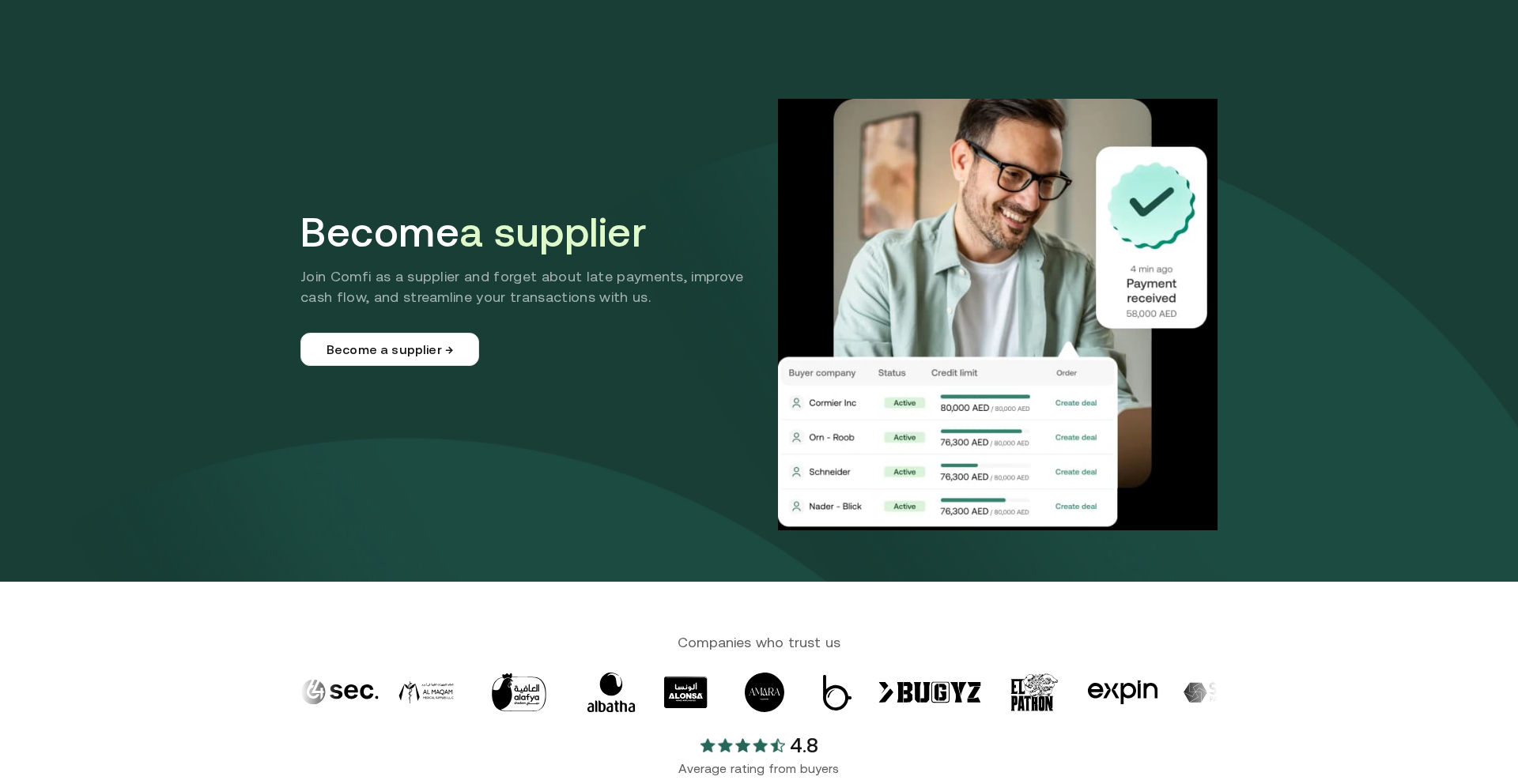 scroll, scrollTop: 0, scrollLeft: 0, axis: both 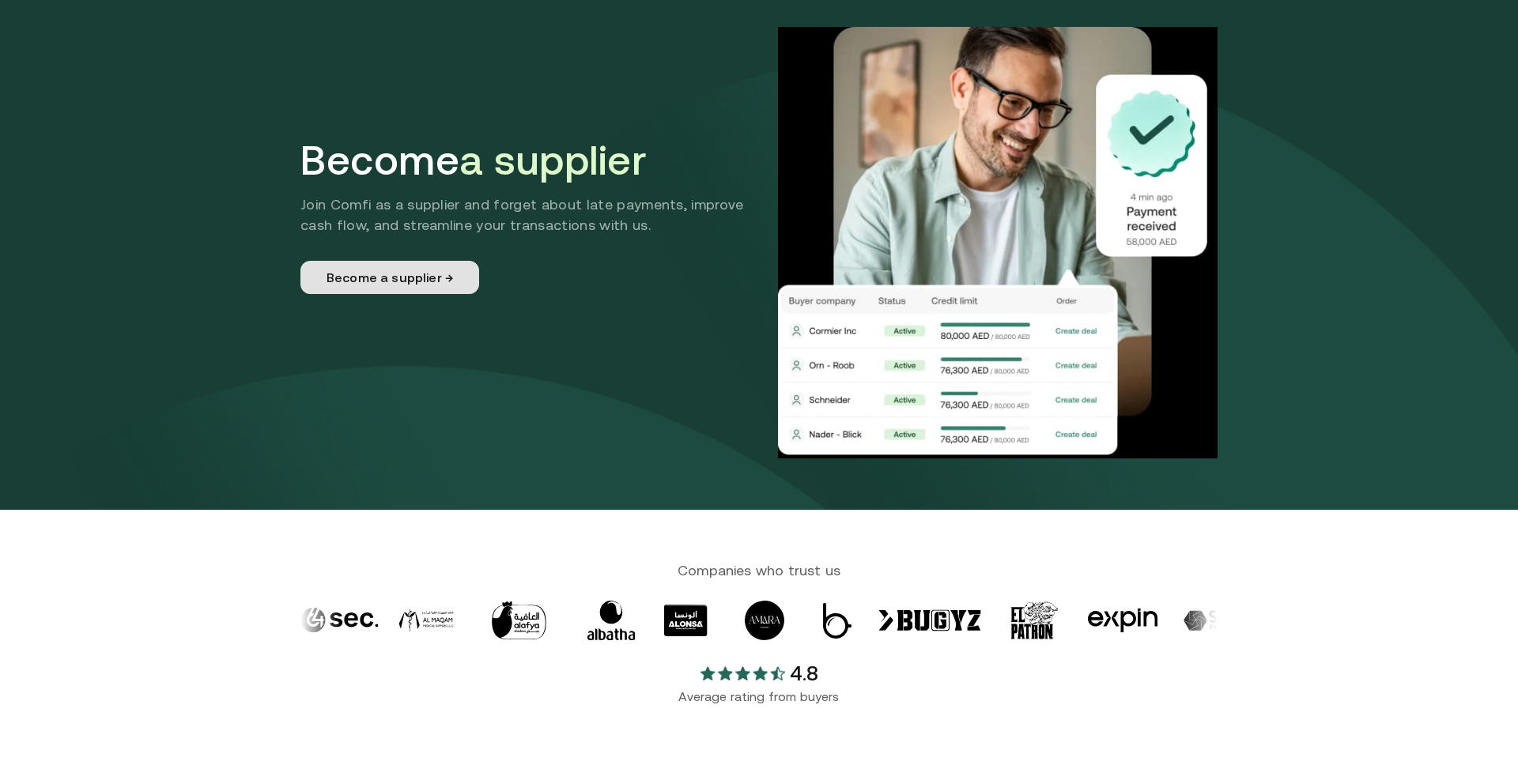 click on "Become a supplier →" at bounding box center (390, 277) 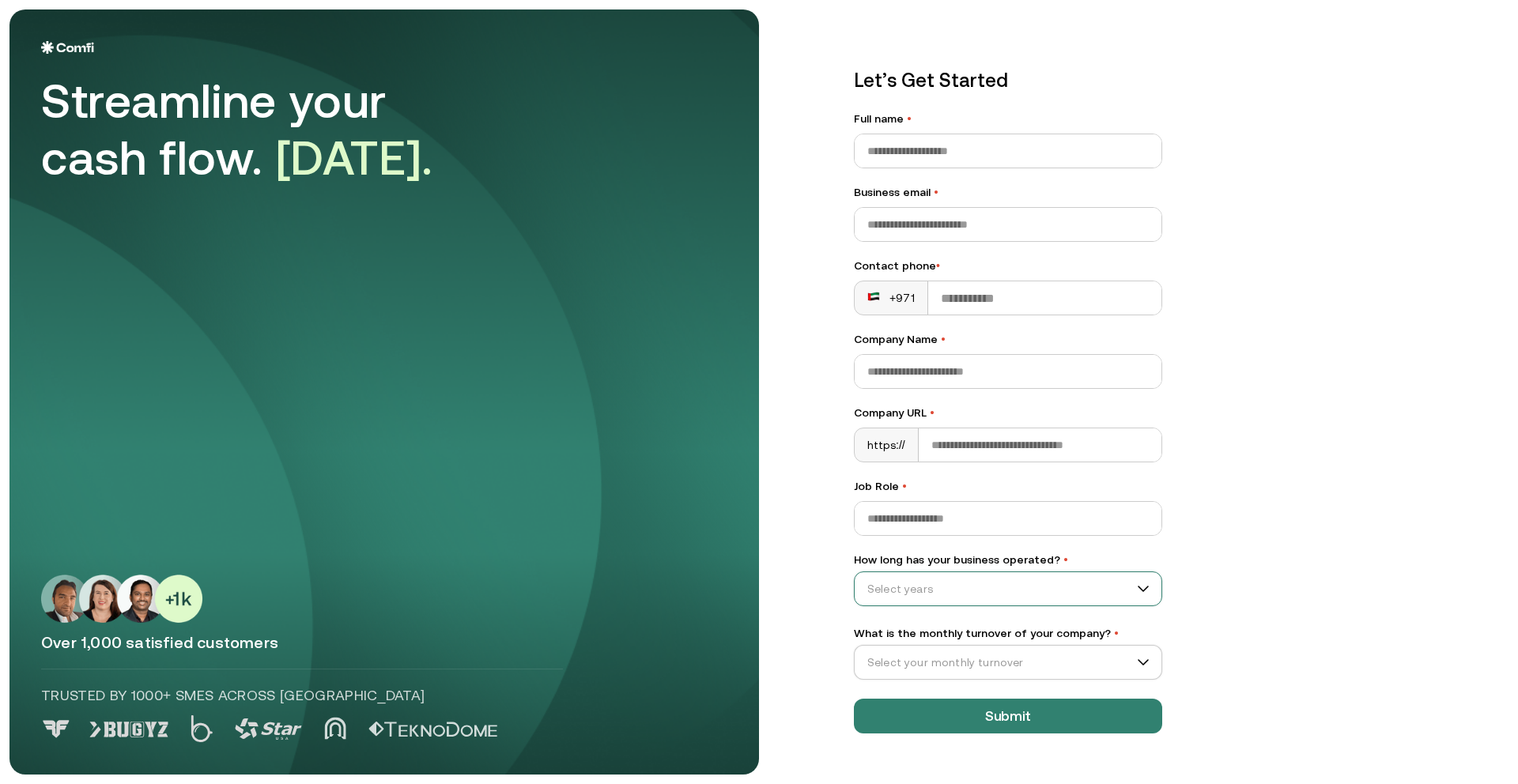 click on "How long has your business operated? •" at bounding box center (1001, 589) 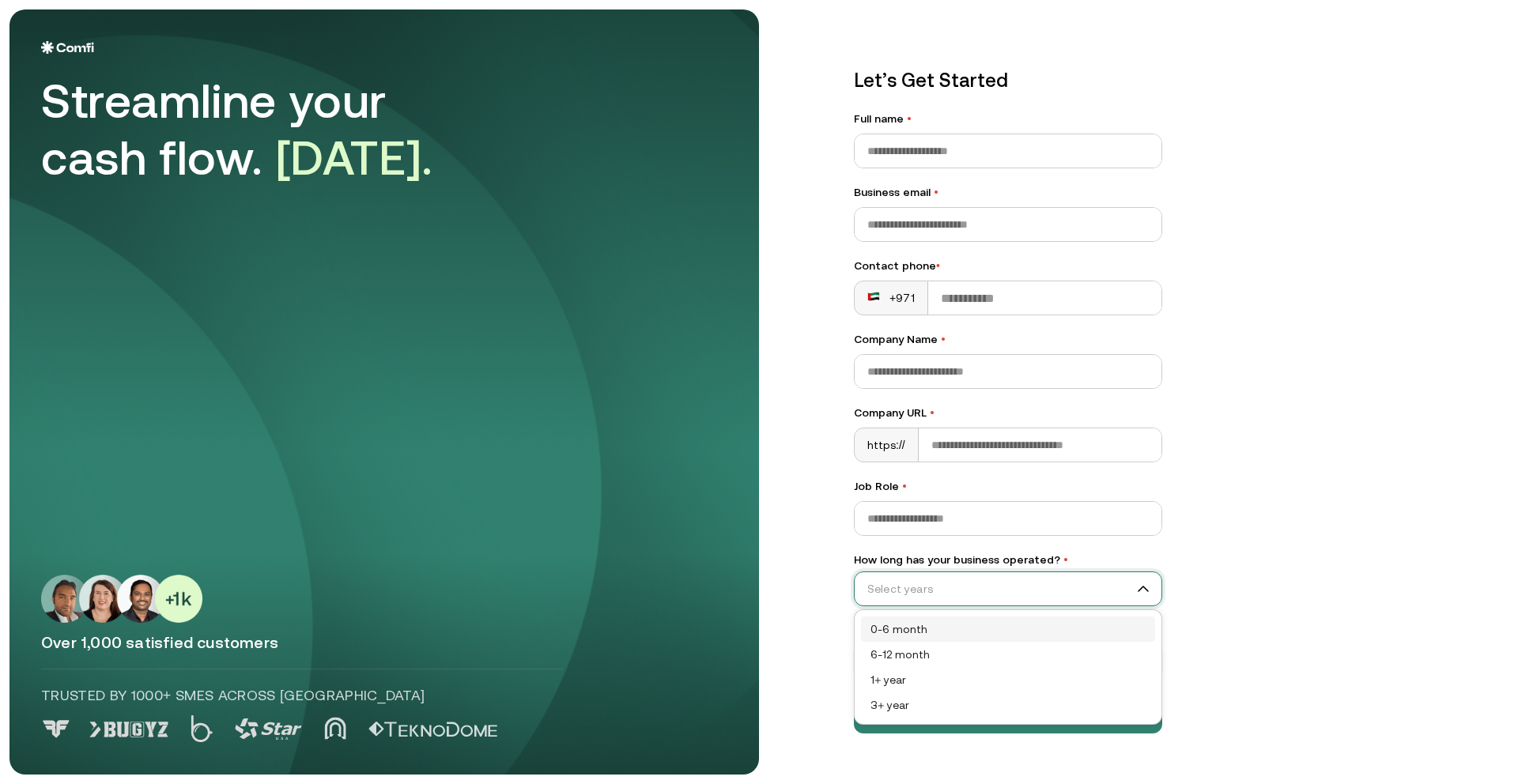 click on "Let’s Get Started Full name • Business email • Contact phone  •  +971 Company Name • Company URL • https:// Job Role • How long has your business operated? • Select years What is the monthly turnover of your company? • Select your monthly turnover Trusted by 1000+ SMEs across mena 4.8 Average rating from customers Submit" at bounding box center [1165, 392] 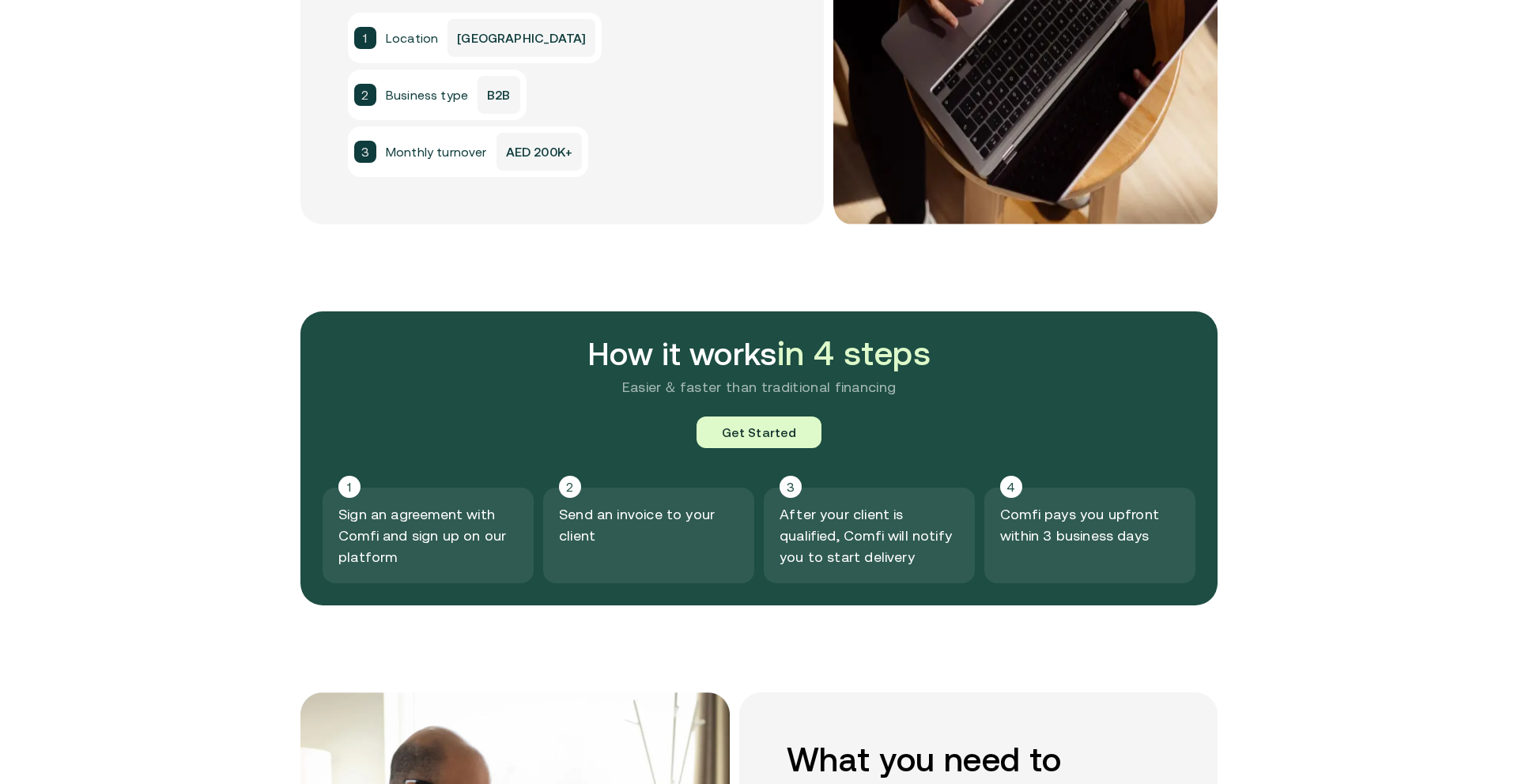scroll, scrollTop: 1478, scrollLeft: 0, axis: vertical 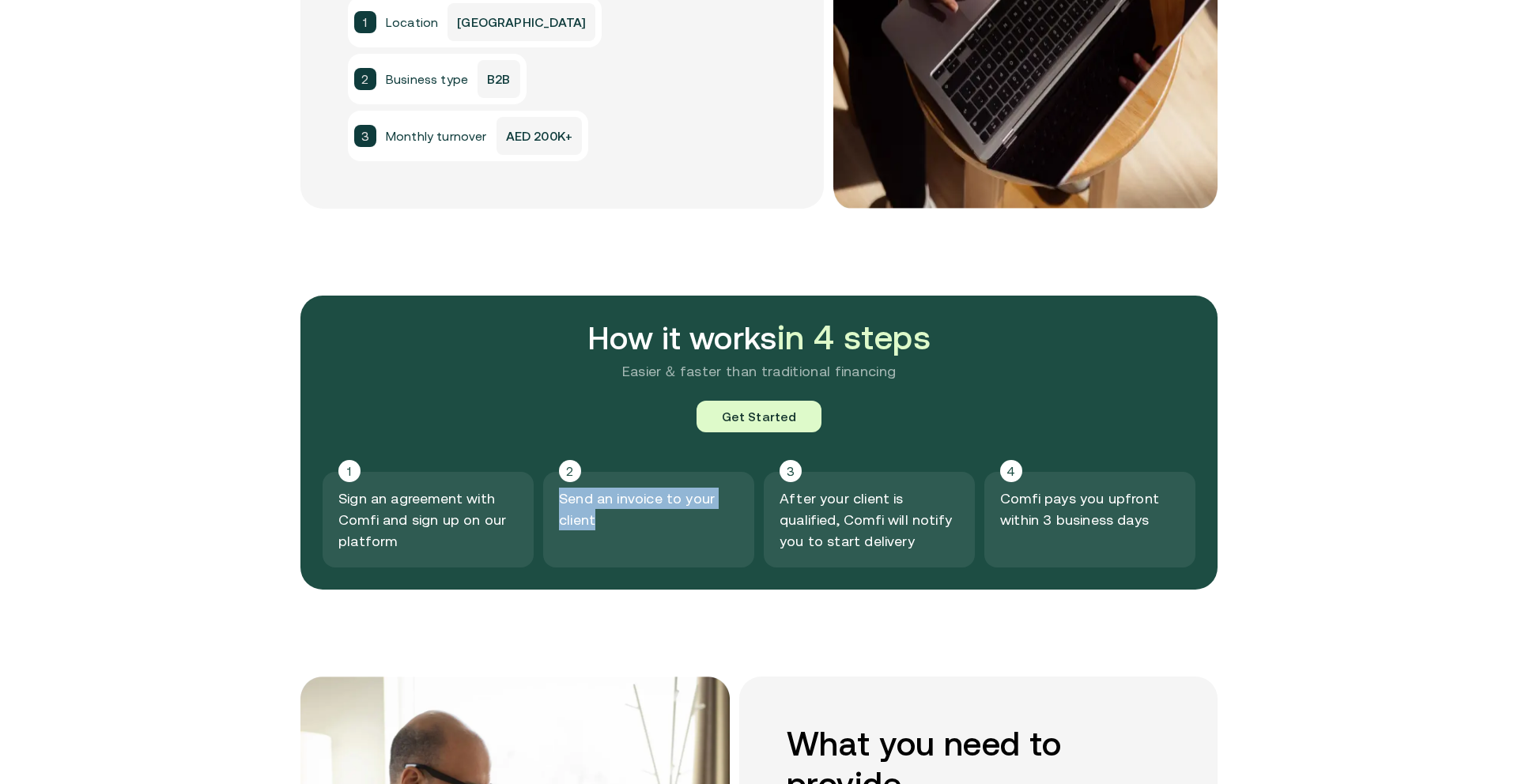 drag, startPoint x: 595, startPoint y: 524, endPoint x: 561, endPoint y: 501, distance: 41.0488 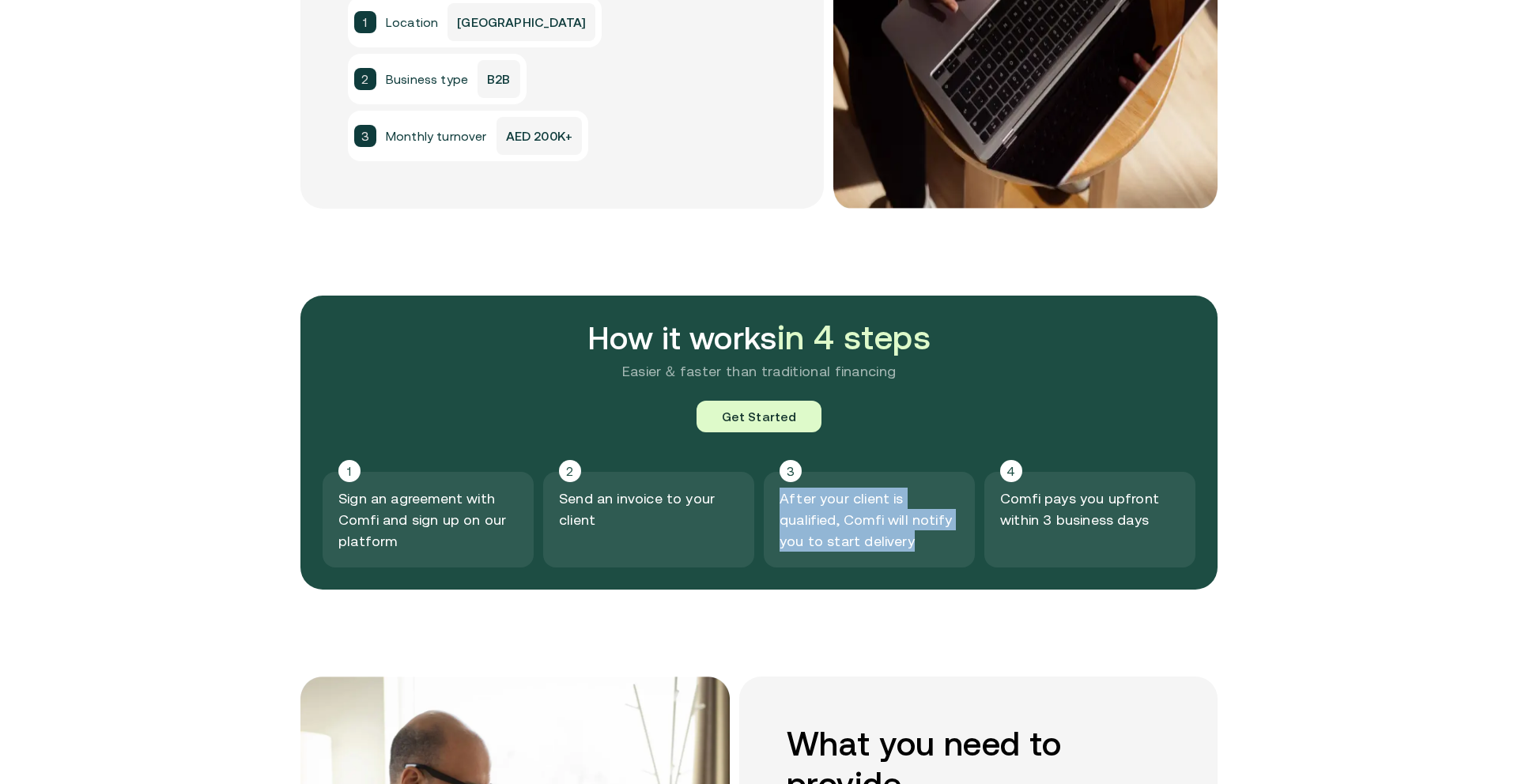drag, startPoint x: 863, startPoint y: 543, endPoint x: 781, endPoint y: 503, distance: 91.23596 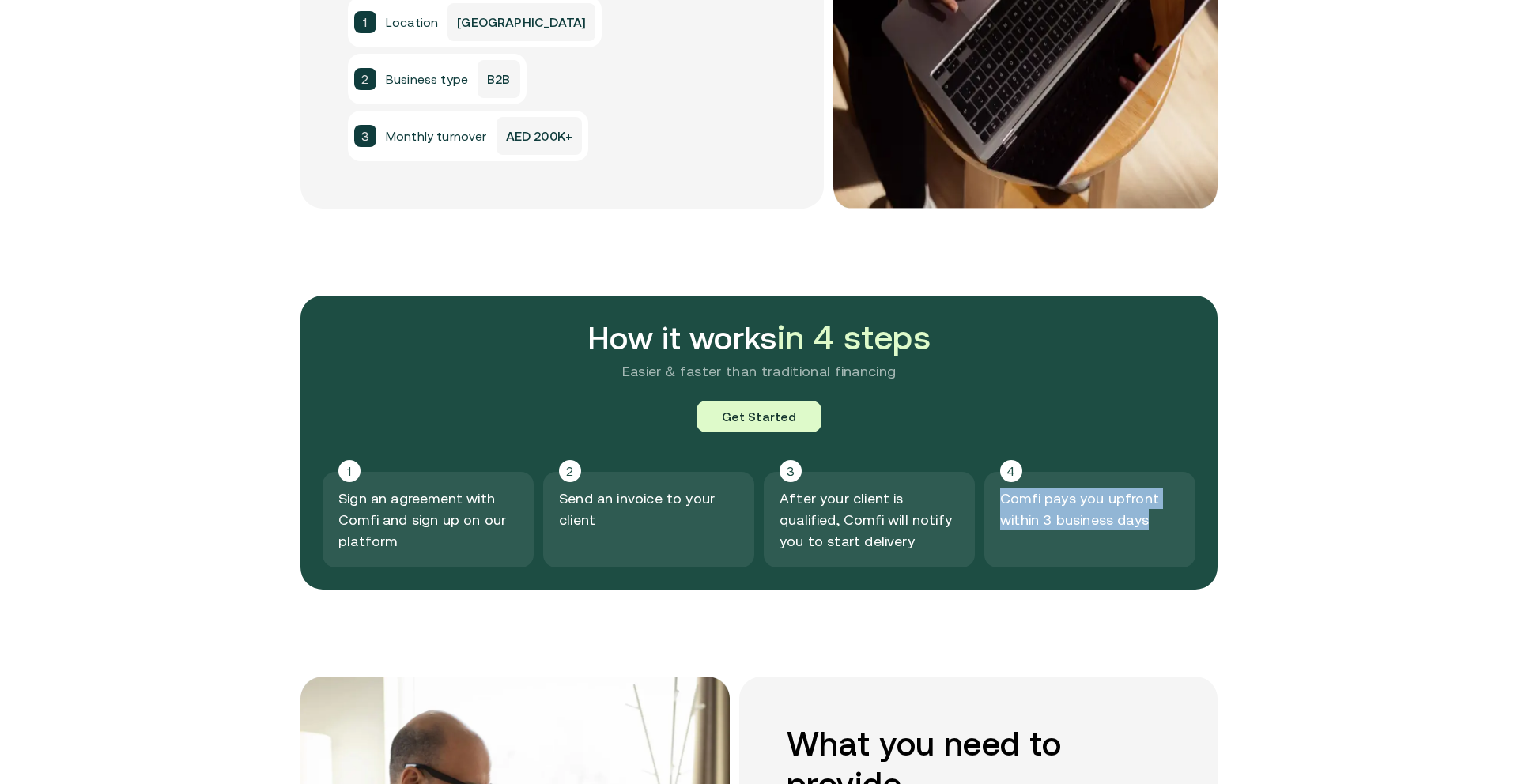 drag, startPoint x: 1154, startPoint y: 519, endPoint x: 999, endPoint y: 497, distance: 157 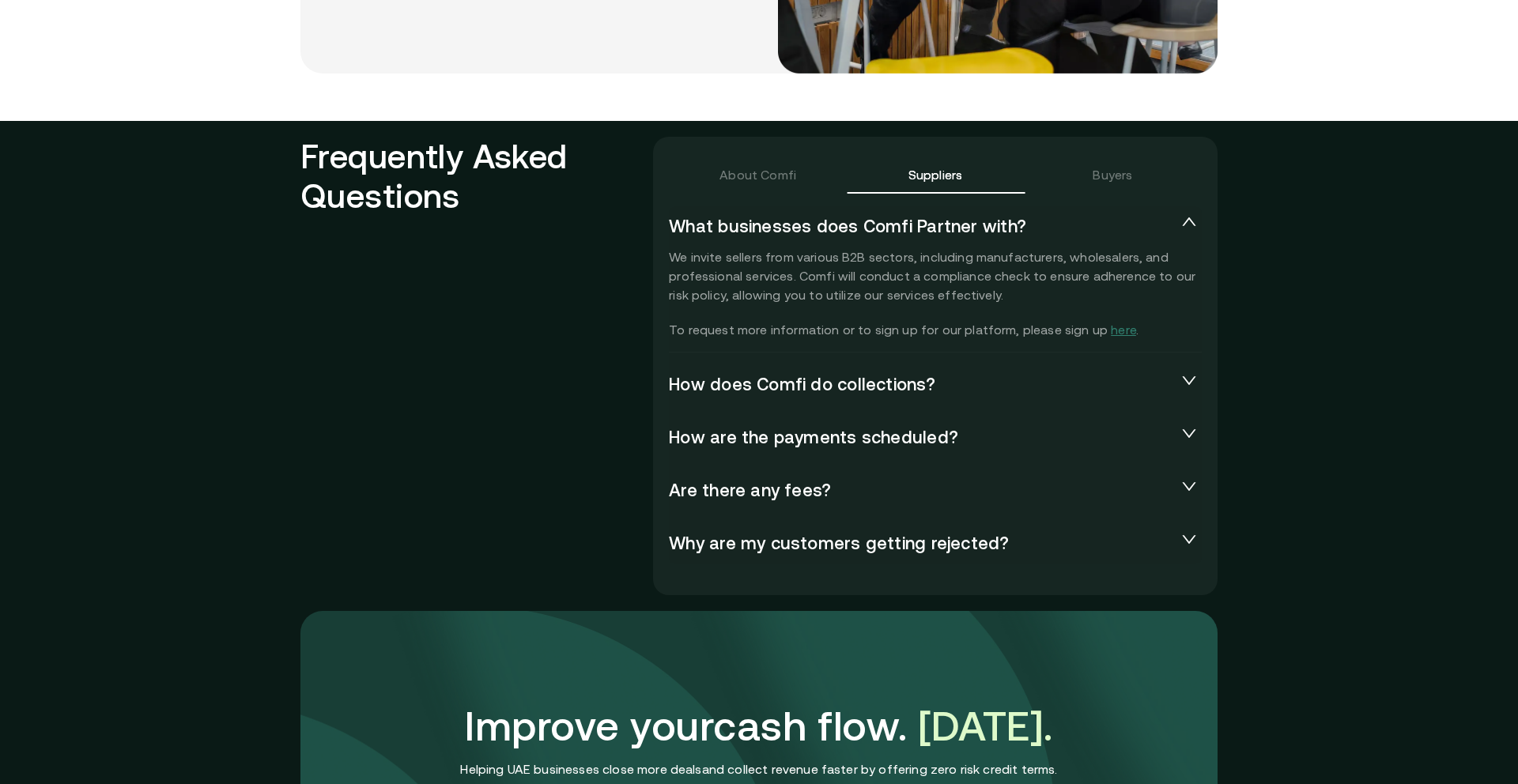 scroll, scrollTop: 3368, scrollLeft: 0, axis: vertical 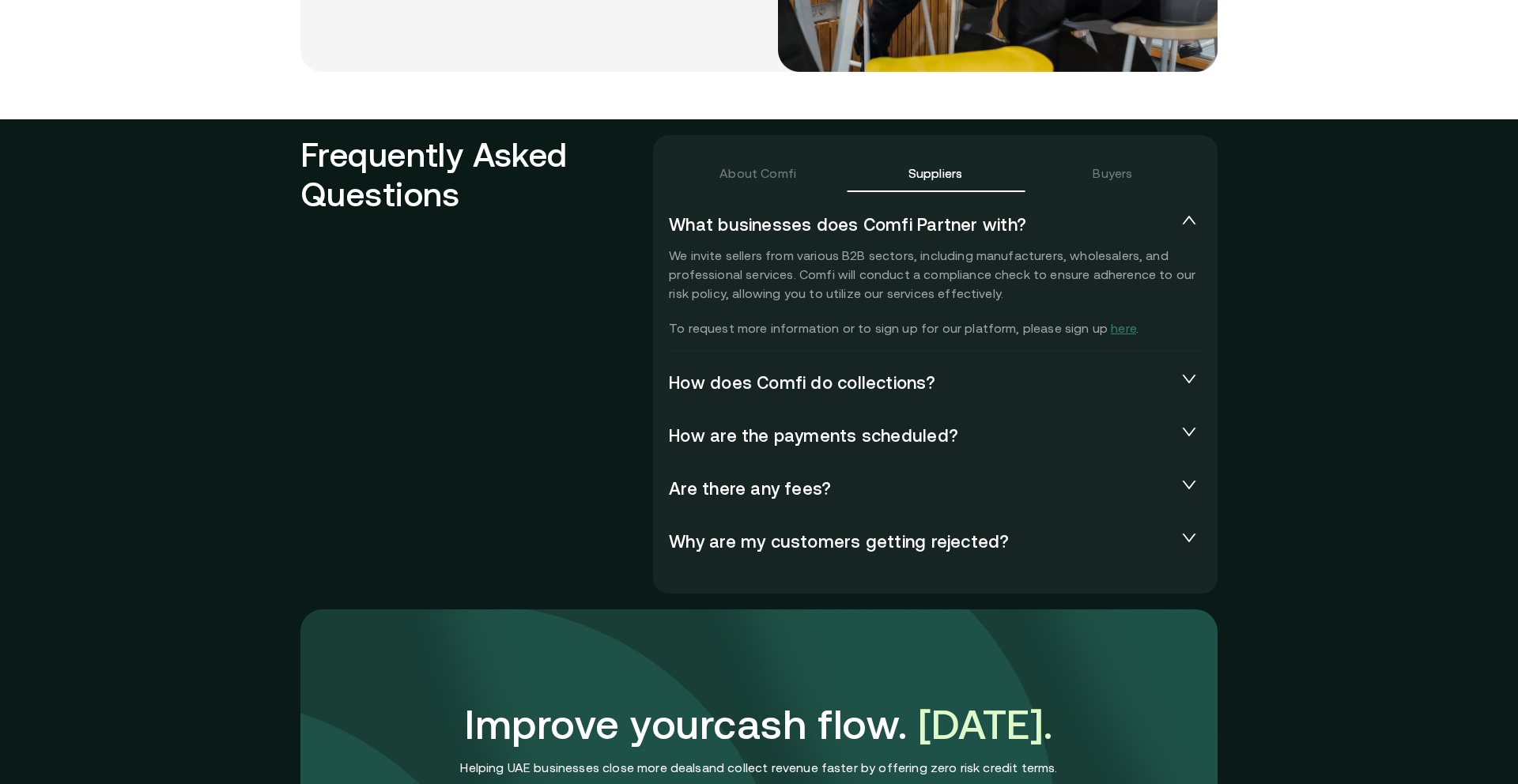 click 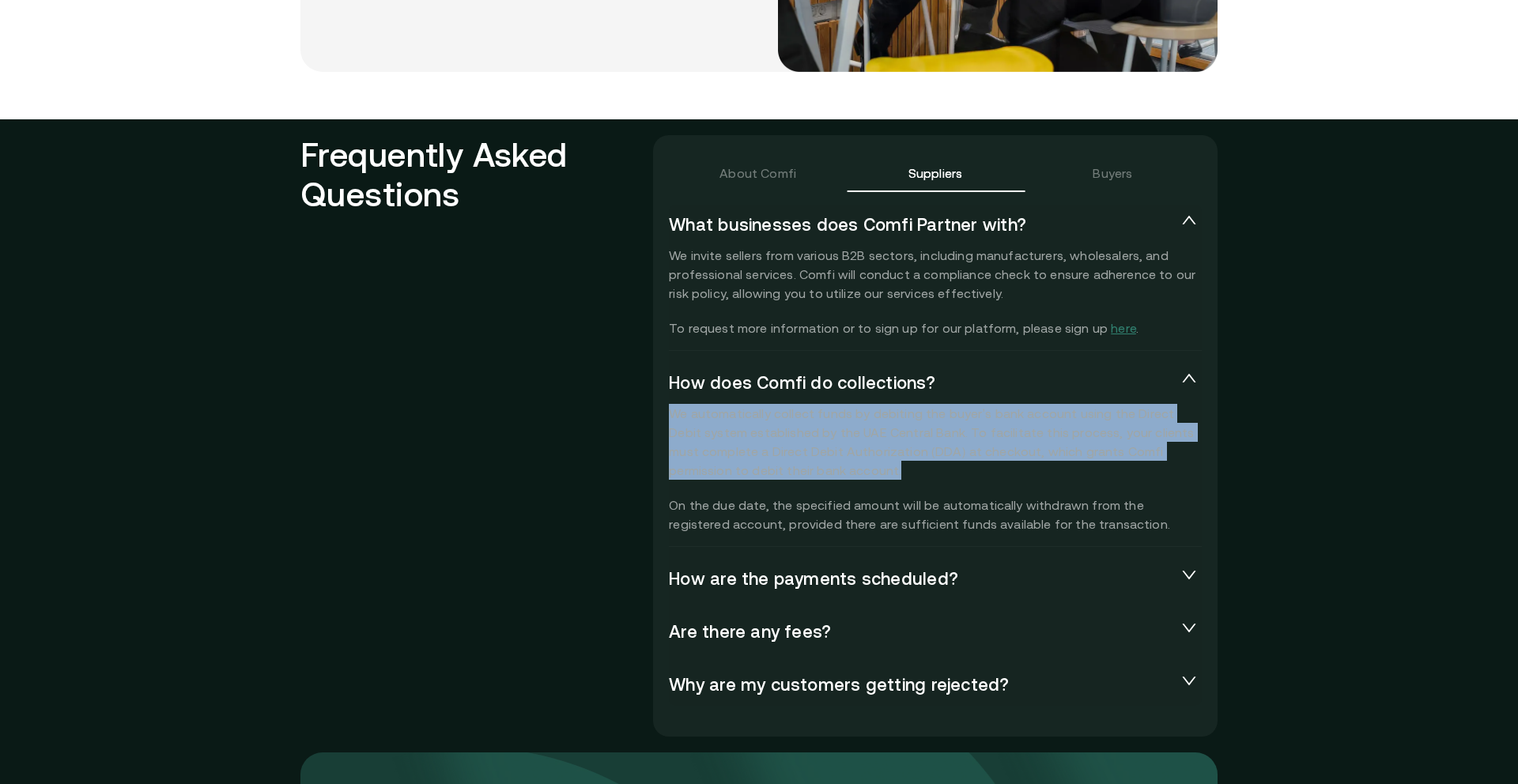 drag, startPoint x: 829, startPoint y: 471, endPoint x: 682, endPoint y: 401, distance: 162.8158 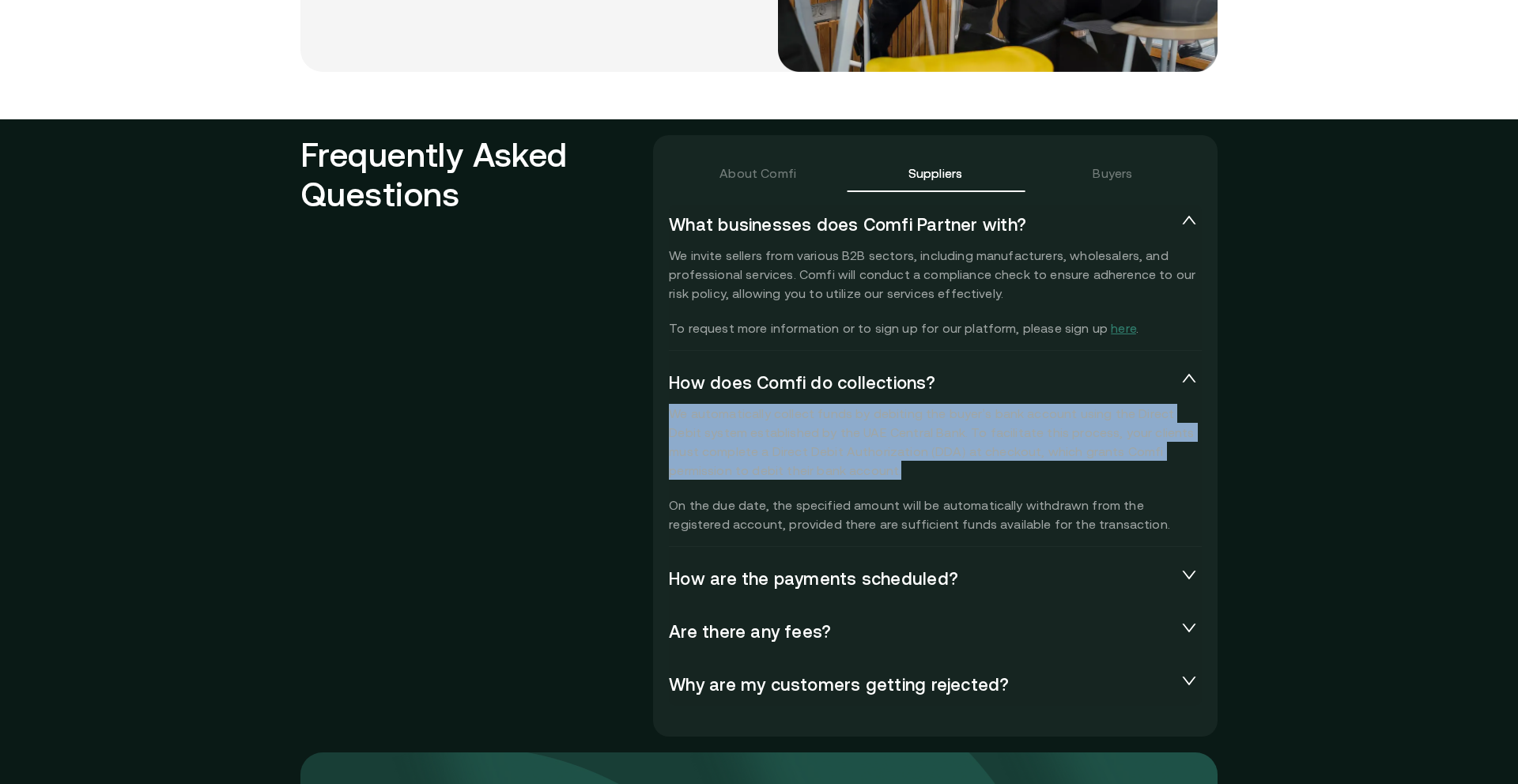 click on "We automatically collect funds by debiting the buyer’s bank account using the Direct Debit system established by the UAE Central Bank. To facilitate this process, your clients must complete a Direct Debit Authorization (DDA) at checkout, which grants Comfi permission to debit their bank account. On the due date, the specified amount will be automatically withdrawn from the registered account, provided there are sufficient funds available for the transaction." at bounding box center [935, 469] 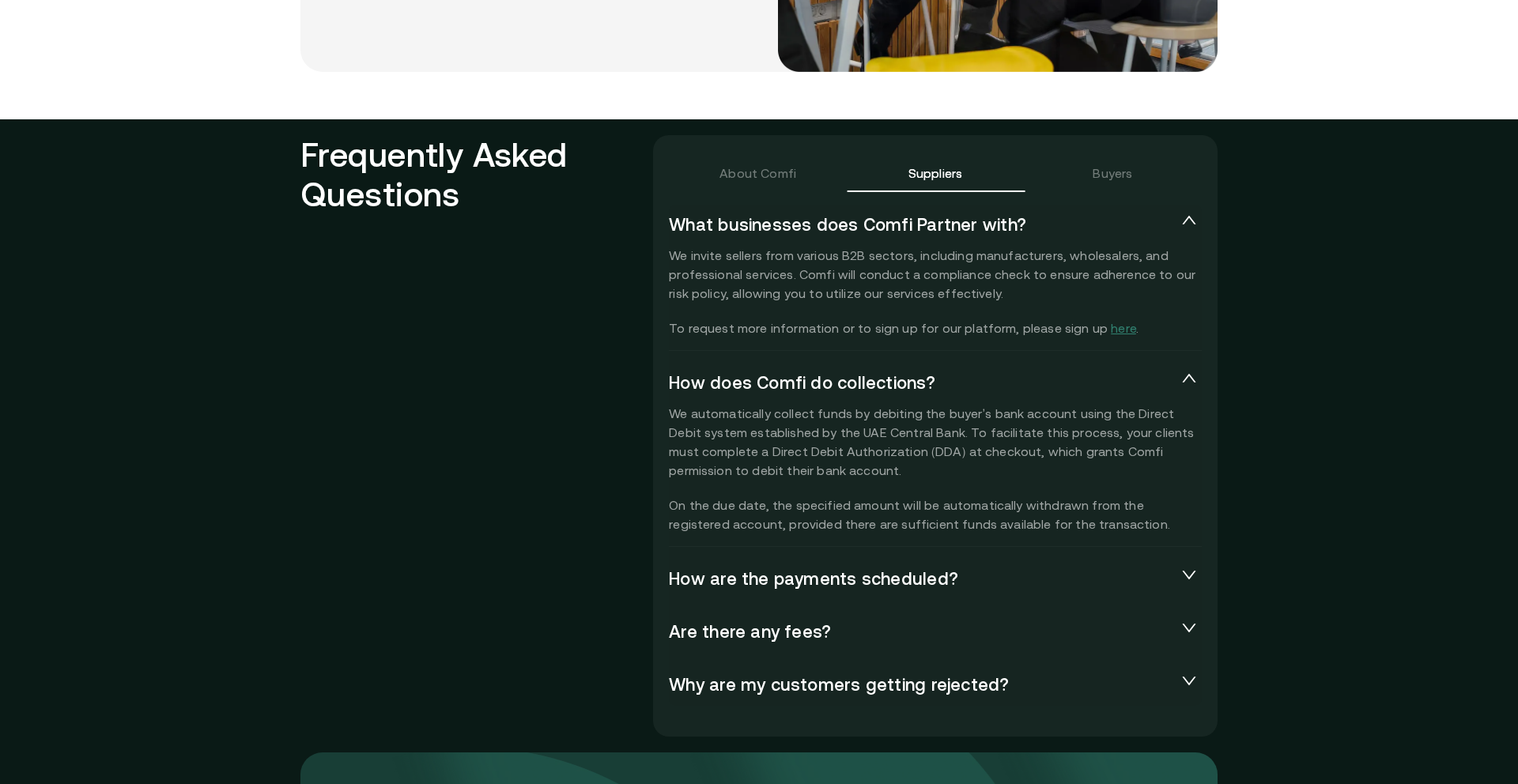 scroll, scrollTop: 3413, scrollLeft: 0, axis: vertical 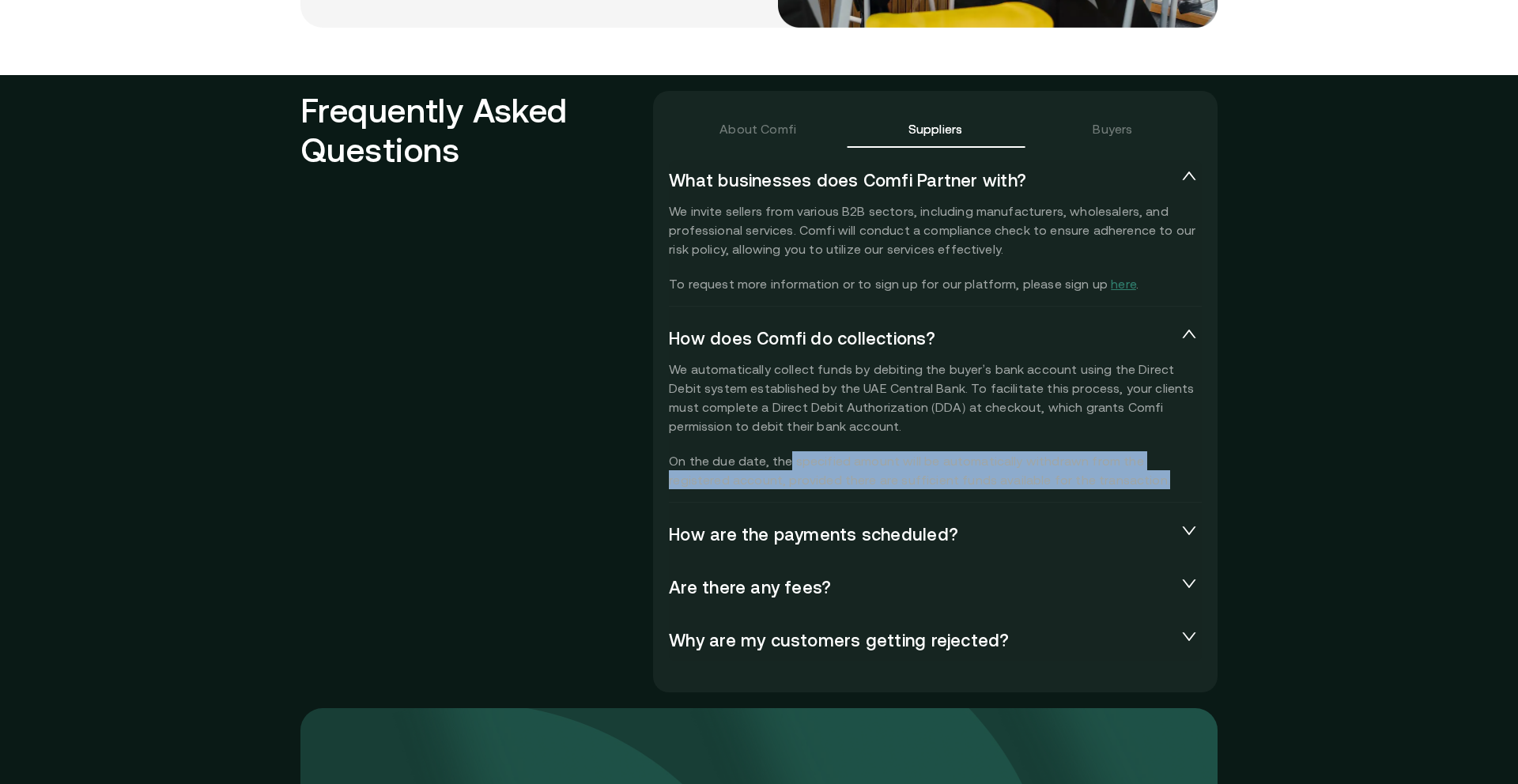 drag, startPoint x: 1105, startPoint y: 481, endPoint x: 788, endPoint y: 470, distance: 317.19079 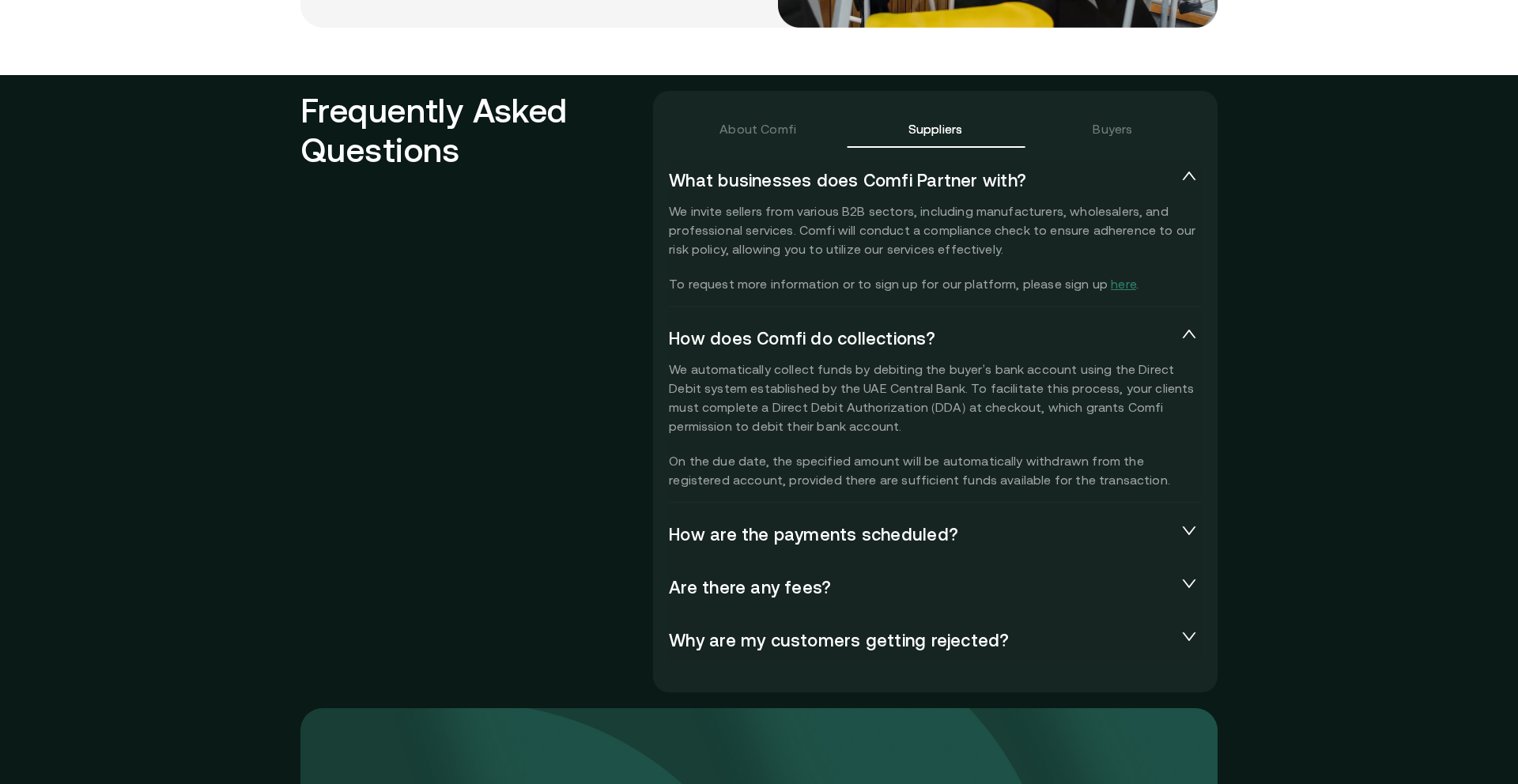 click 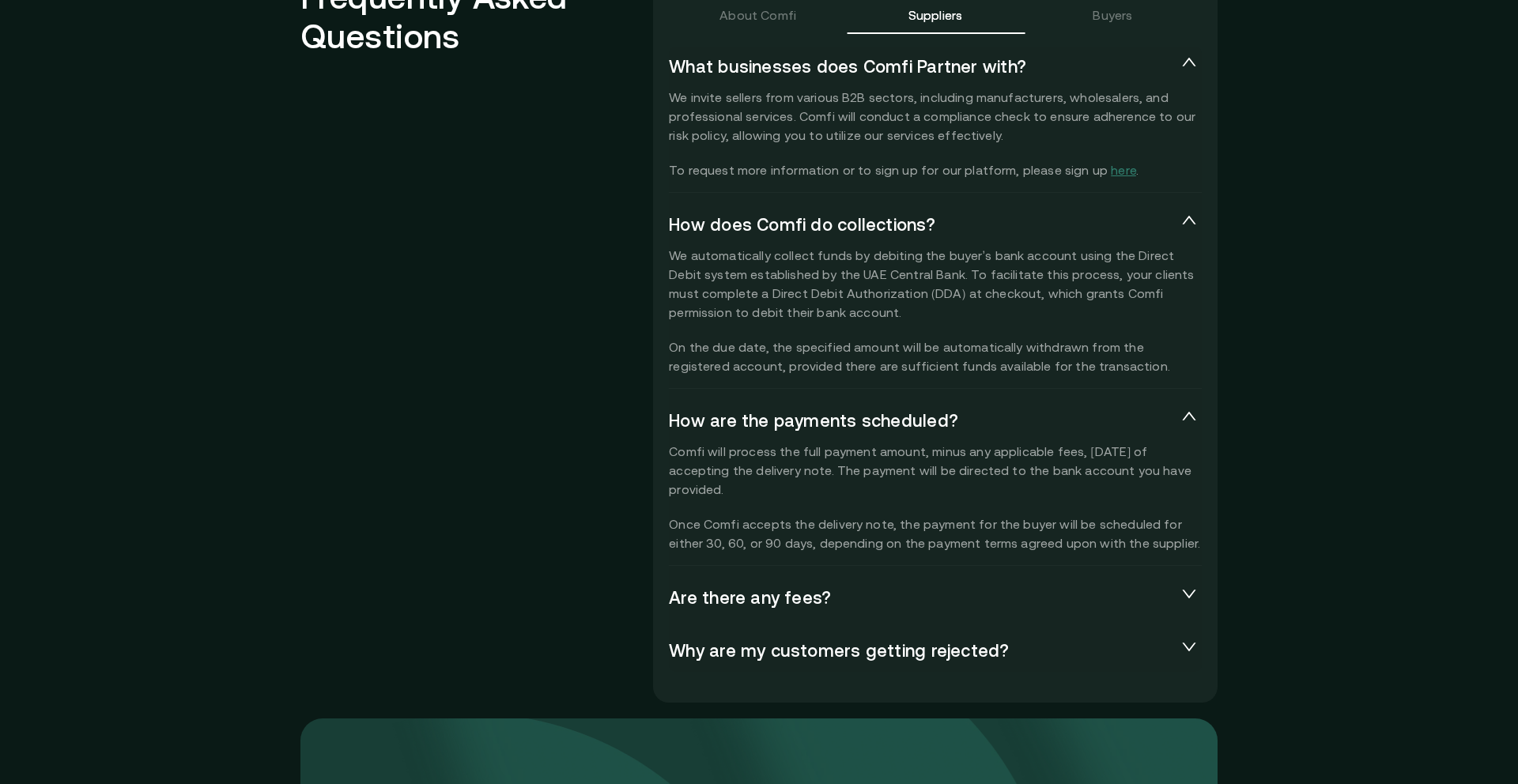 scroll, scrollTop: 3527, scrollLeft: 0, axis: vertical 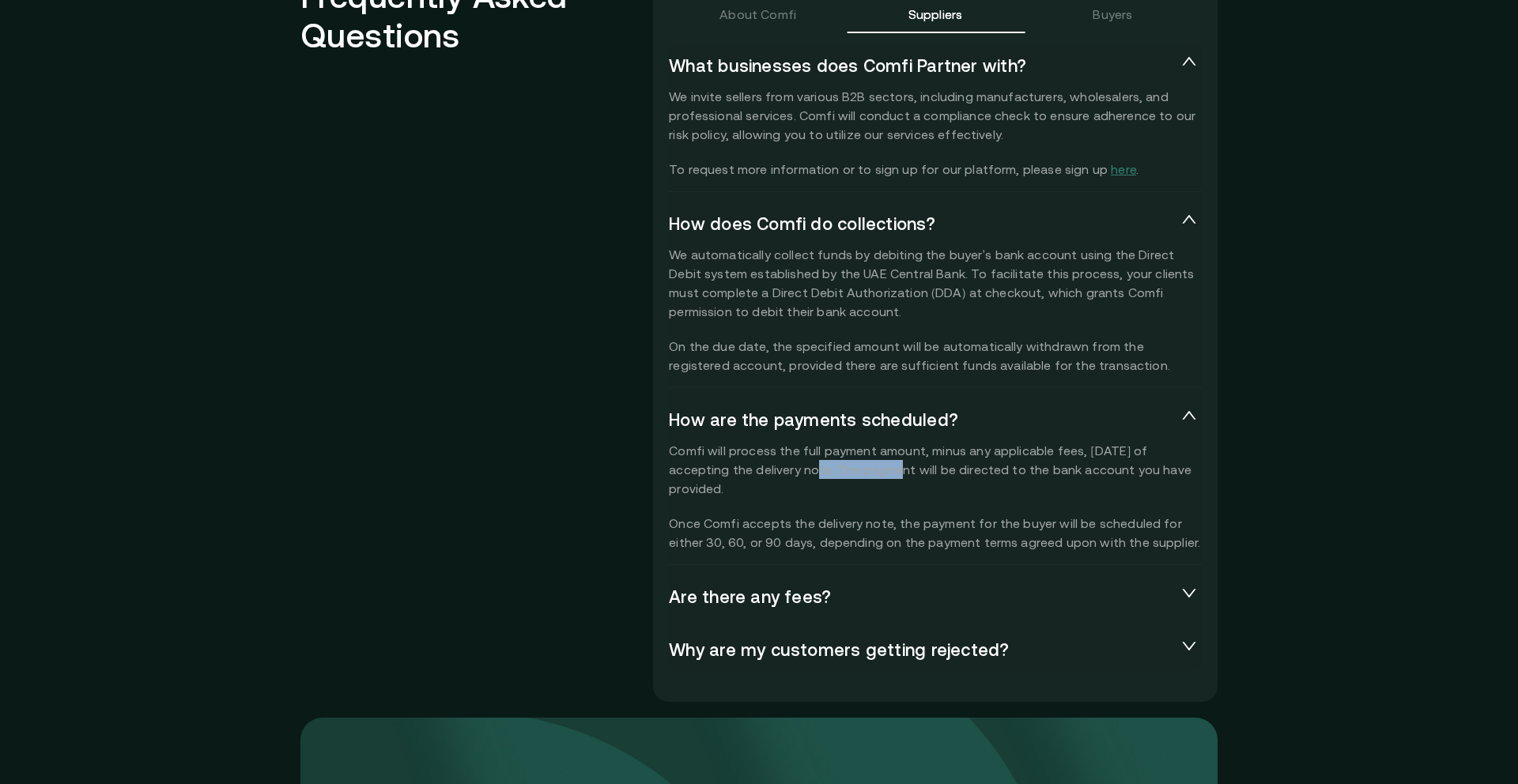 drag, startPoint x: 757, startPoint y: 471, endPoint x: 826, endPoint y: 466, distance: 69.18092 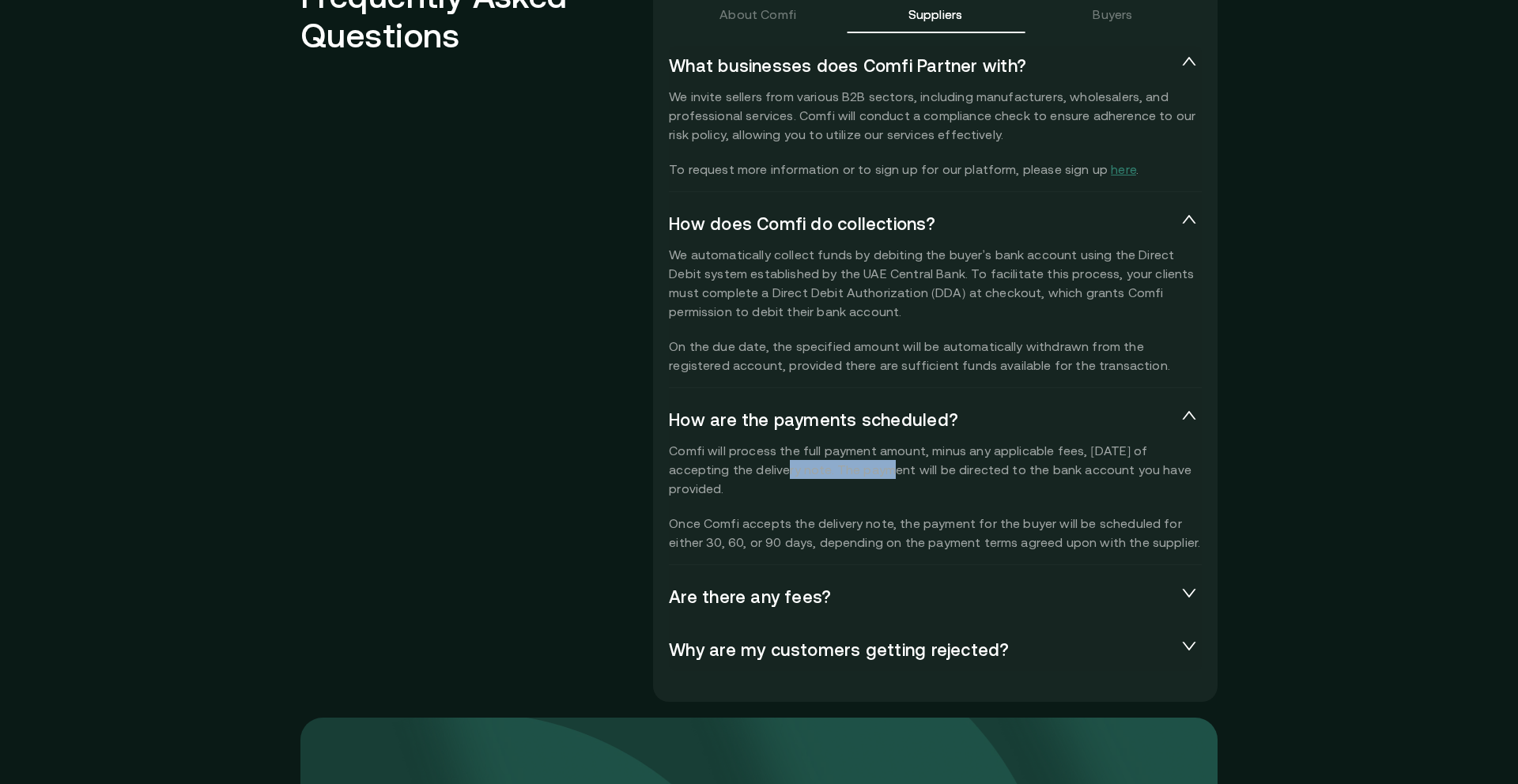 drag, startPoint x: 824, startPoint y: 470, endPoint x: 727, endPoint y: 471, distance: 97.0052 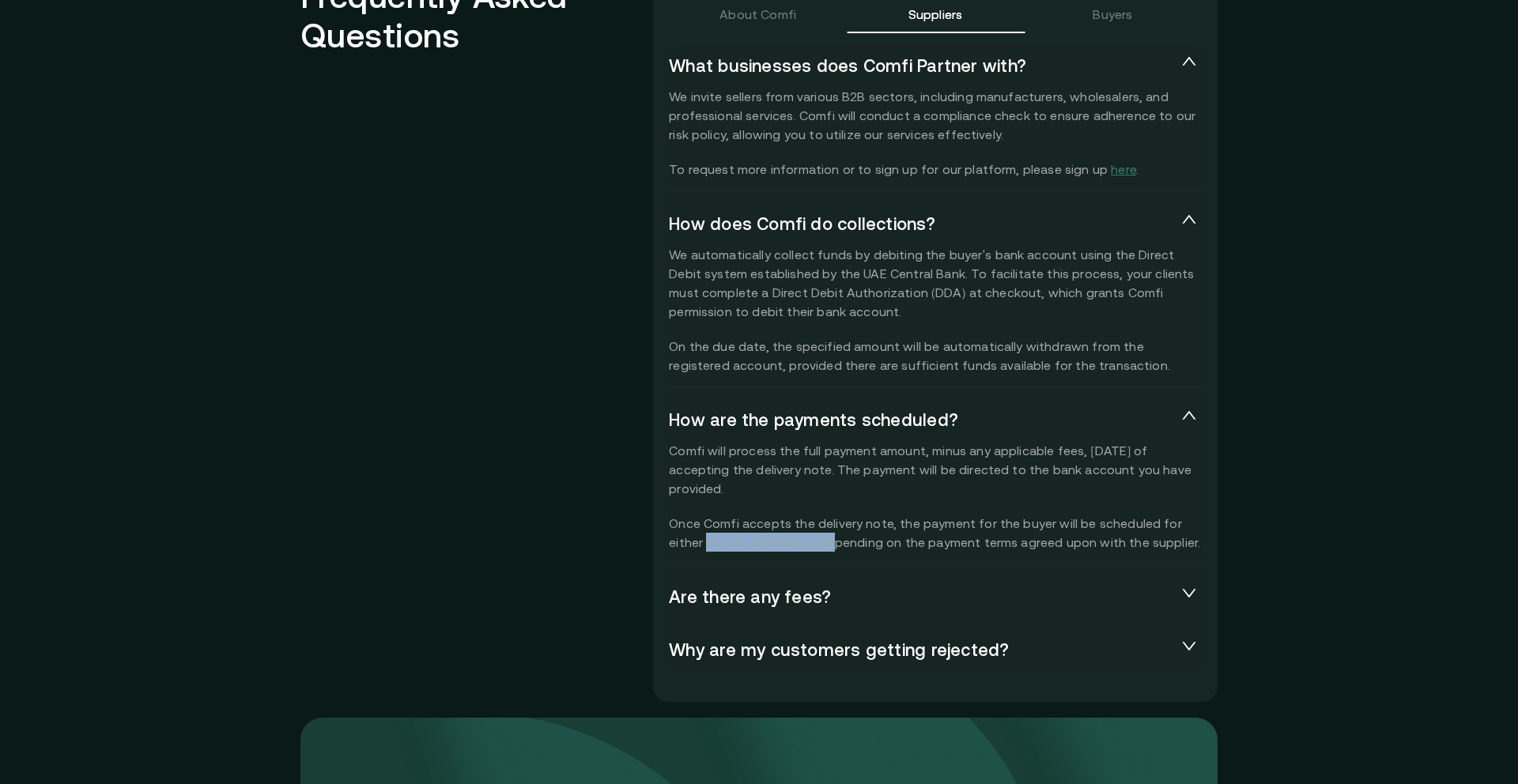 drag, startPoint x: 791, startPoint y: 541, endPoint x: 666, endPoint y: 545, distance: 125.064 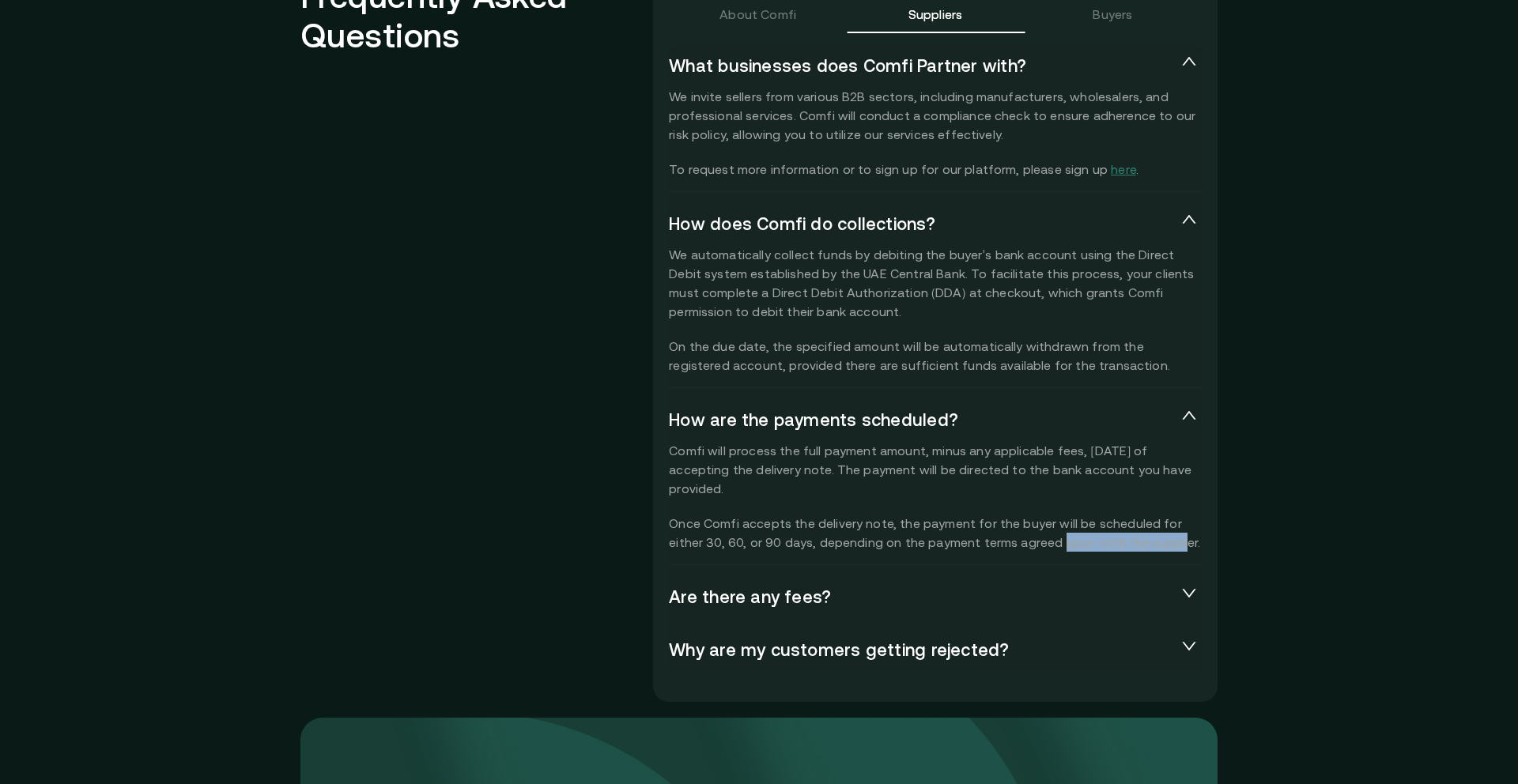 drag, startPoint x: 1020, startPoint y: 545, endPoint x: 1135, endPoint y: 538, distance: 115.21285 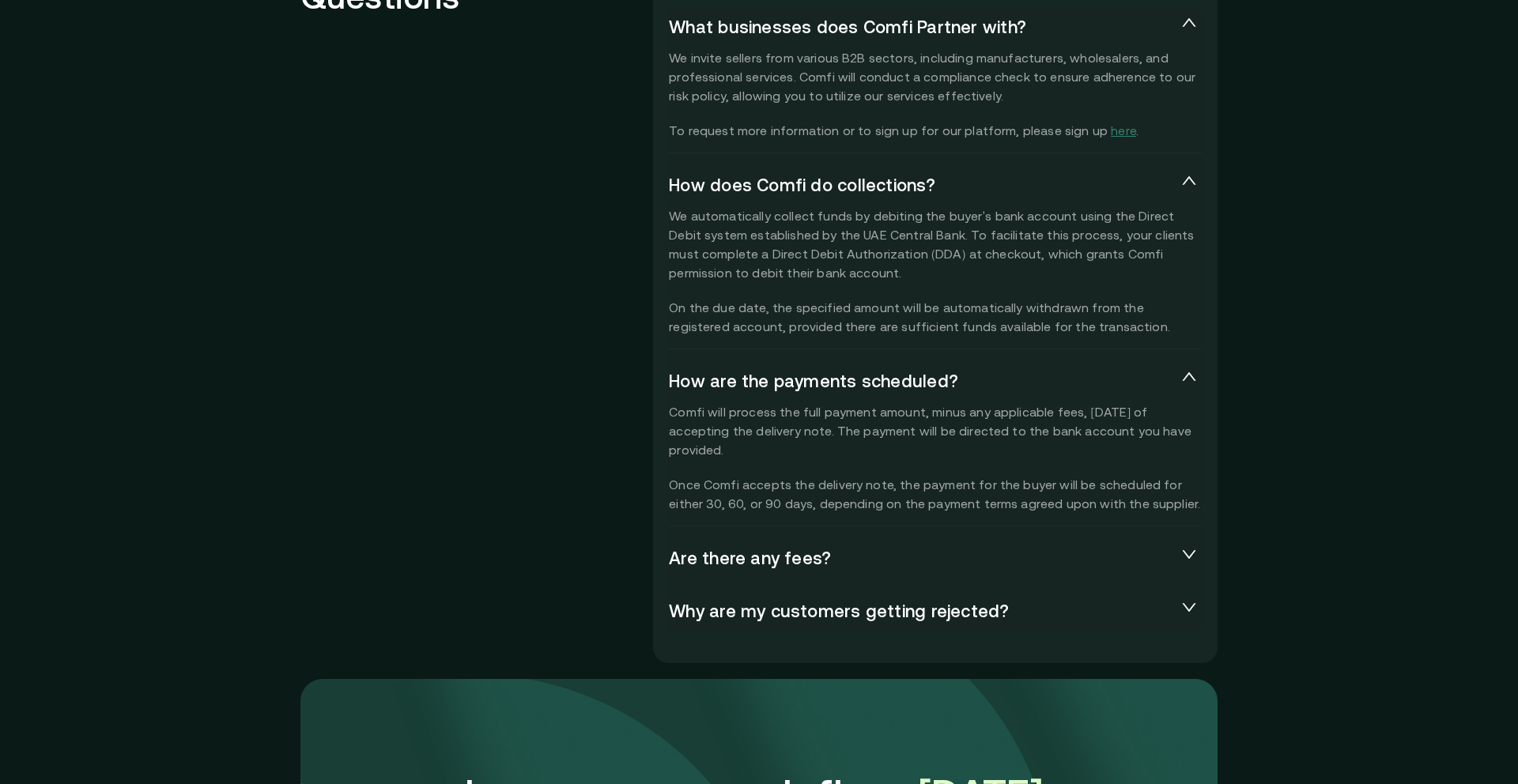 scroll, scrollTop: 3569, scrollLeft: 0, axis: vertical 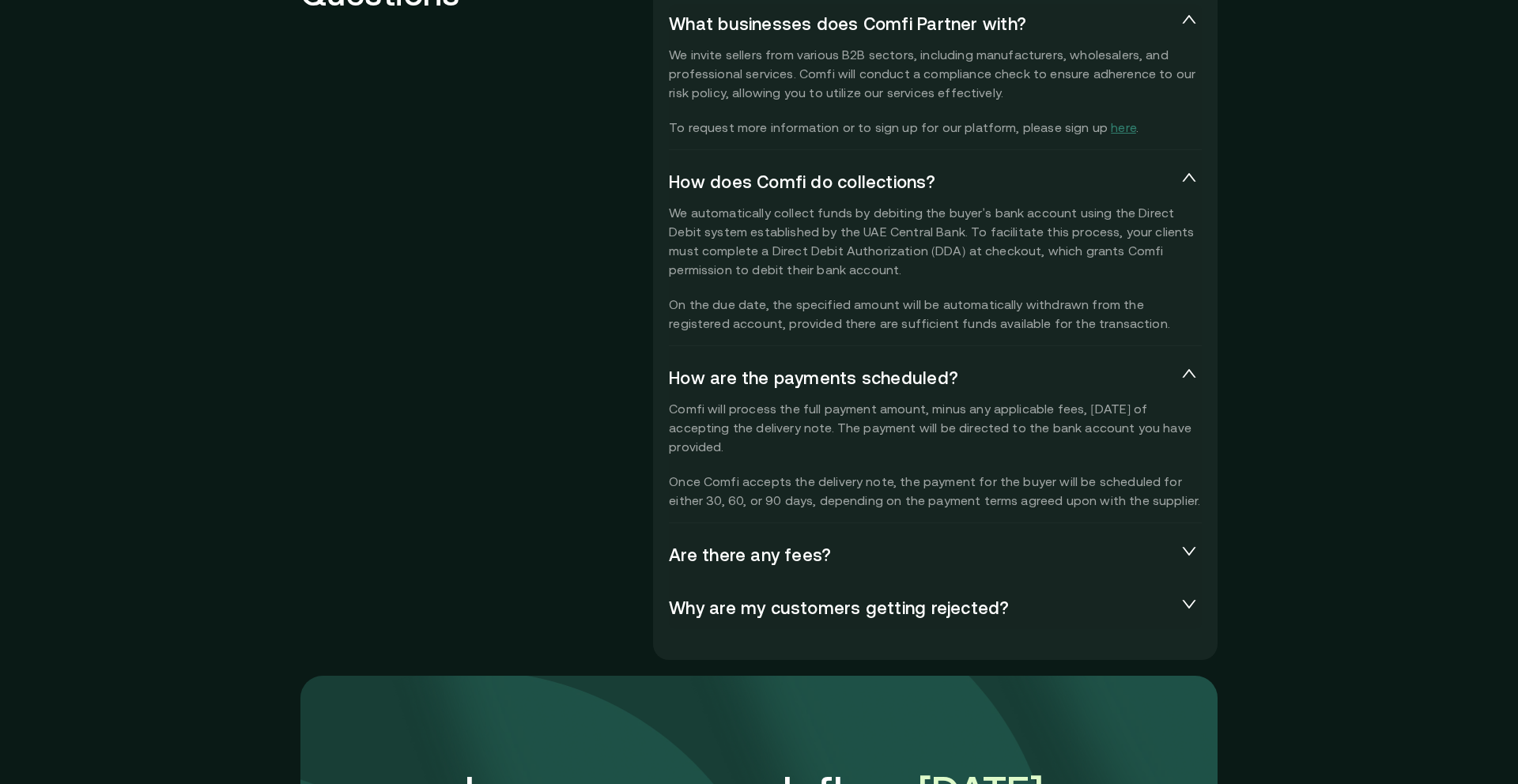 click 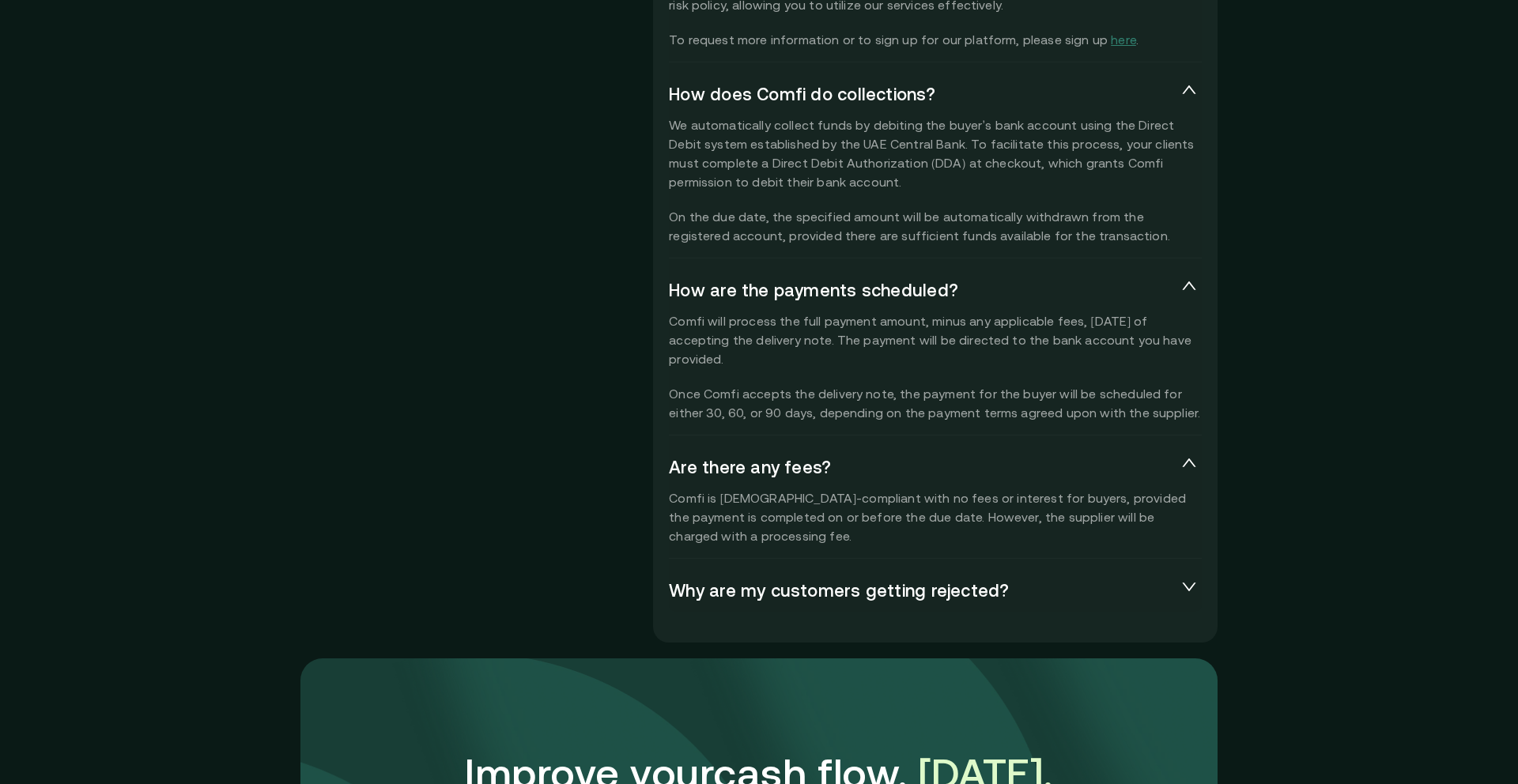 scroll, scrollTop: 3661, scrollLeft: 0, axis: vertical 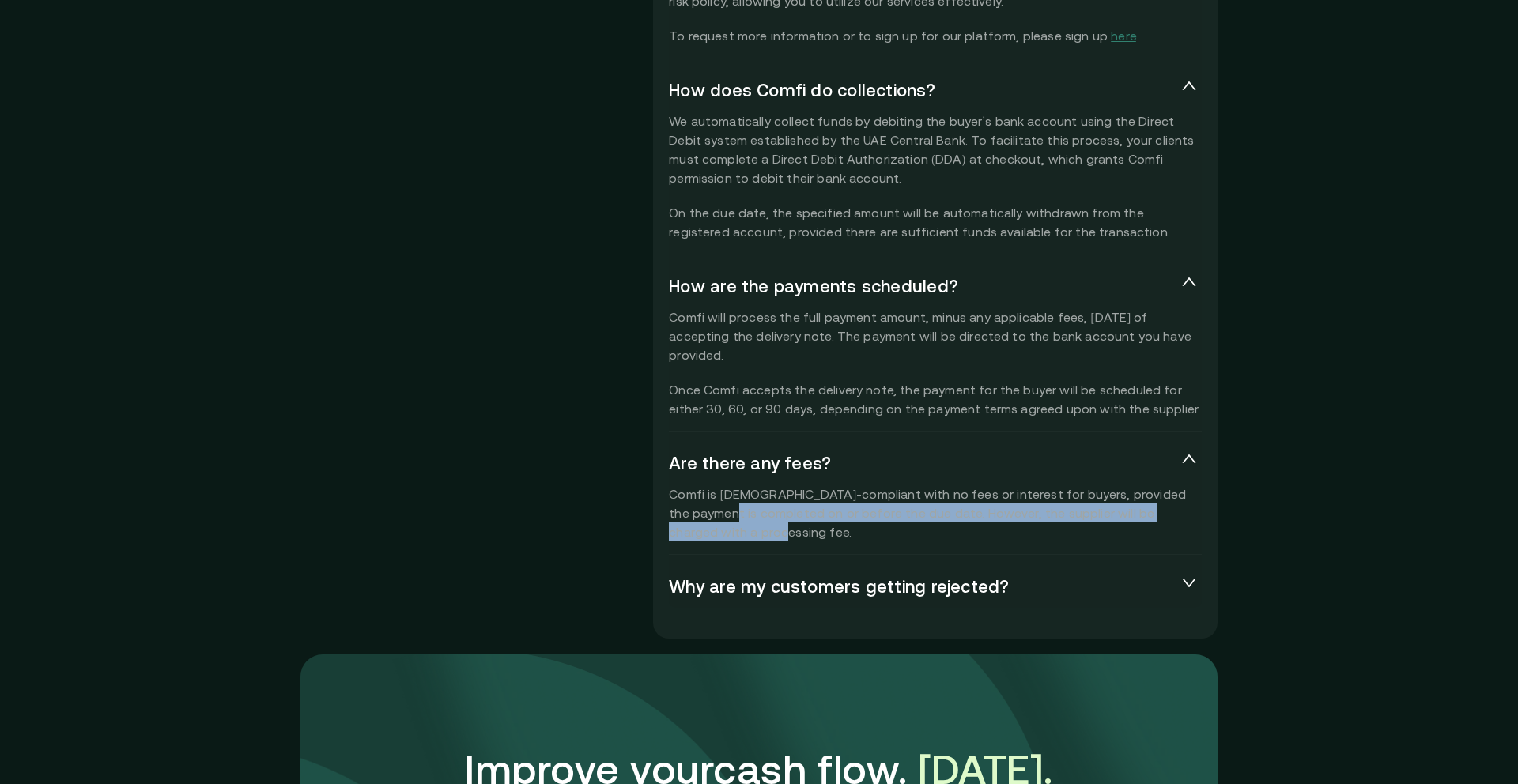 drag, startPoint x: 767, startPoint y: 533, endPoint x: 708, endPoint y: 505, distance: 65.30697 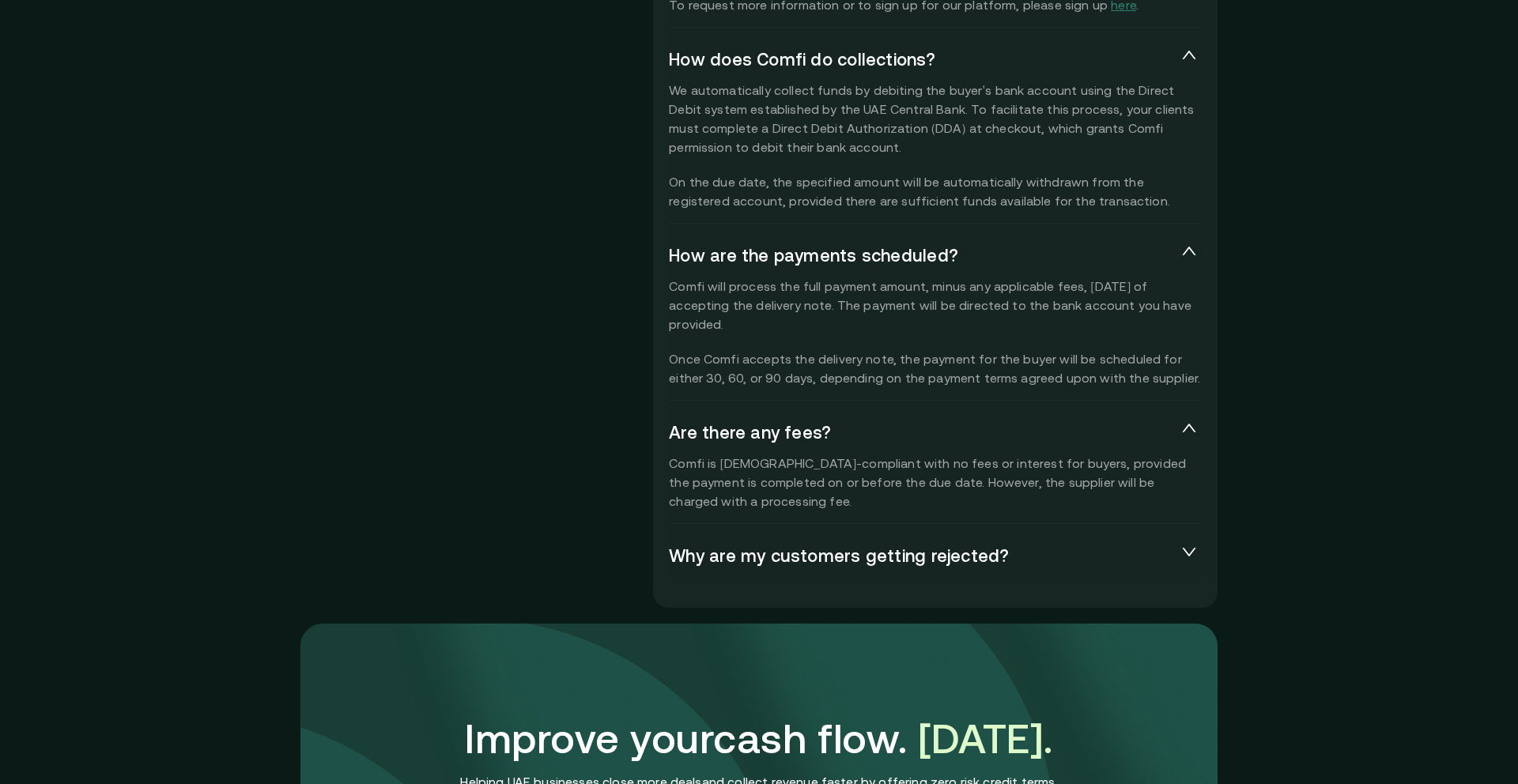 scroll, scrollTop: 3696, scrollLeft: 0, axis: vertical 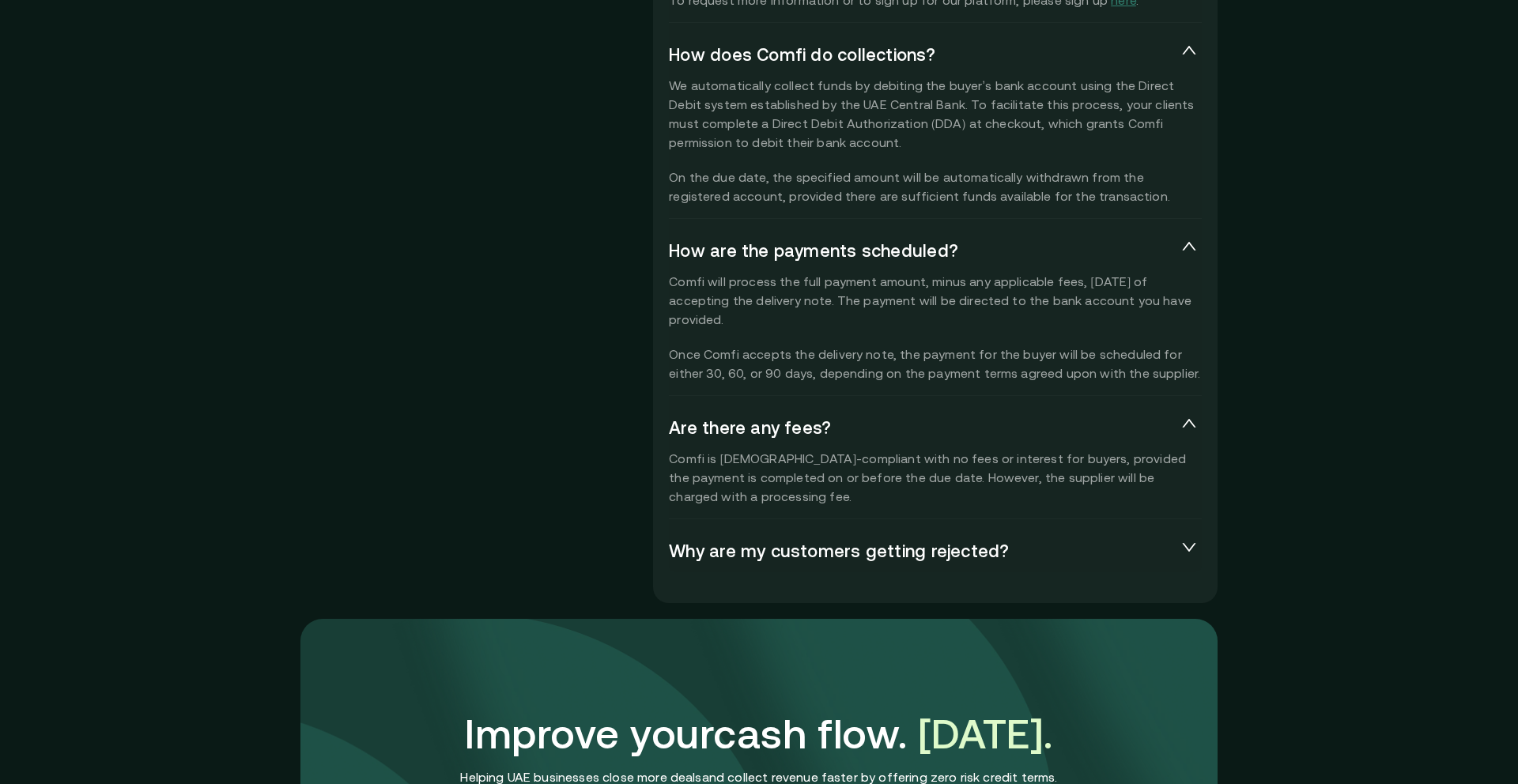 click 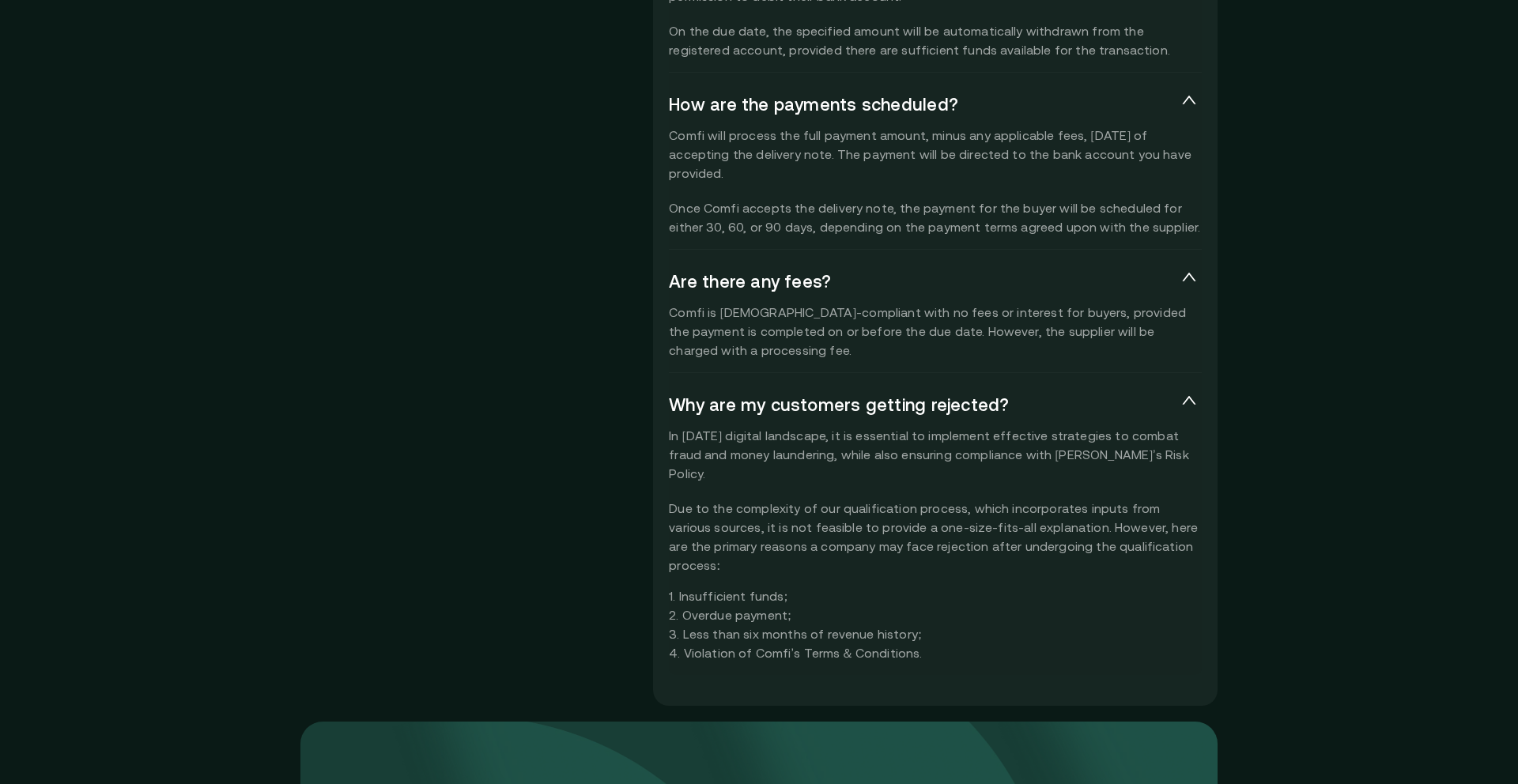 scroll, scrollTop: 3848, scrollLeft: 0, axis: vertical 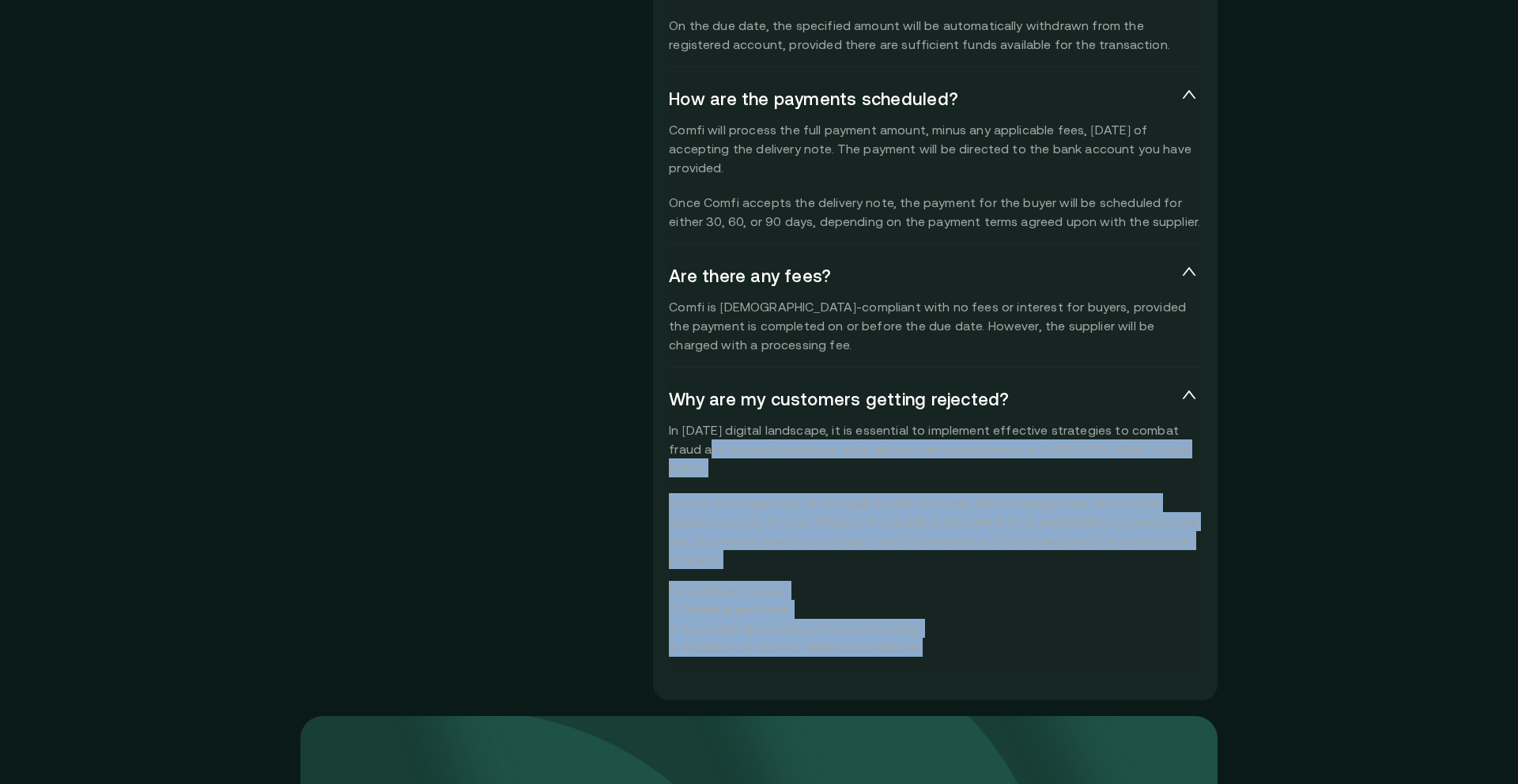 drag, startPoint x: 932, startPoint y: 611, endPoint x: 659, endPoint y: 458, distance: 312.95048 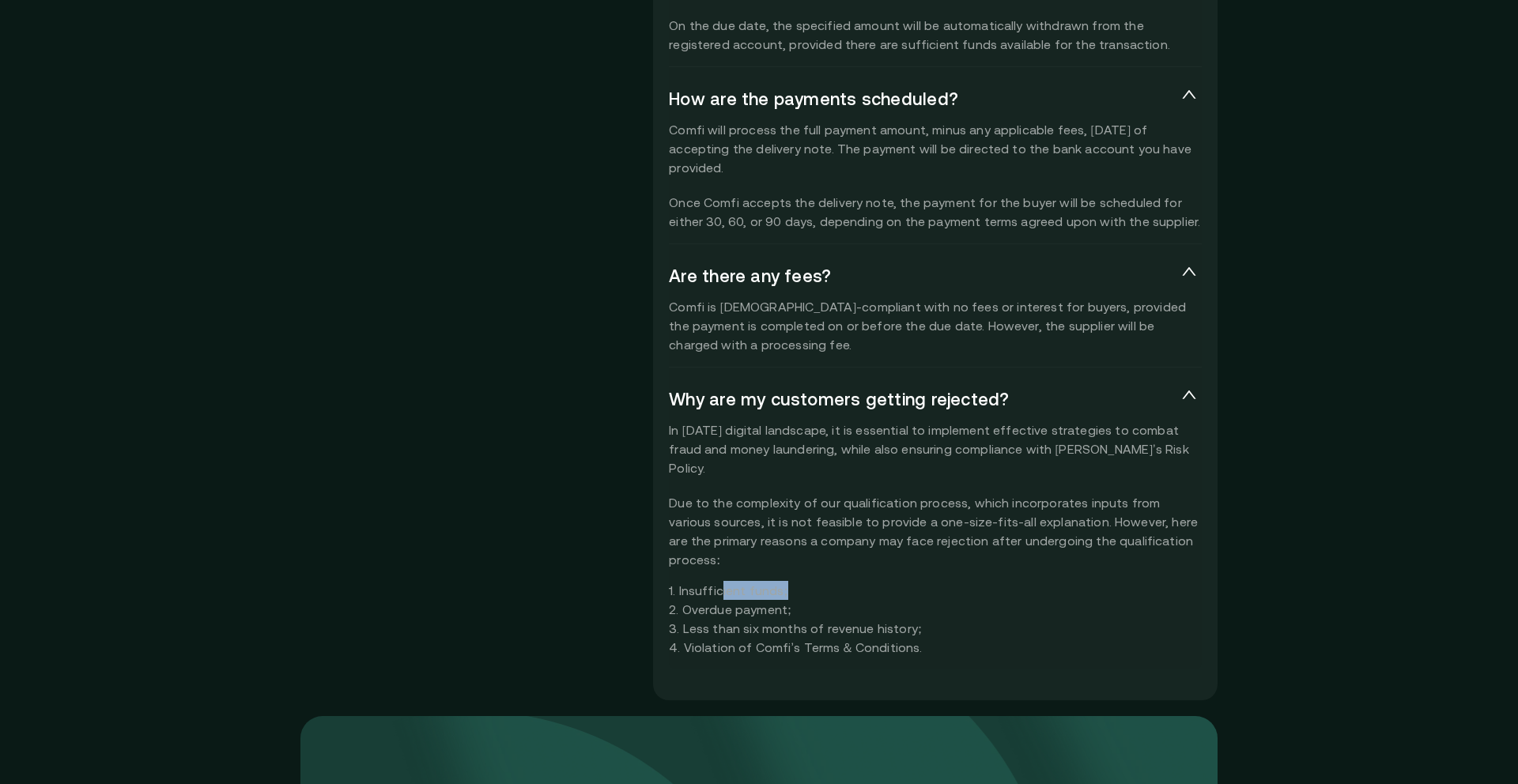 drag, startPoint x: 804, startPoint y: 553, endPoint x: 699, endPoint y: 548, distance: 105.11898 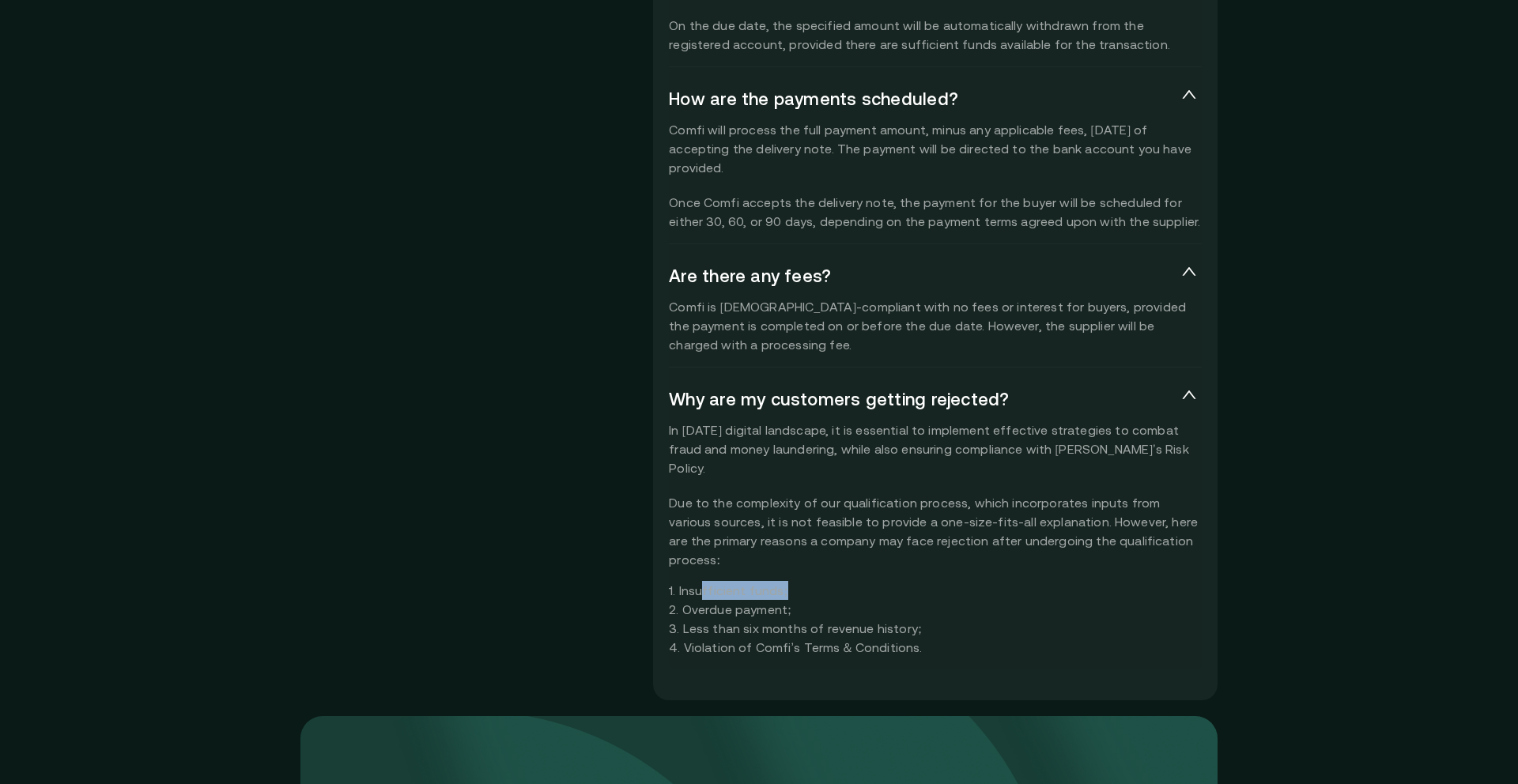 click on "In today’s digital landscape, it is essential to implement effective strategies to combat fraud and money laundering, while also ensuring compliance with Comfi’s Risk Policy. Due to the complexity of our qualification process, which incorporates inputs from various sources, it is not feasible to provide a one-size-fits-all explanation. However, here are the primary reasons a company may face rejection after undergoing the qualification process: 1. Insufficient funds;  2. Overdue payment;  3. Less than six months of revenue history;  4. Violation of Comfi’s Terms & Conditions." at bounding box center (935, 538) 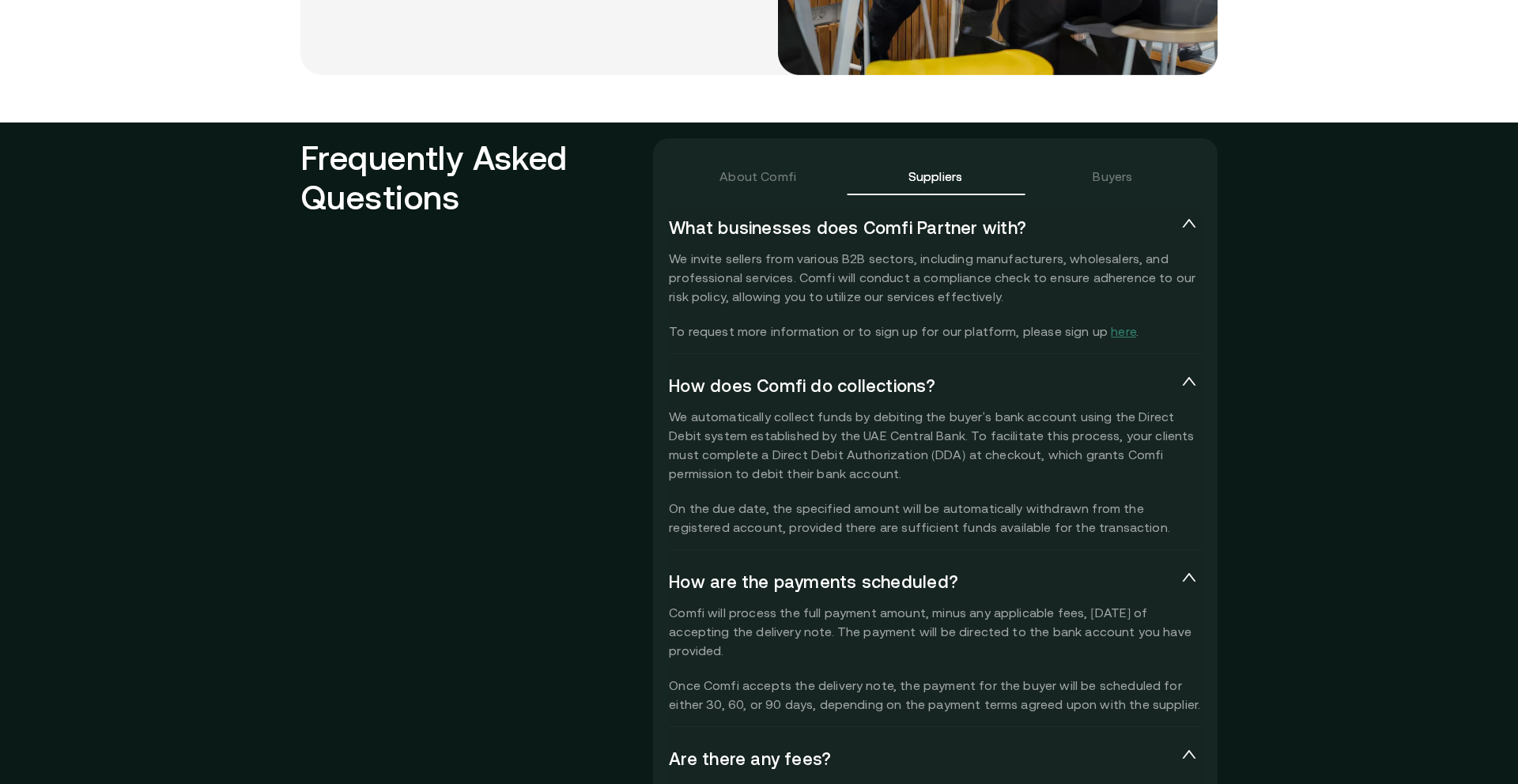 scroll, scrollTop: 3350, scrollLeft: 0, axis: vertical 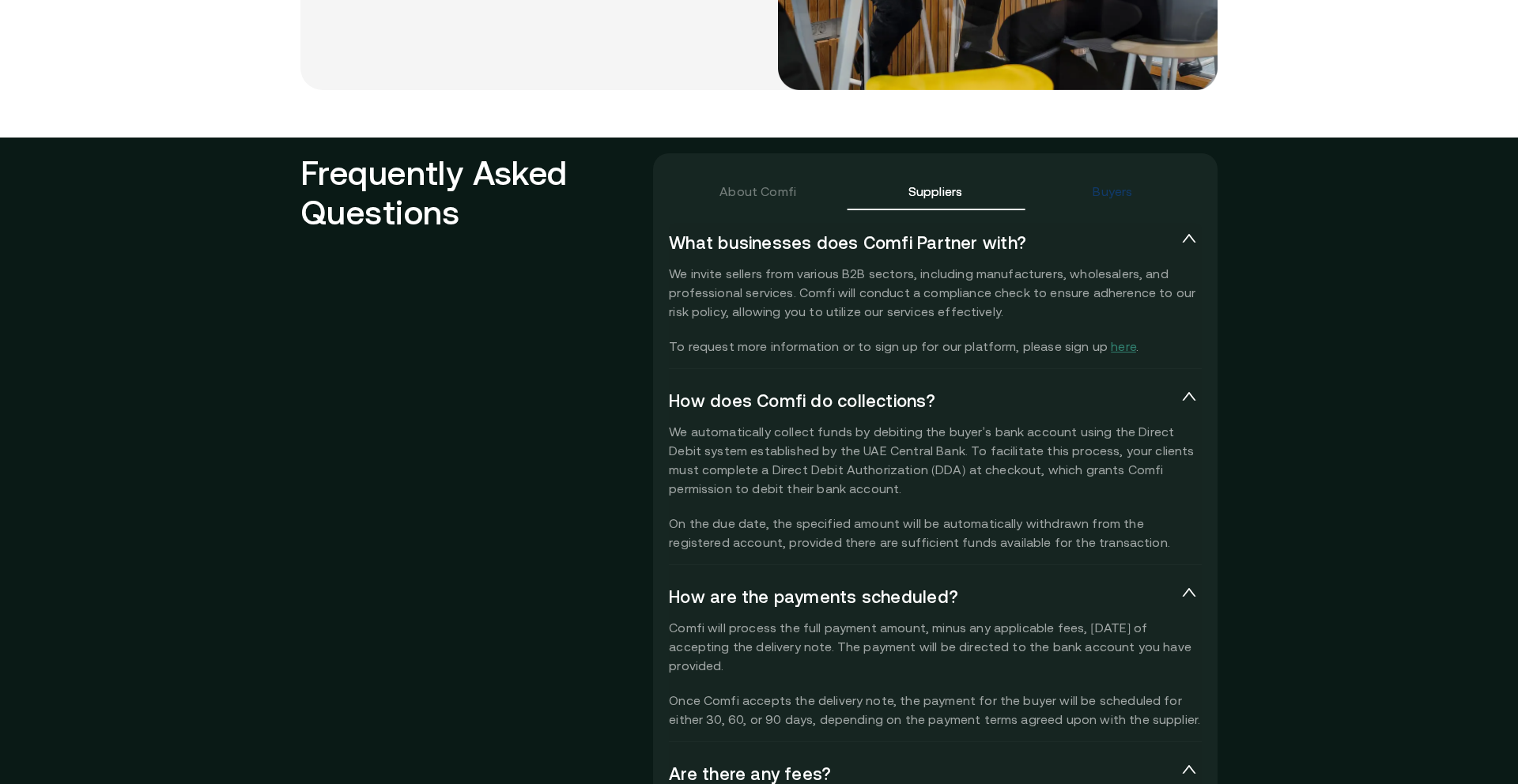 click on "Buyers" at bounding box center (1112, 191) 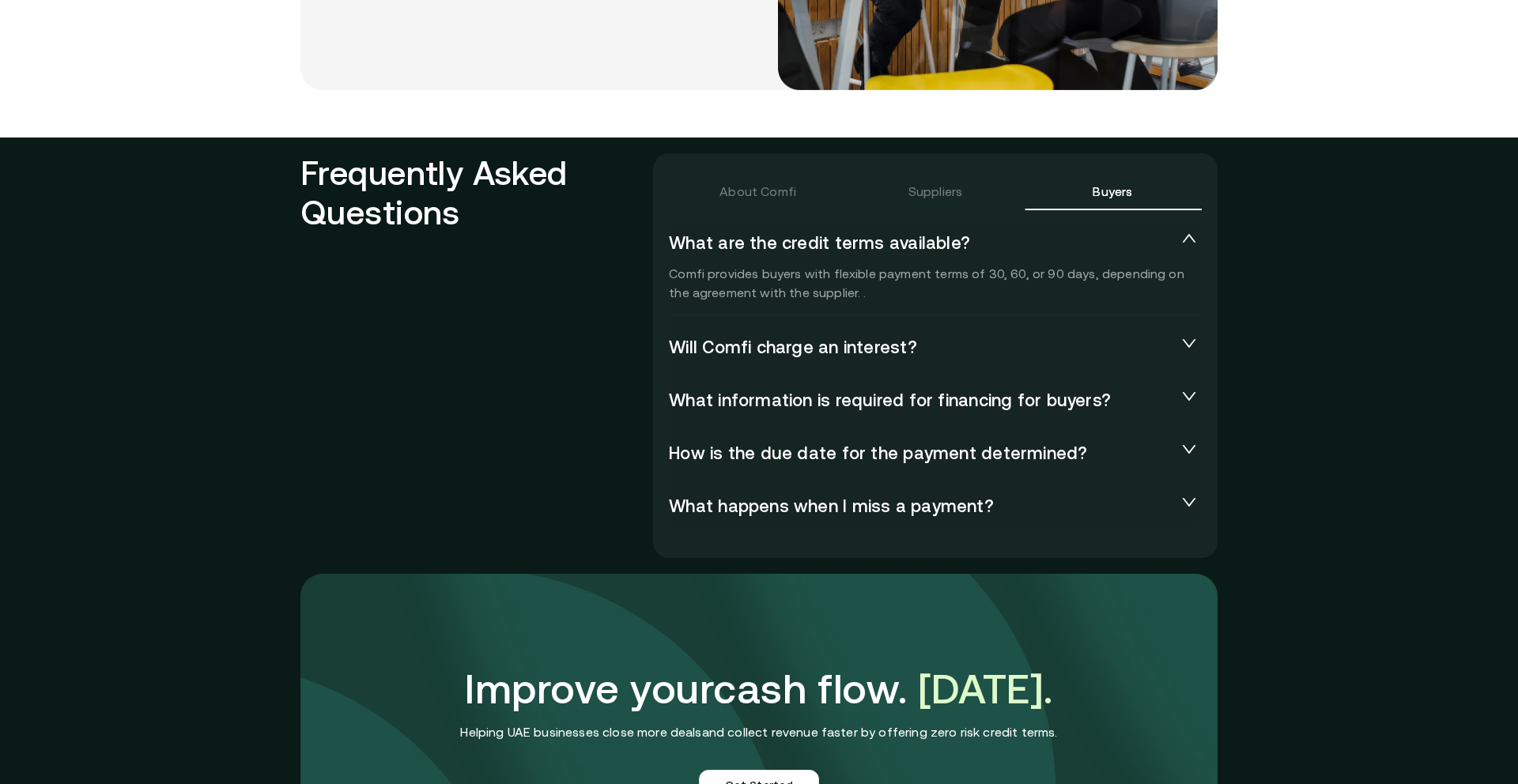 click 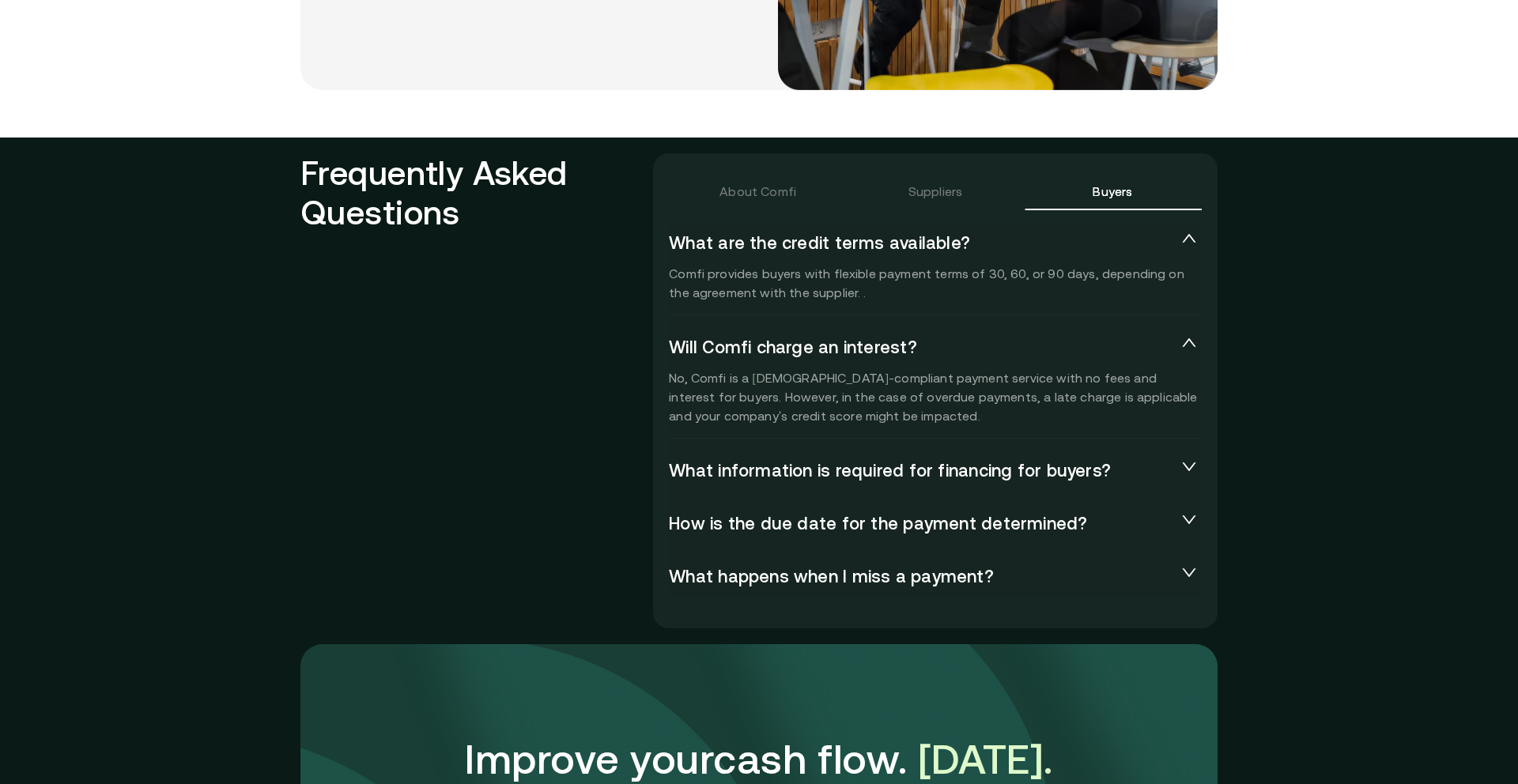 click 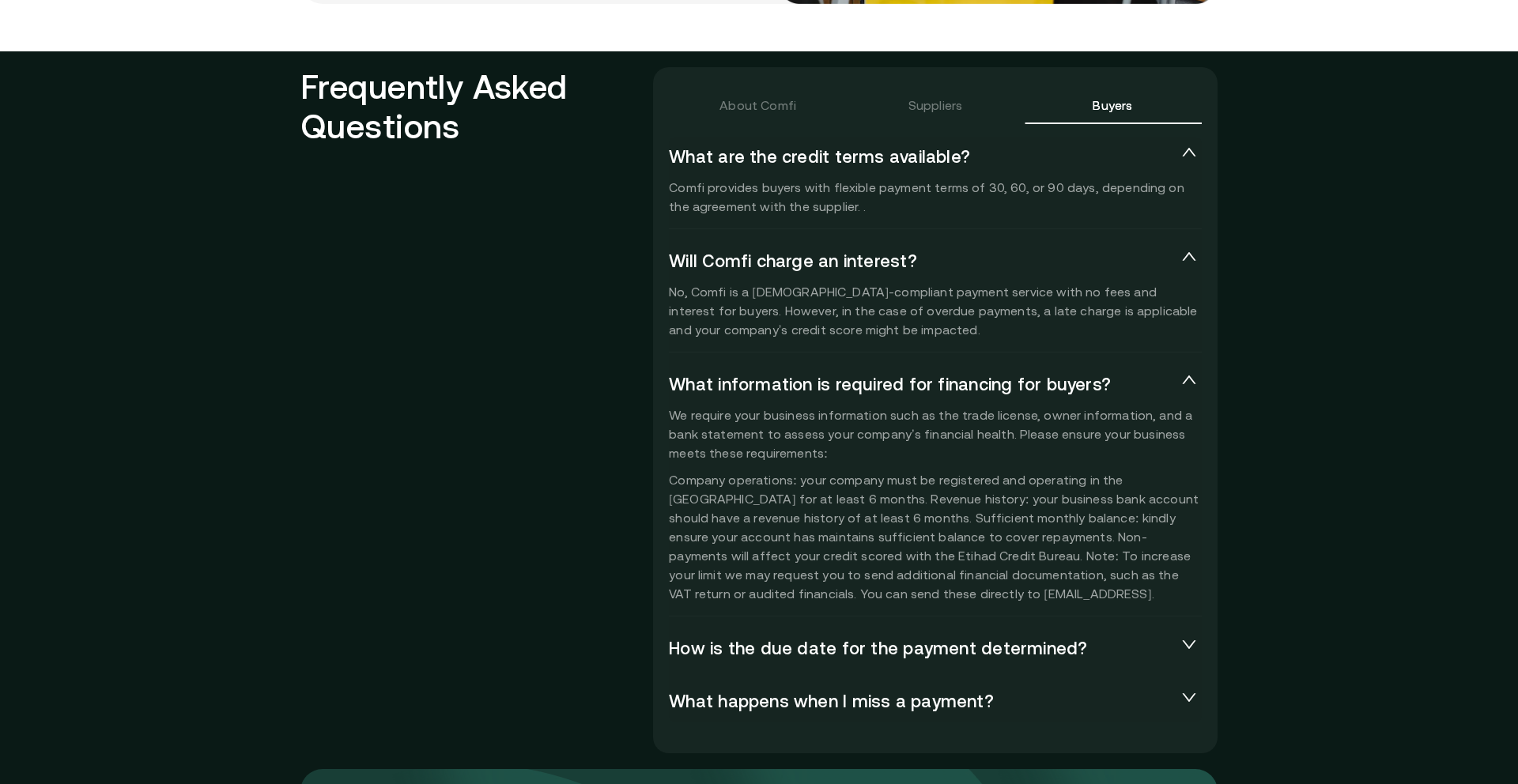 scroll, scrollTop: 3438, scrollLeft: 0, axis: vertical 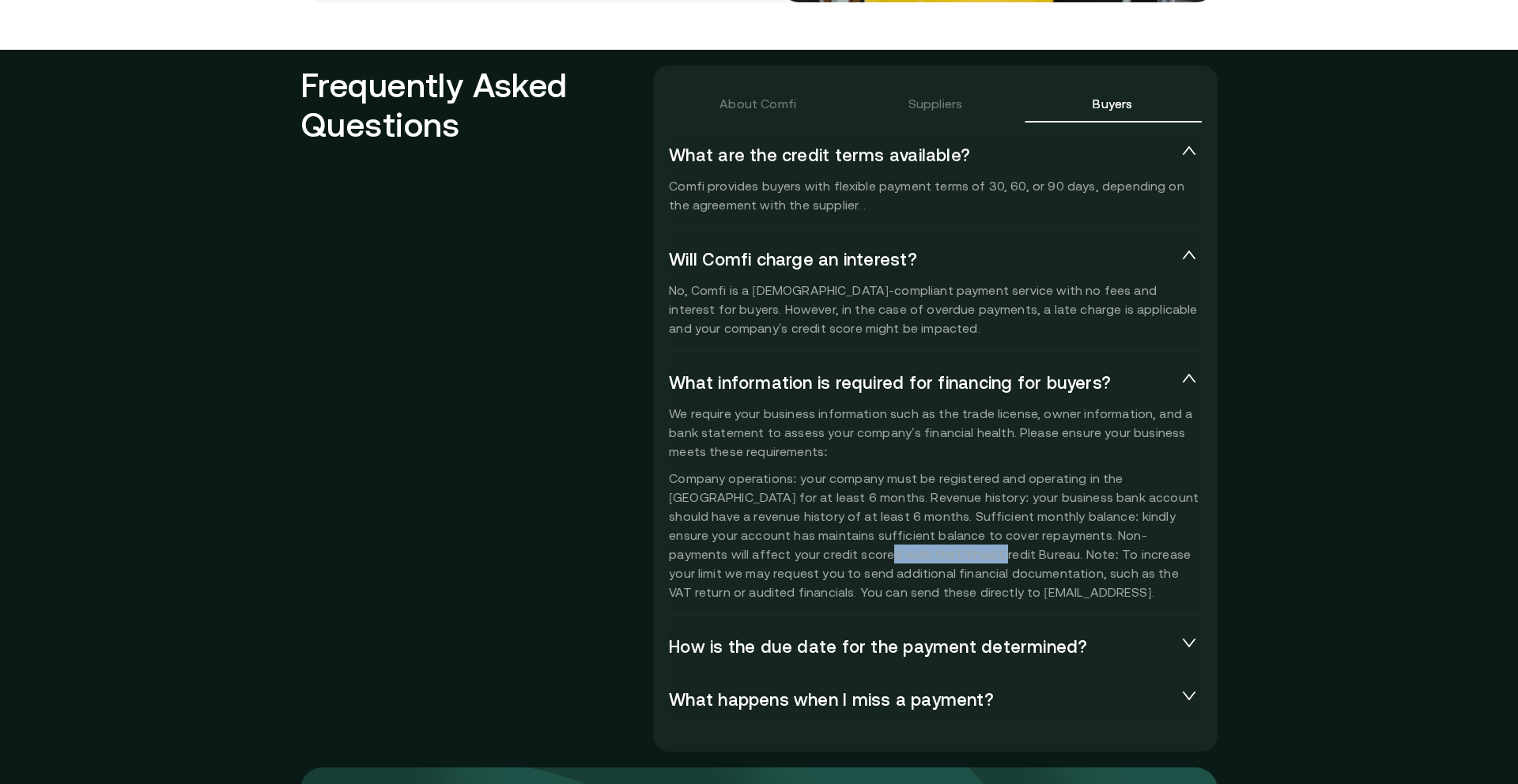drag, startPoint x: 683, startPoint y: 551, endPoint x: 790, endPoint y: 560, distance: 107.37784 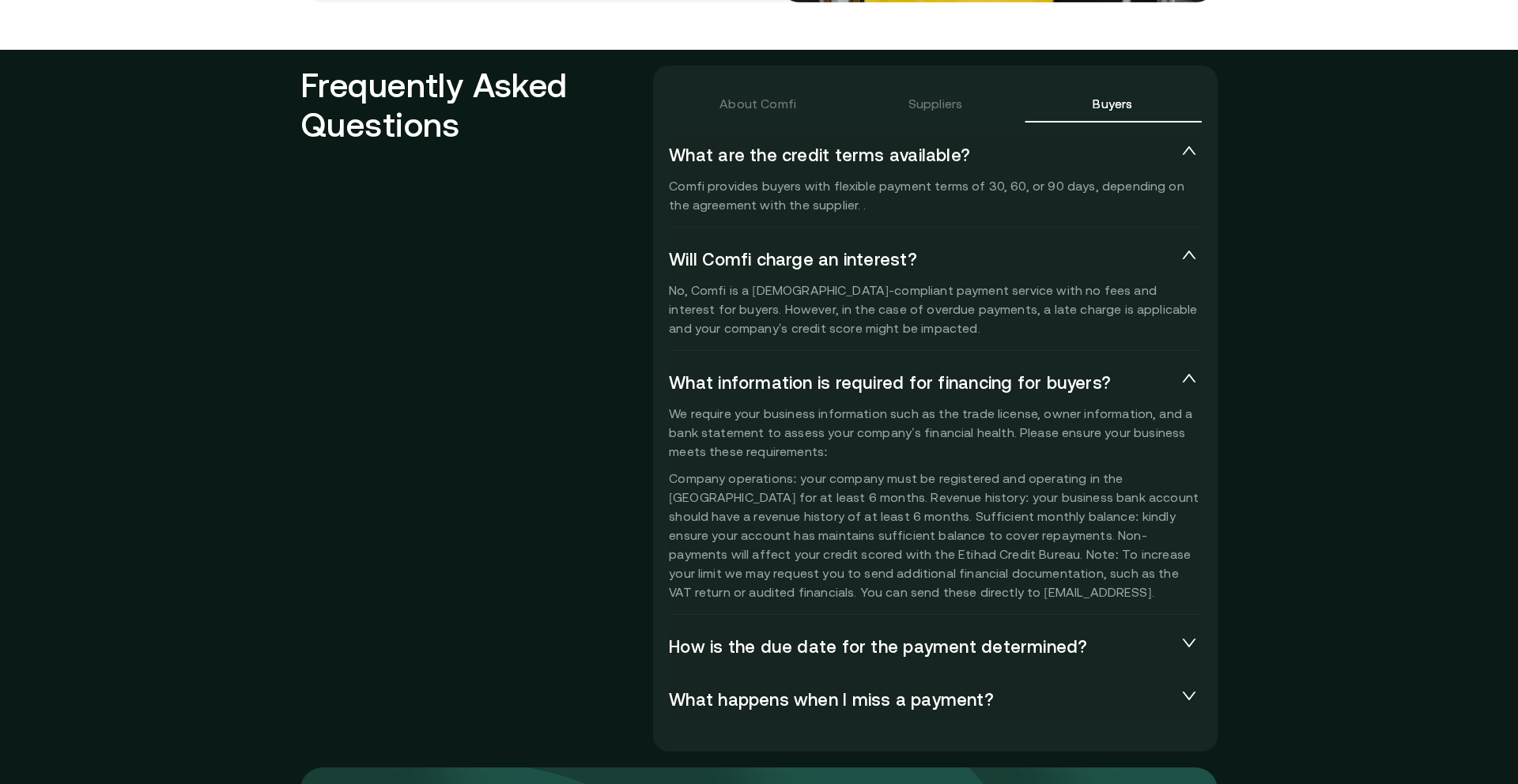 scroll, scrollTop: 3516, scrollLeft: 0, axis: vertical 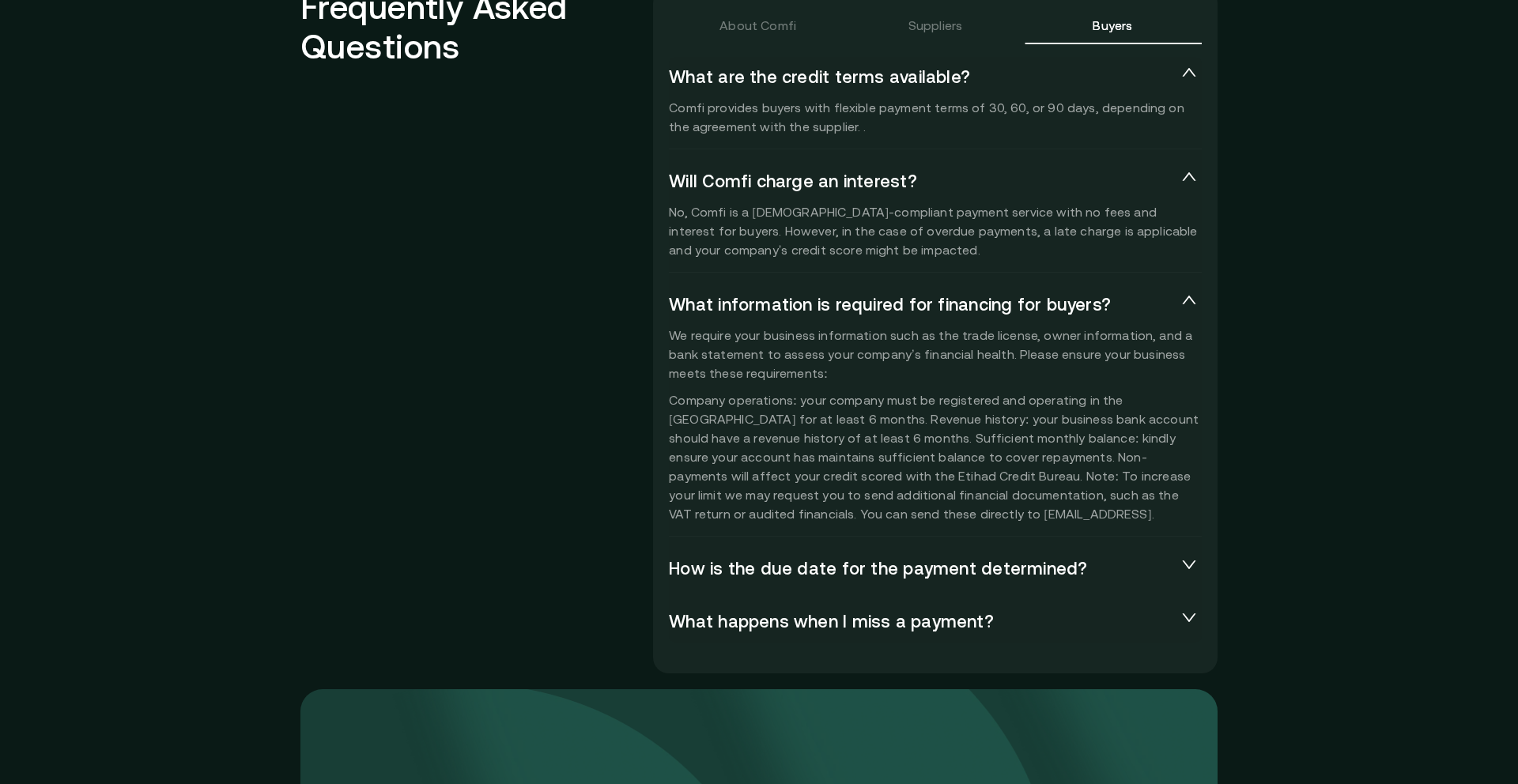click on "How is the due date for the payment determined?" at bounding box center [923, 569] 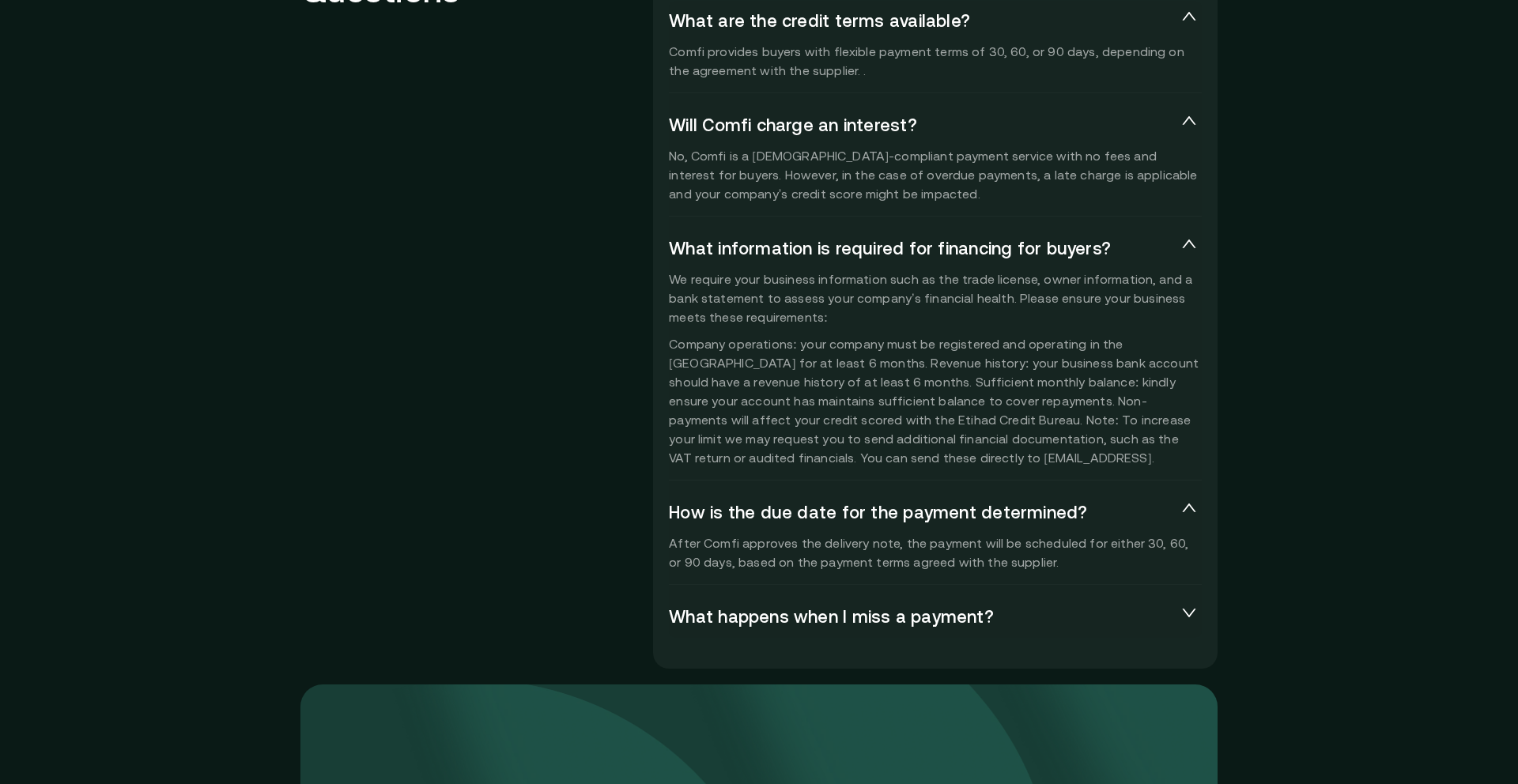 scroll, scrollTop: 3587, scrollLeft: 0, axis: vertical 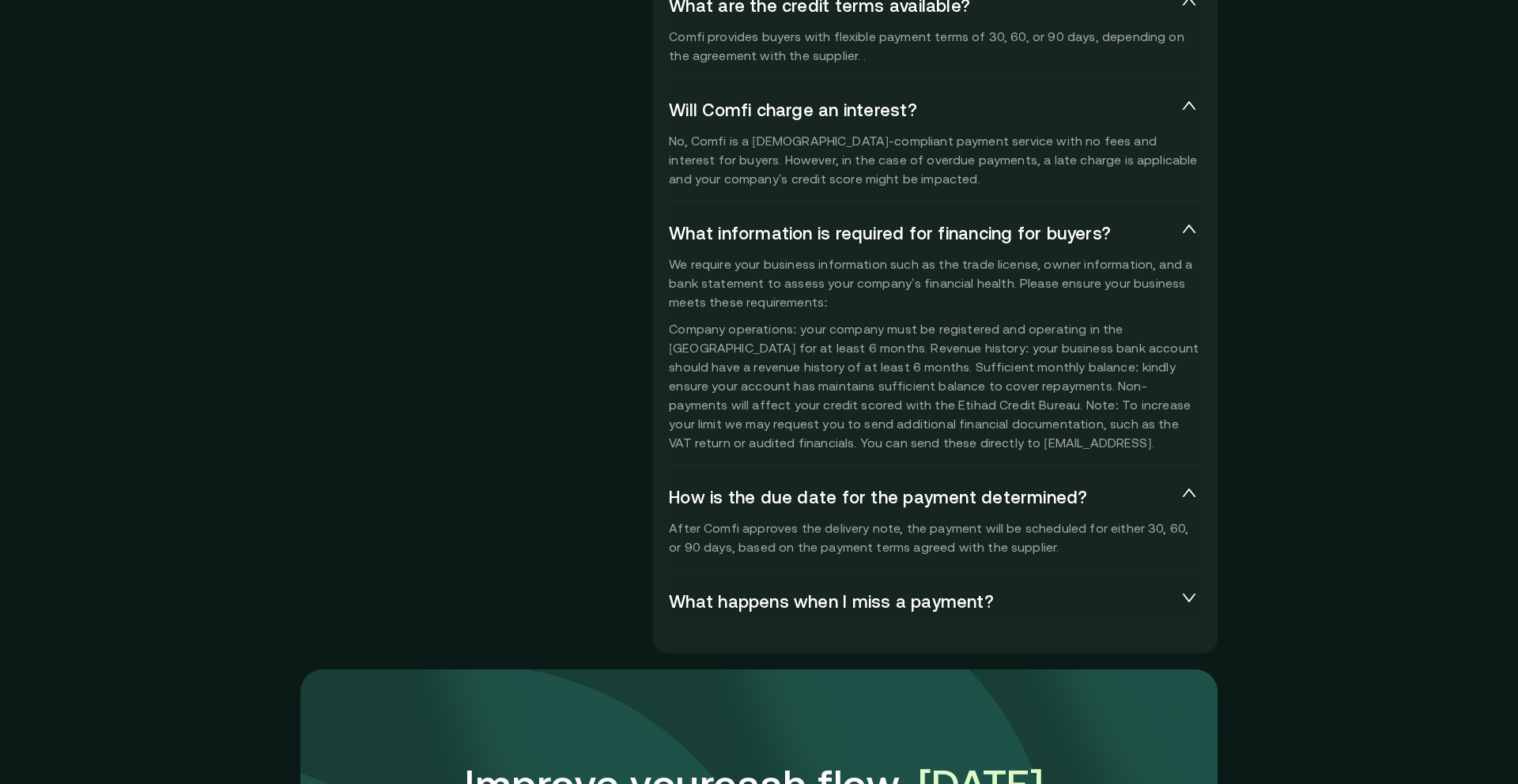click on "What happens when I miss a payment?" at bounding box center (923, 602) 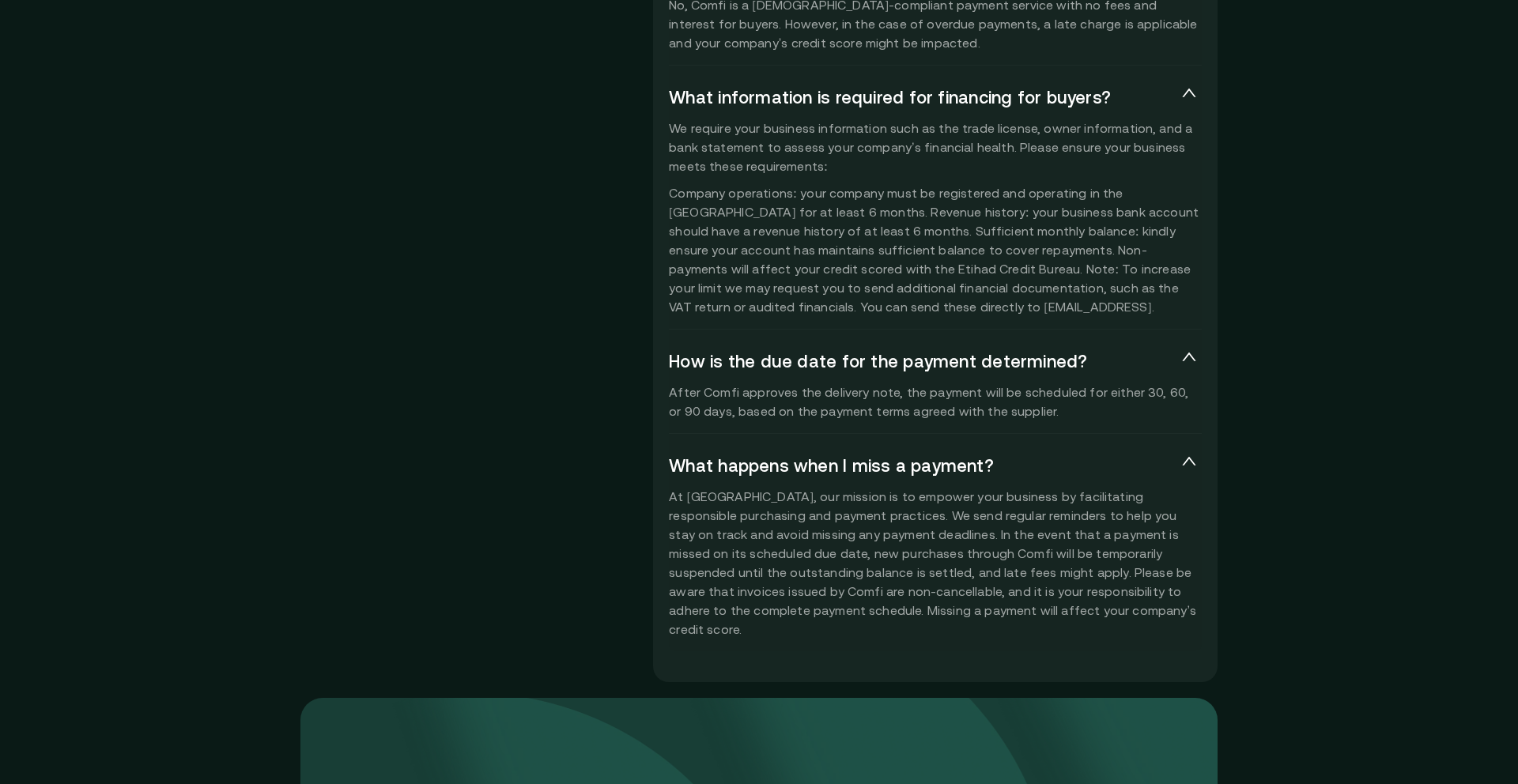 scroll, scrollTop: 3724, scrollLeft: 0, axis: vertical 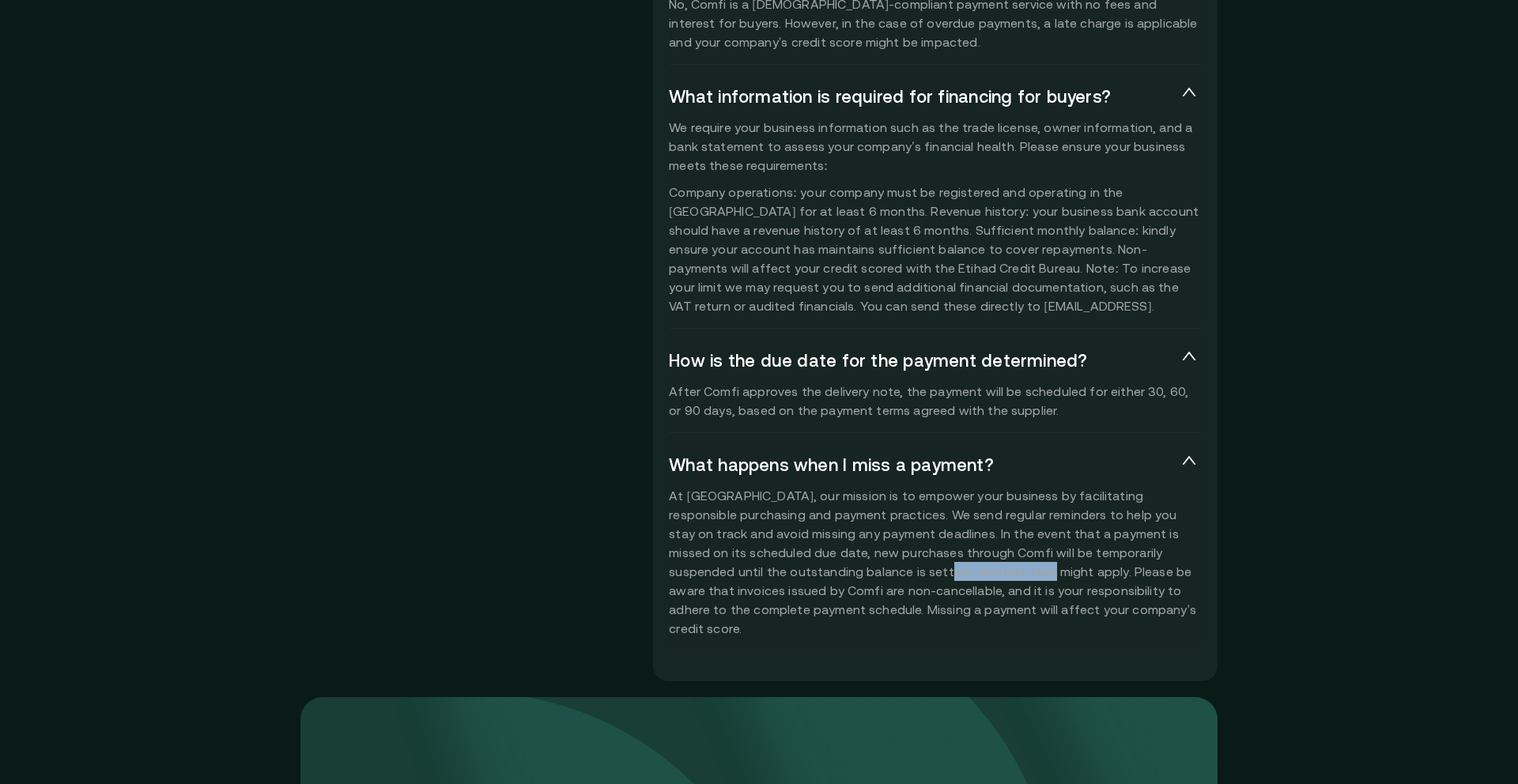 drag, startPoint x: 857, startPoint y: 573, endPoint x: 755, endPoint y: 573, distance: 102 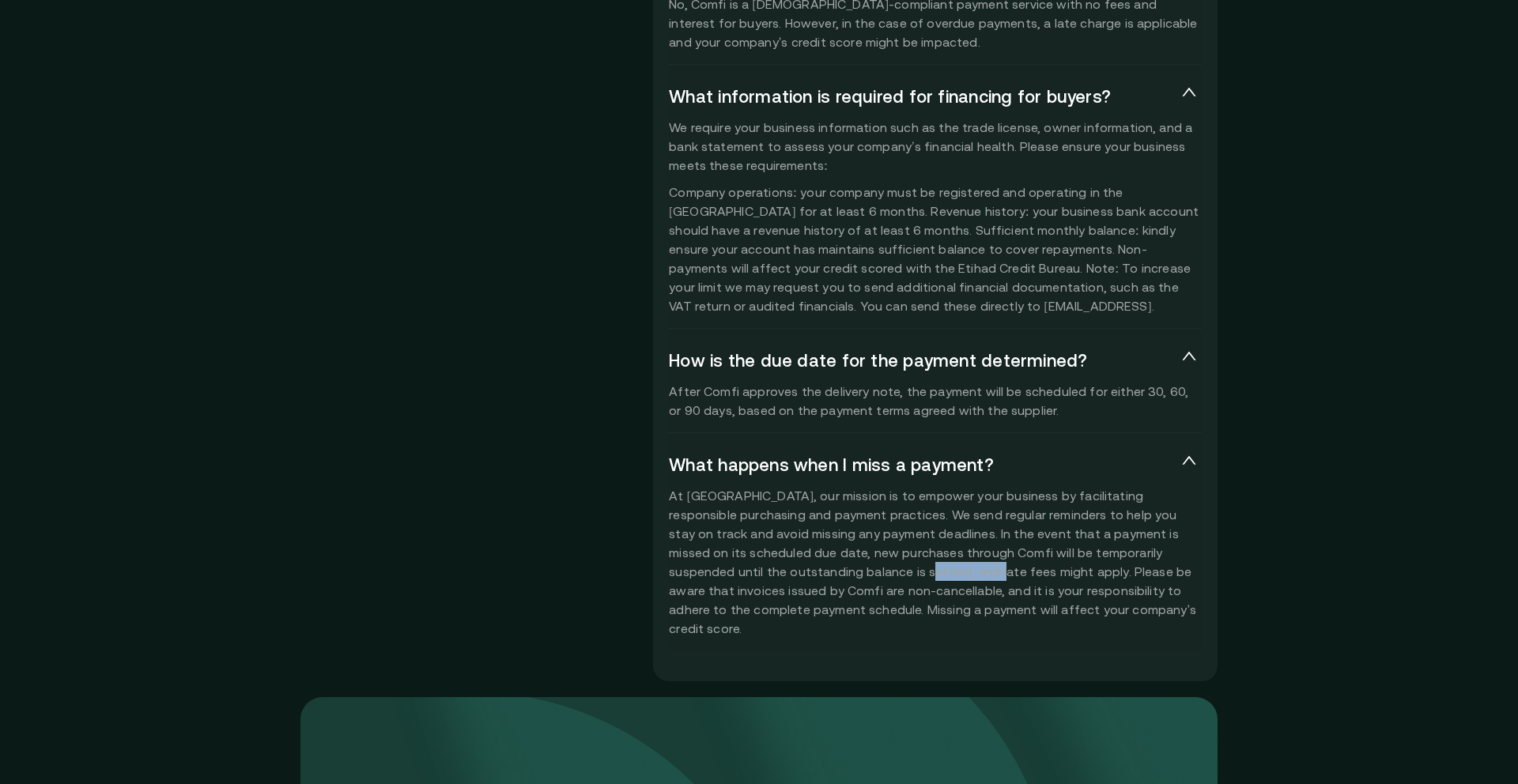 drag, startPoint x: 740, startPoint y: 571, endPoint x: 809, endPoint y: 579, distance: 69.46222 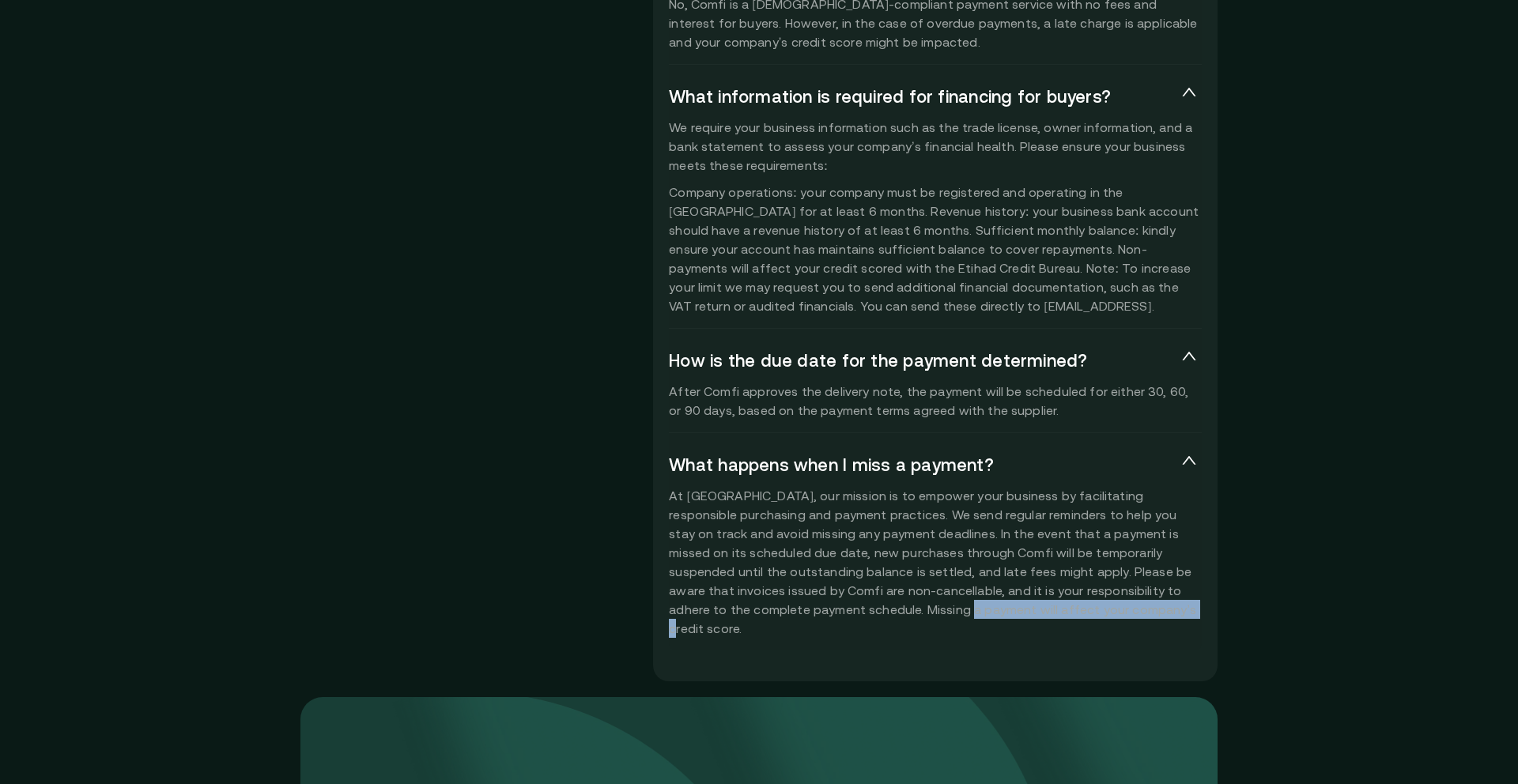 drag, startPoint x: 1014, startPoint y: 616, endPoint x: 793, endPoint y: 612, distance: 221.0362 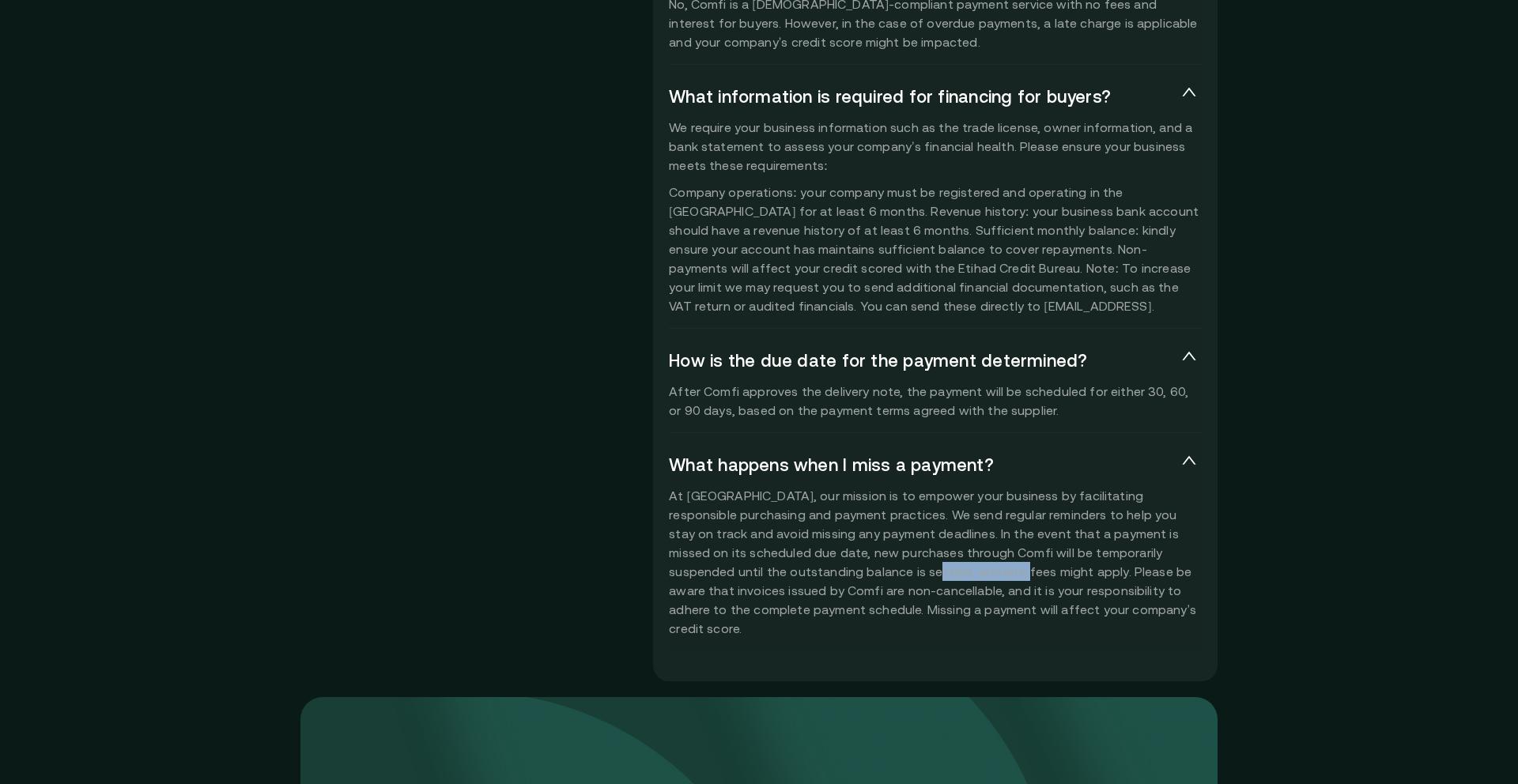 drag, startPoint x: 745, startPoint y: 567, endPoint x: 832, endPoint y: 567, distance: 87 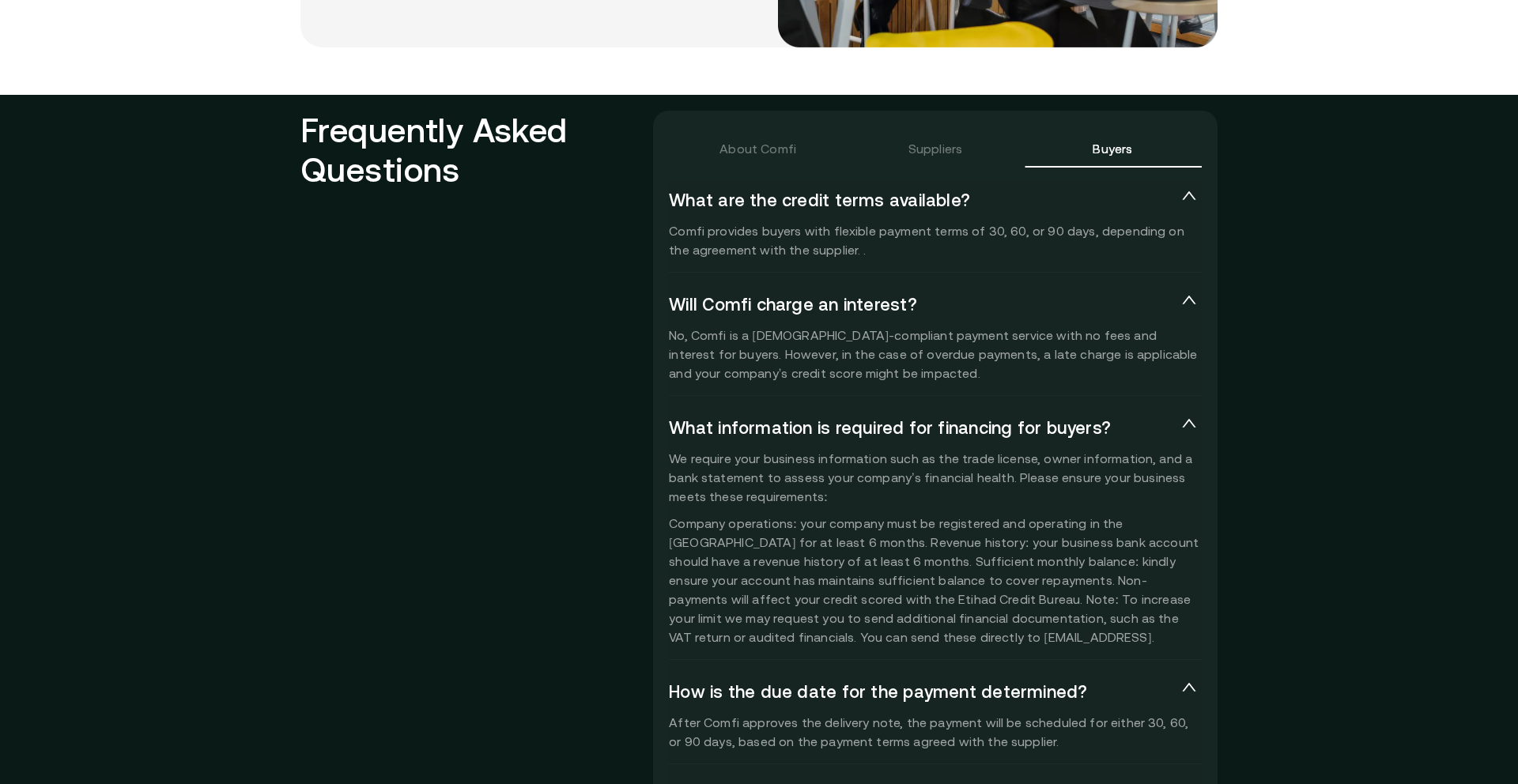 scroll, scrollTop: 3394, scrollLeft: 0, axis: vertical 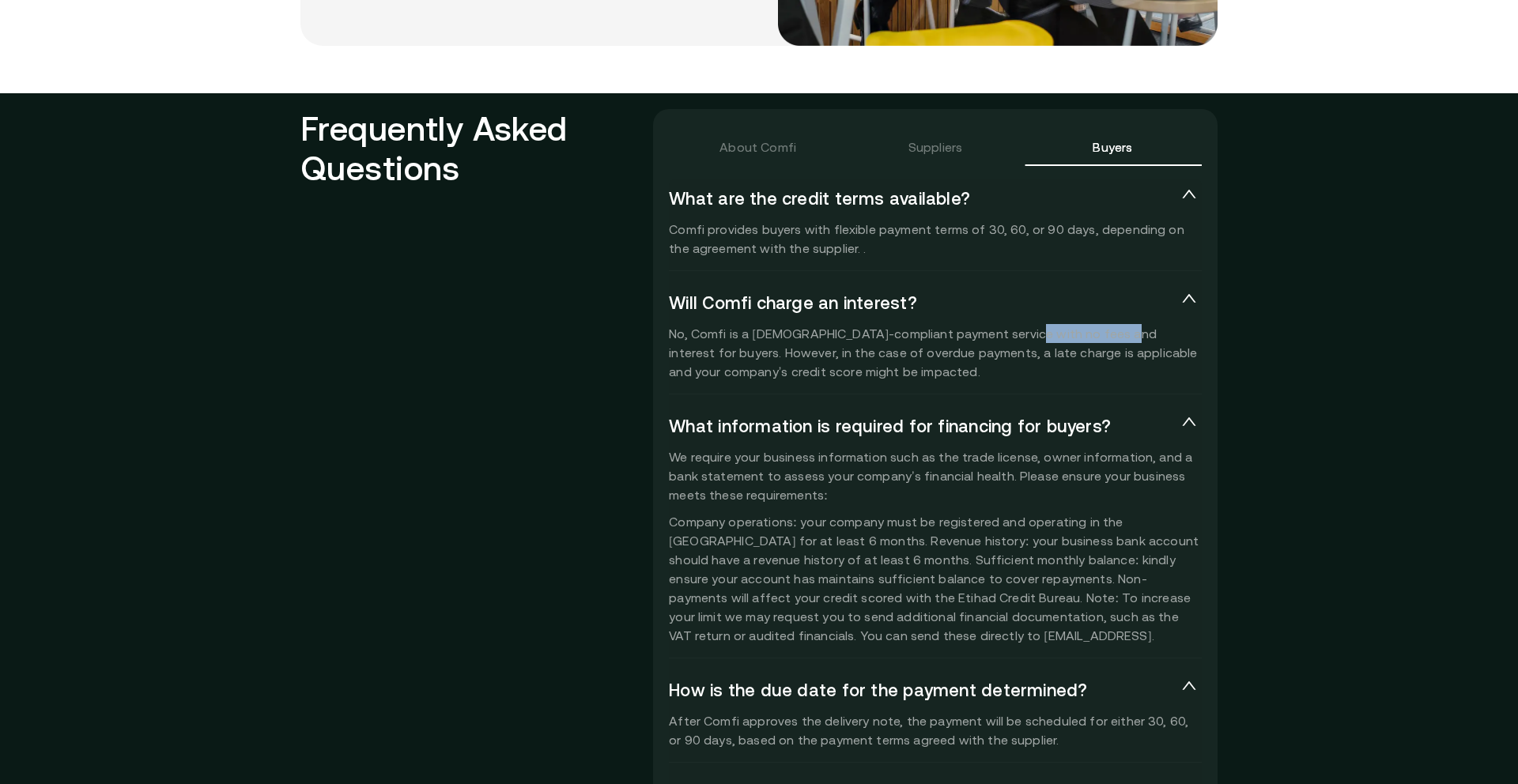 drag, startPoint x: 1006, startPoint y: 331, endPoint x: 1101, endPoint y: 334, distance: 95.0474 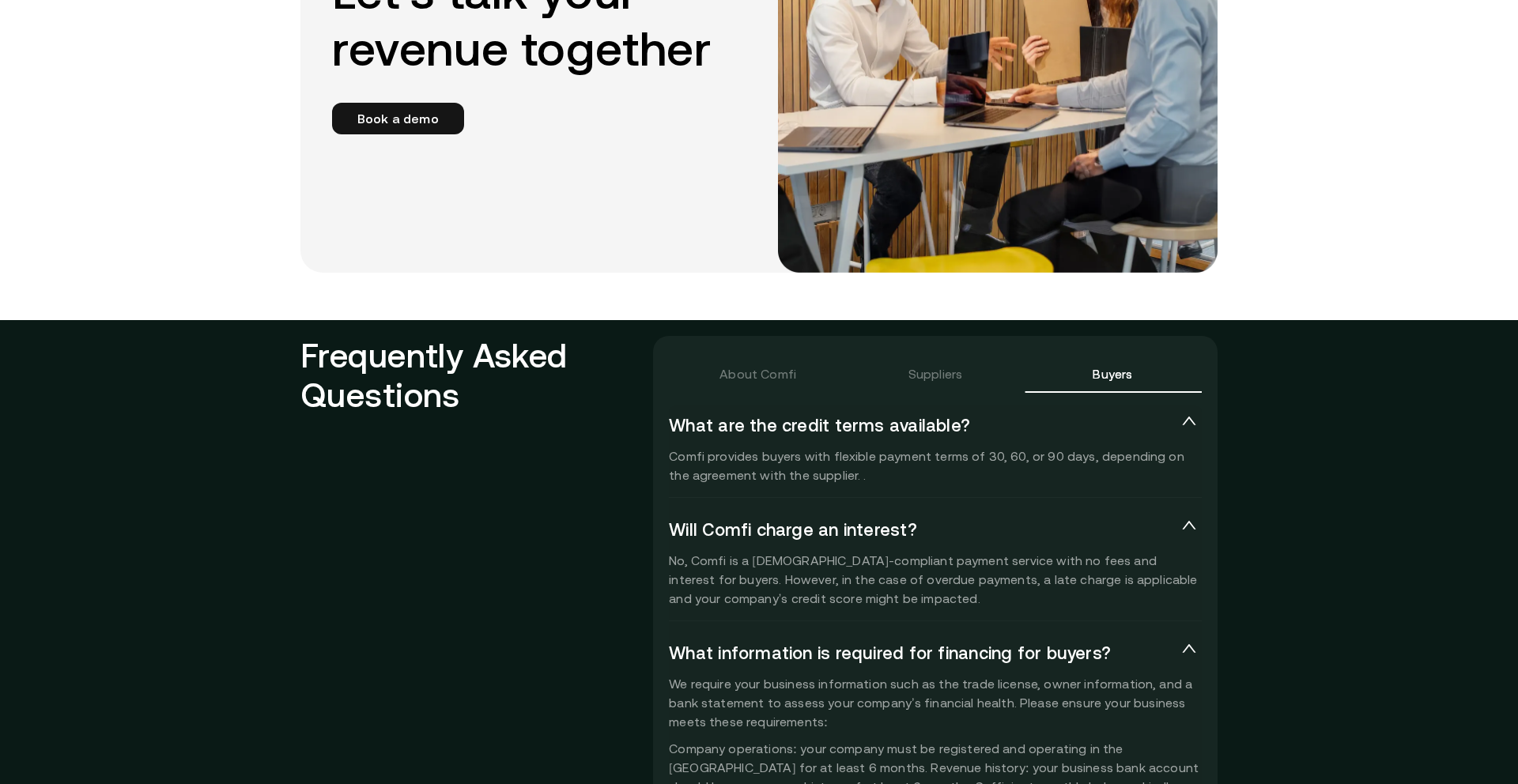 scroll, scrollTop: 3085, scrollLeft: 0, axis: vertical 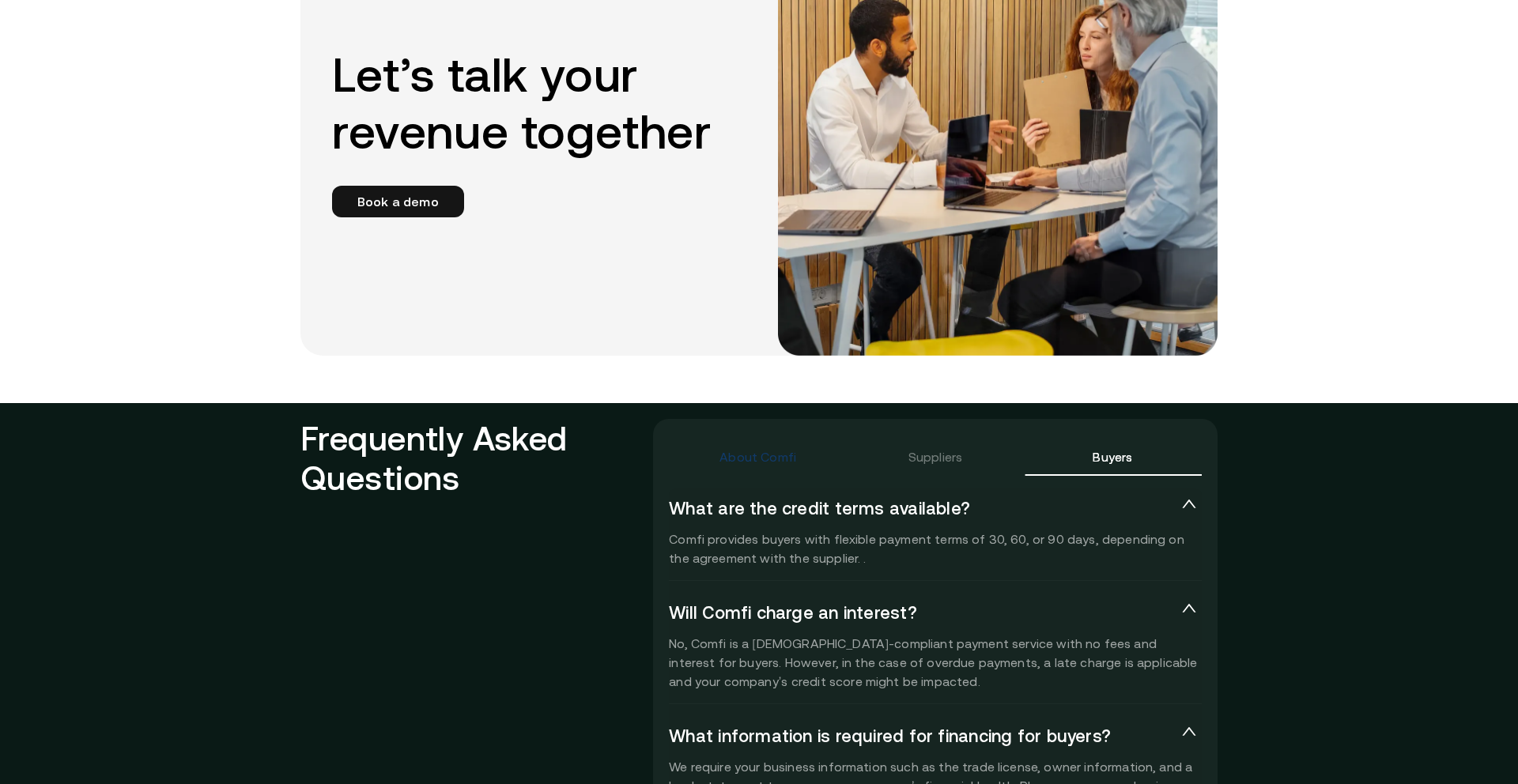click on "About Comfi" at bounding box center [757, 457] 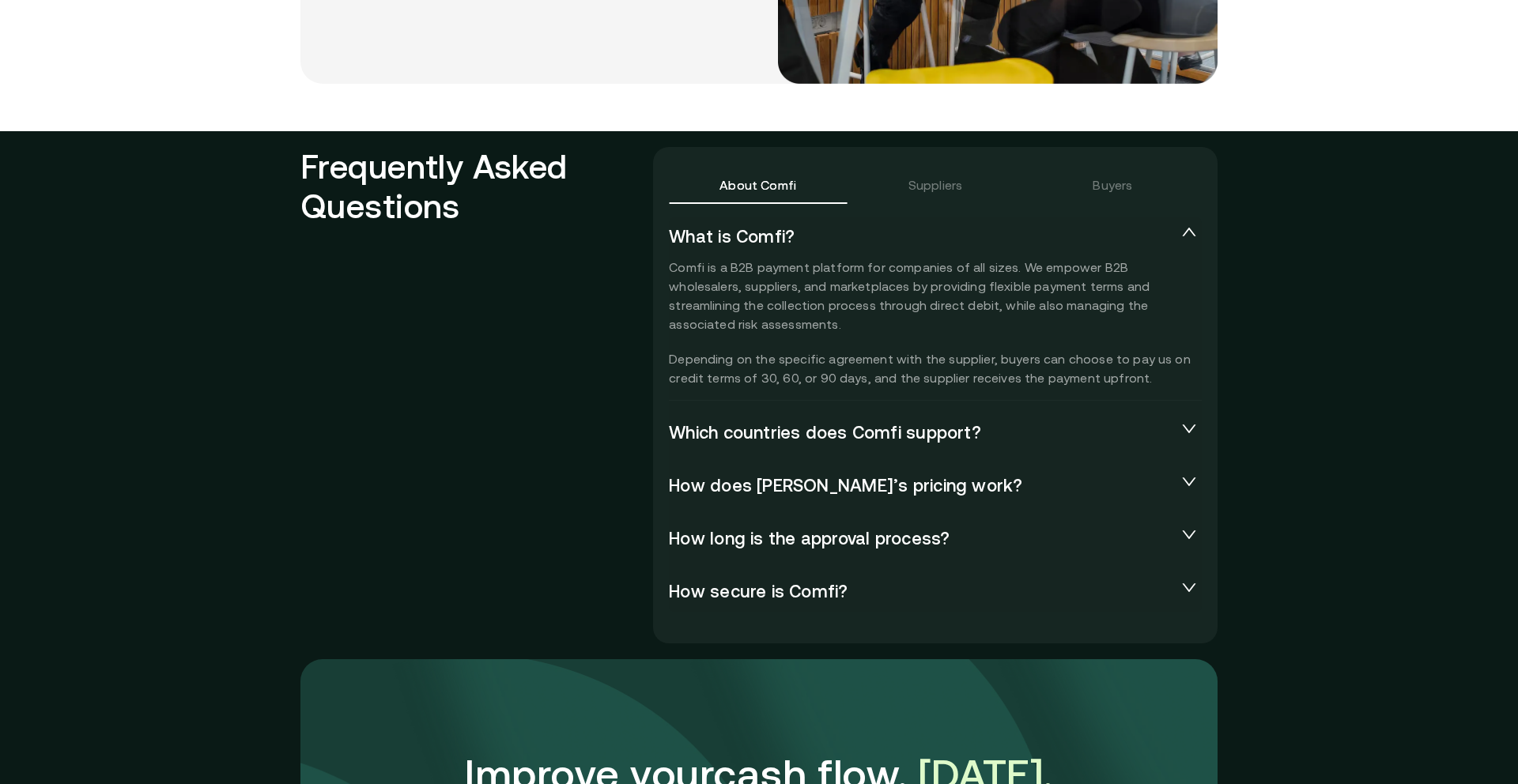 scroll, scrollTop: 3425, scrollLeft: 0, axis: vertical 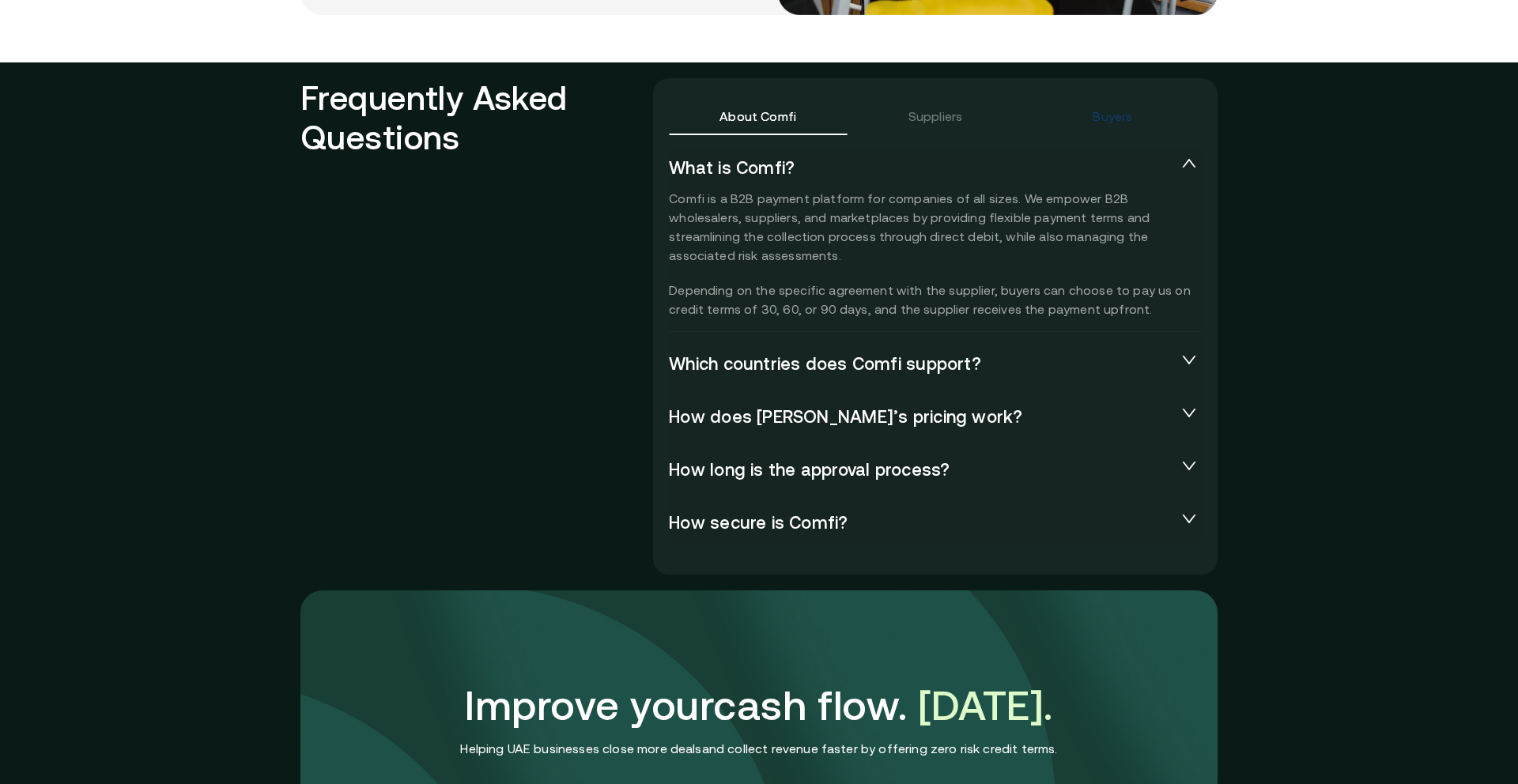 click on "Buyers" at bounding box center [1112, 116] 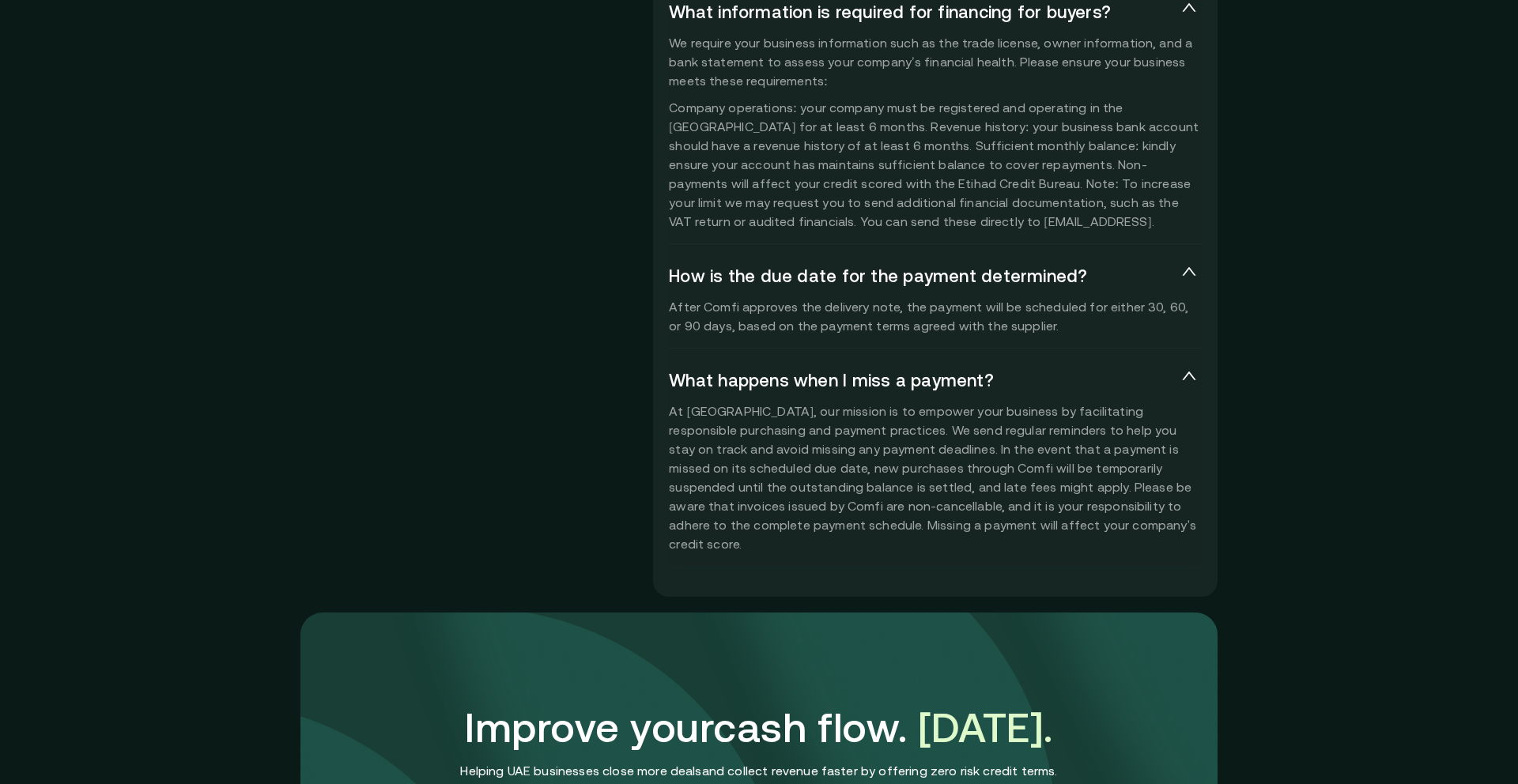 scroll, scrollTop: 3814, scrollLeft: 0, axis: vertical 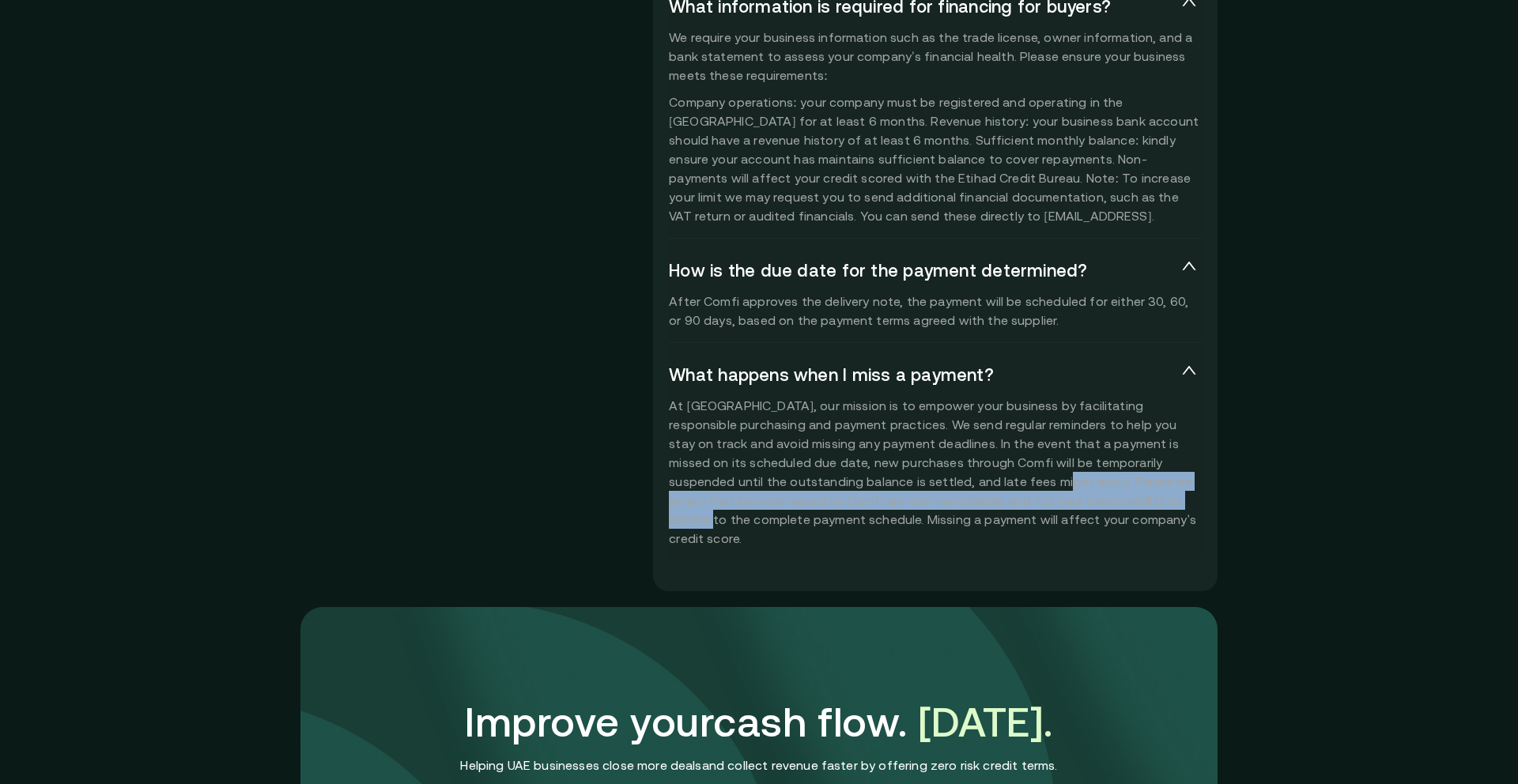 drag, startPoint x: 870, startPoint y: 481, endPoint x: 1029, endPoint y: 494, distance: 159.5306 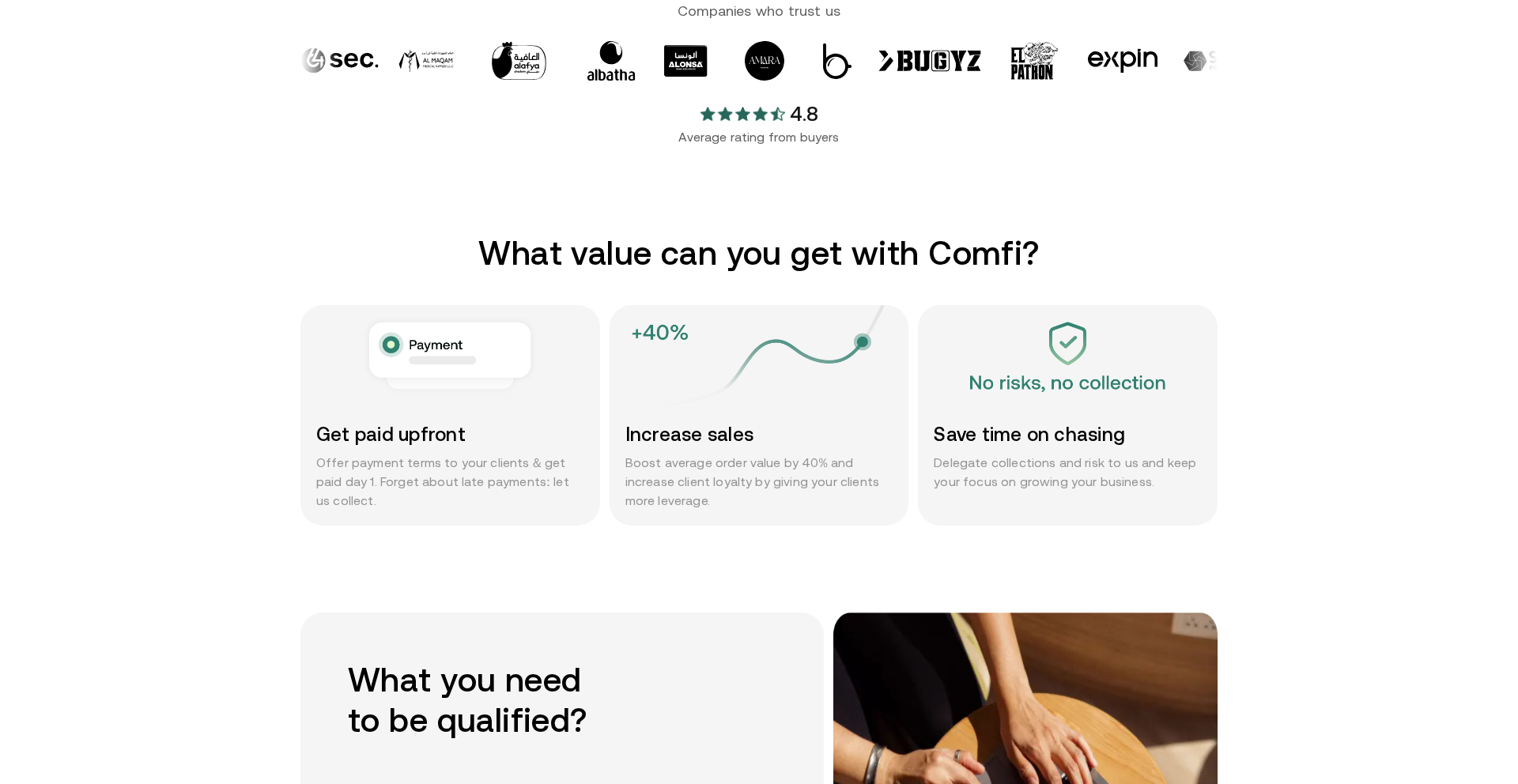 scroll, scrollTop: 0, scrollLeft: 0, axis: both 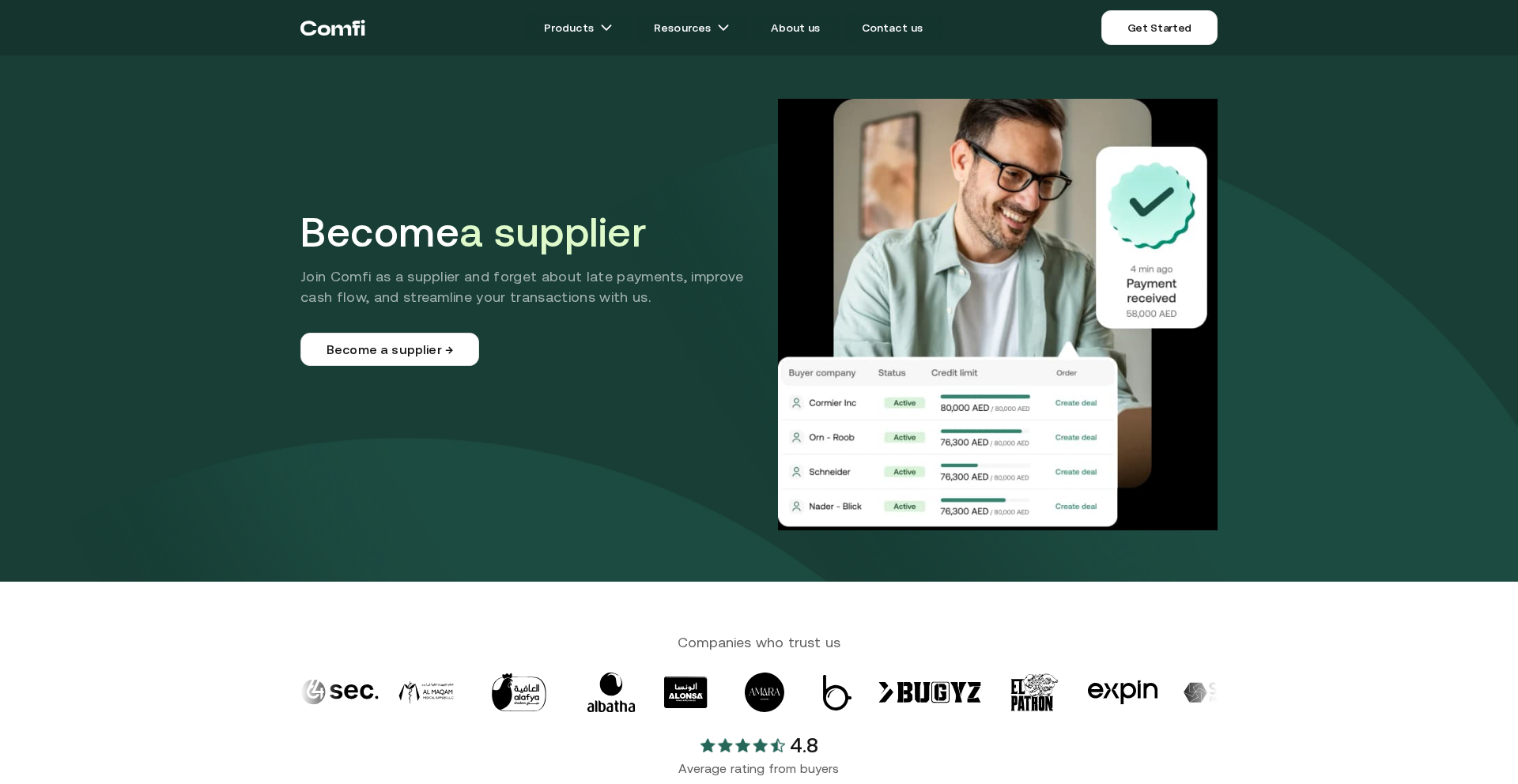click 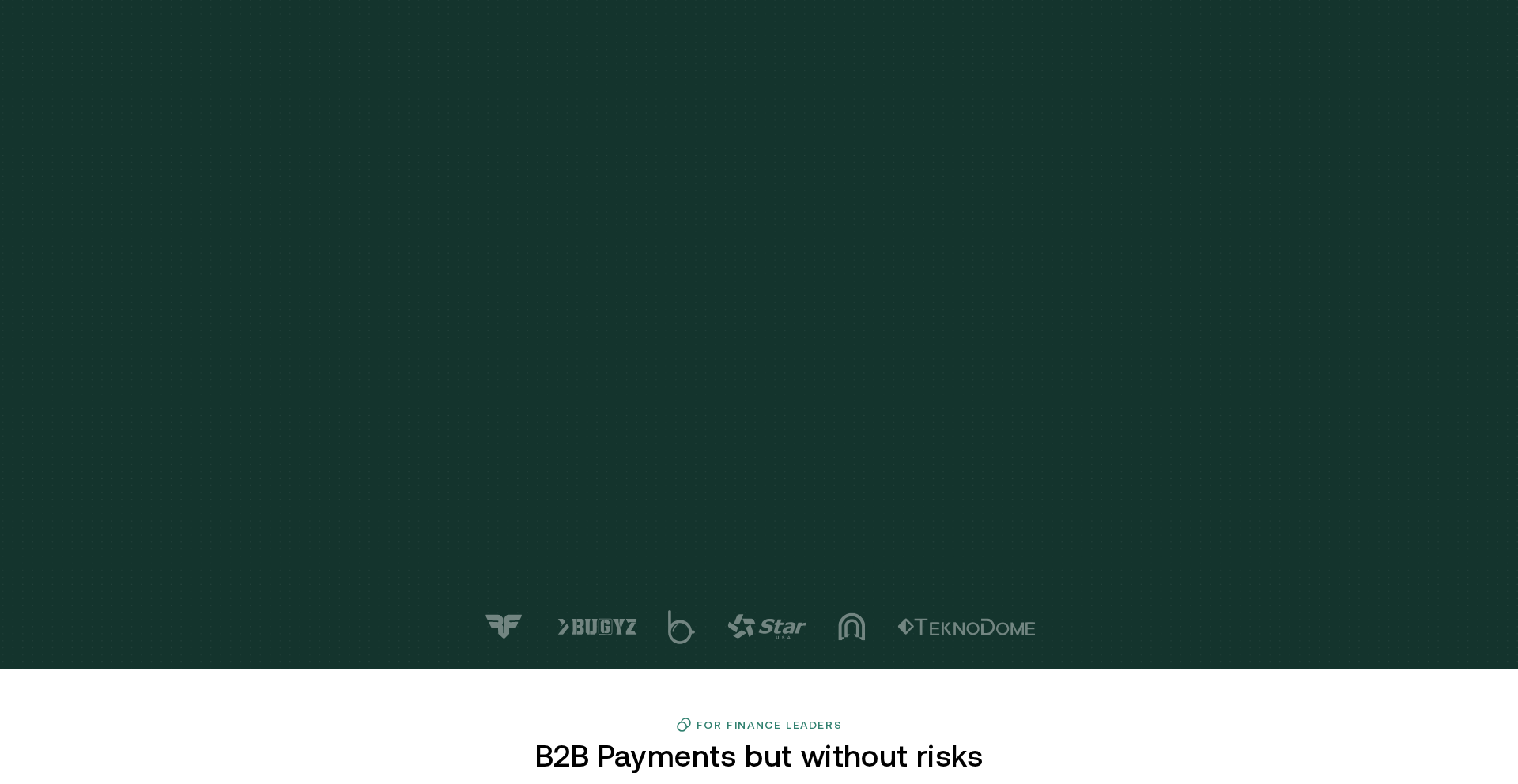 scroll, scrollTop: 0, scrollLeft: 0, axis: both 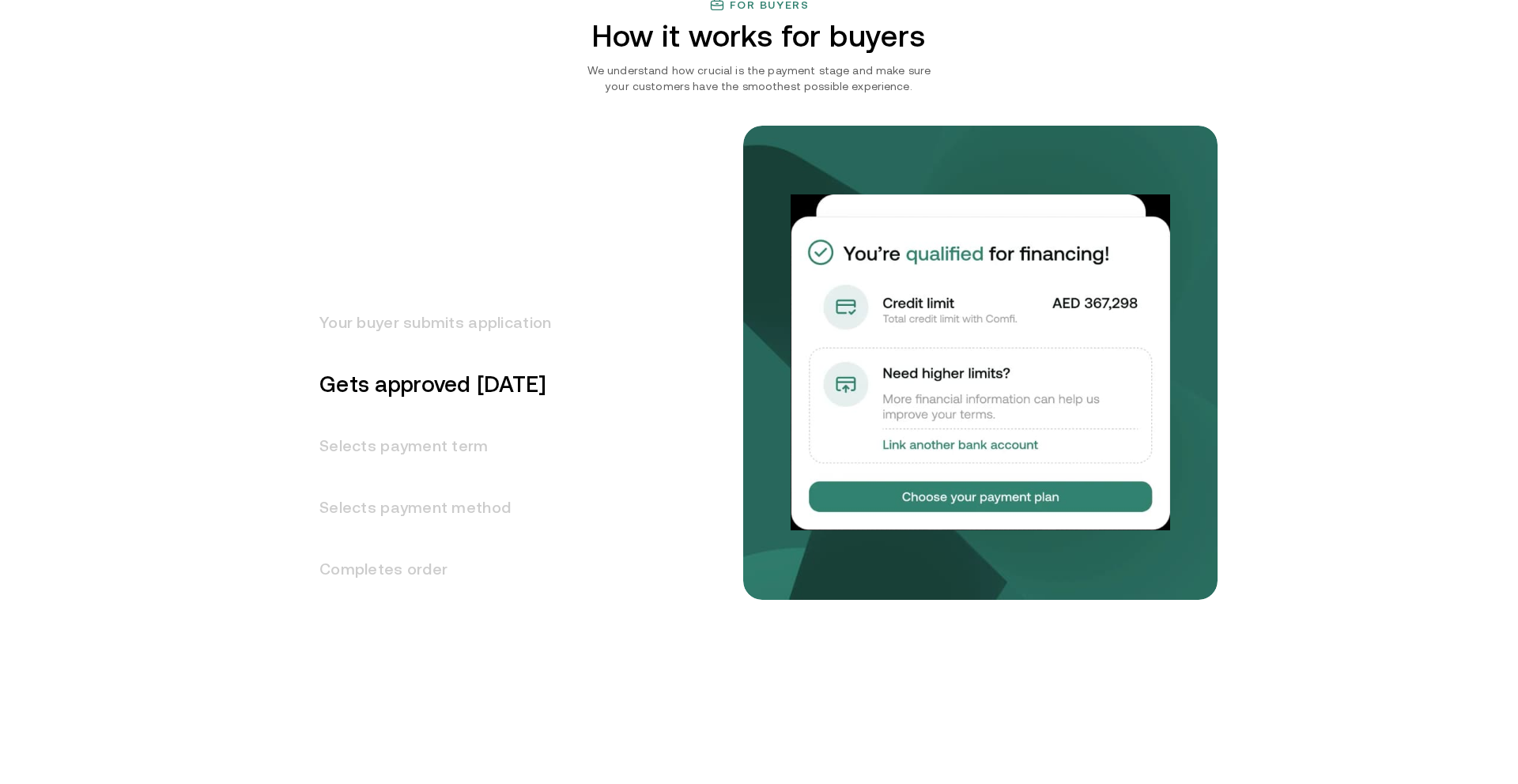 click on "Your buyer submits application" at bounding box center (425, 322) 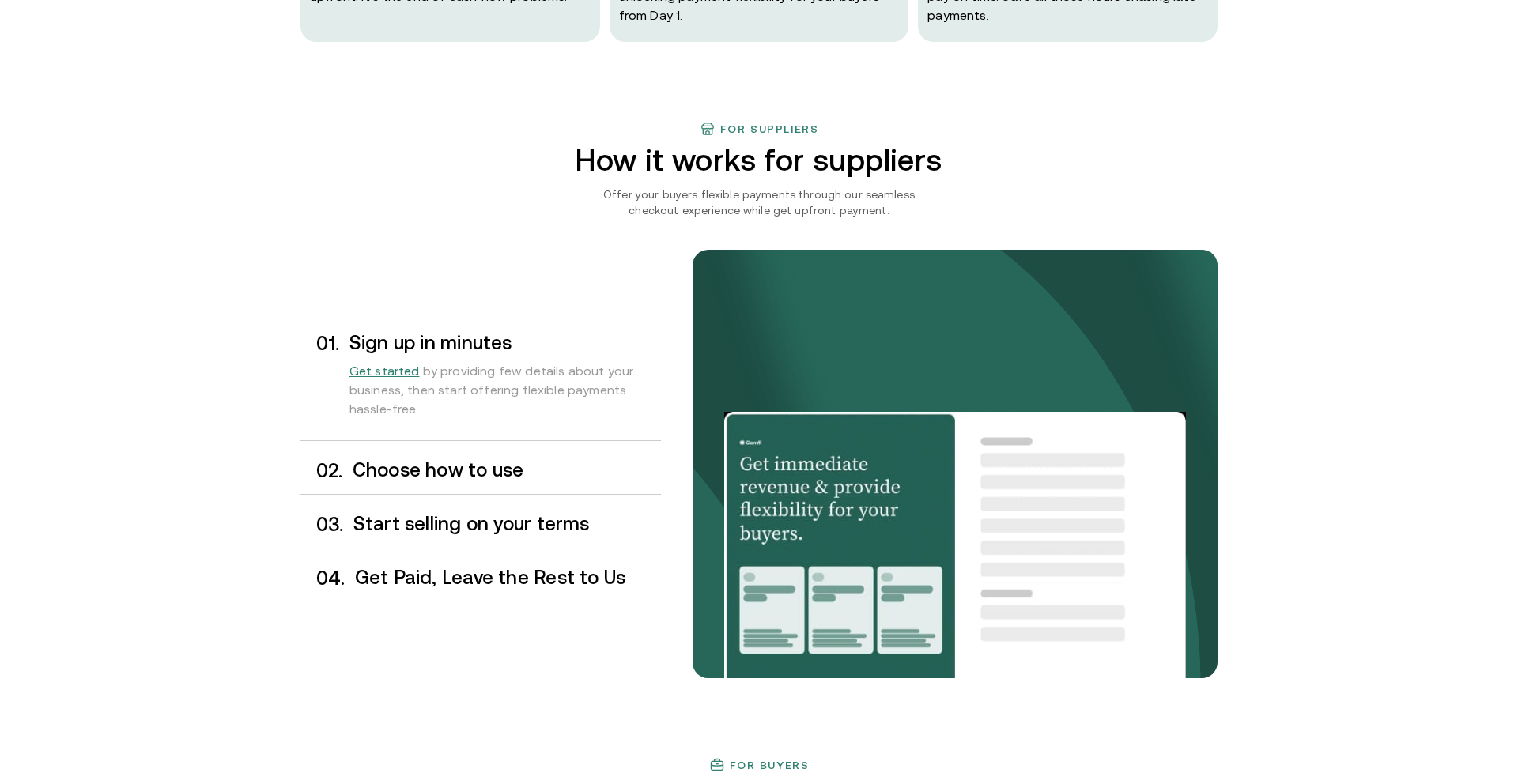 scroll, scrollTop: 1029, scrollLeft: 0, axis: vertical 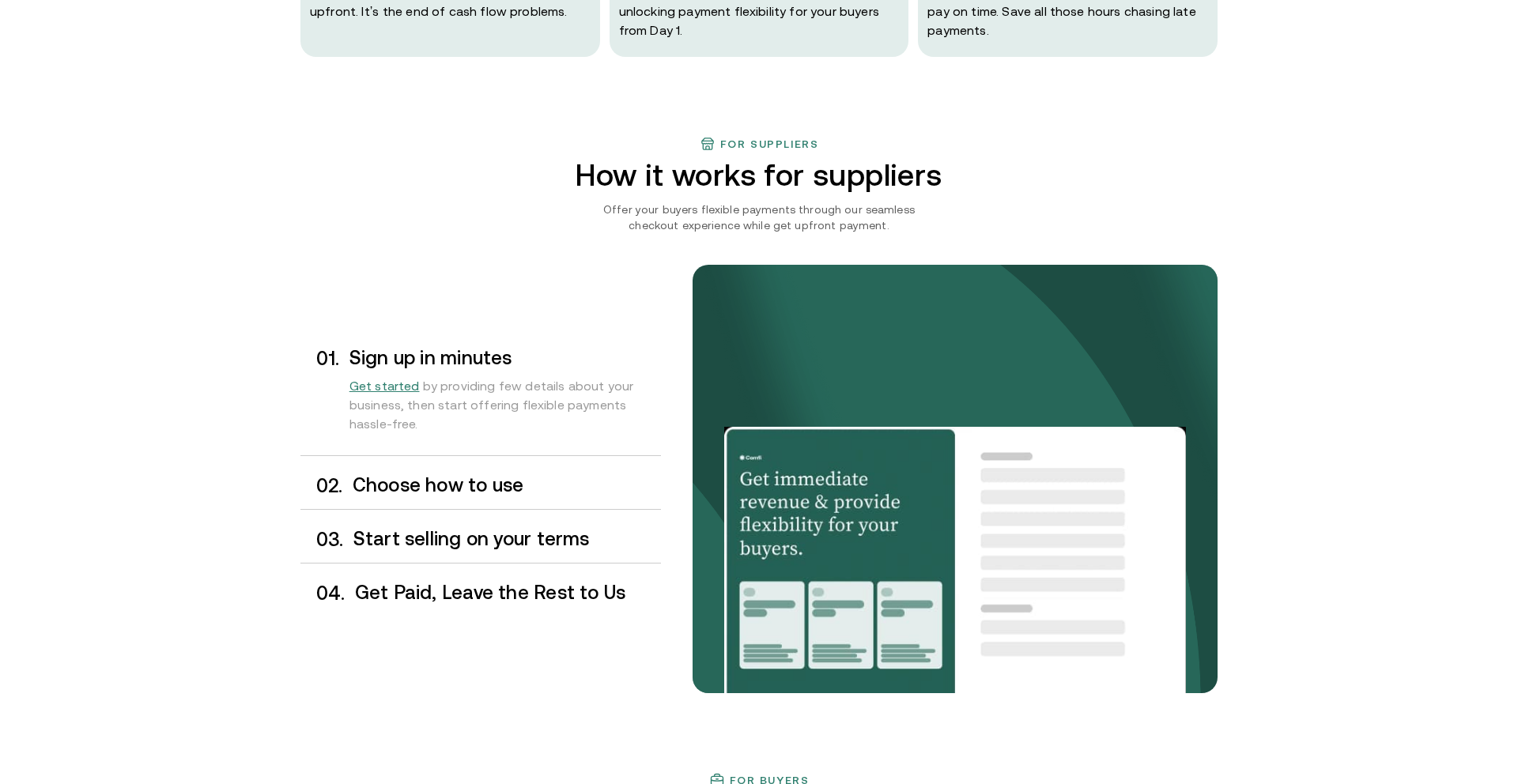 click on "Choose how to use" at bounding box center (507, 485) 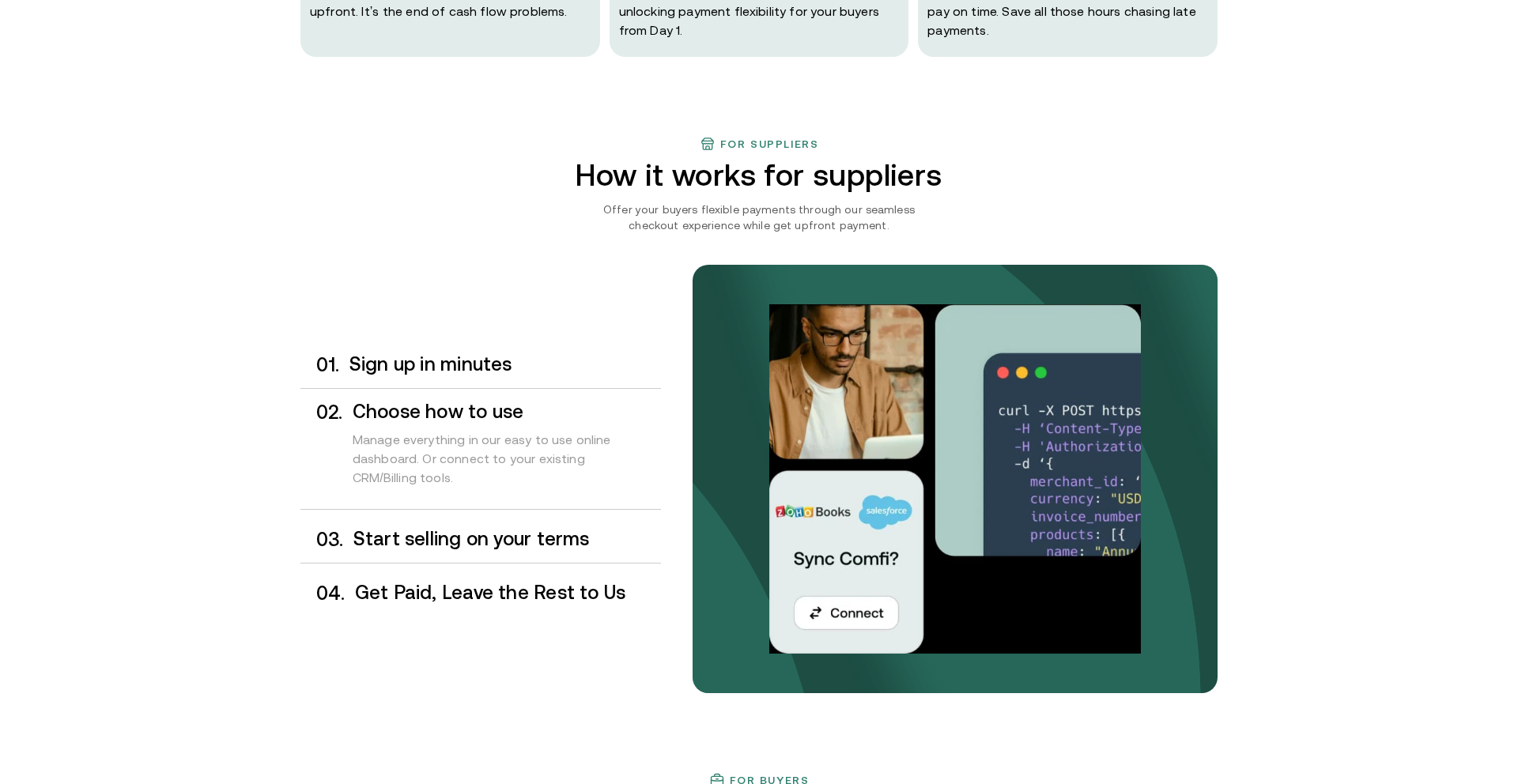 click on "0 3 . Start selling on your terms" at bounding box center [481, 539] 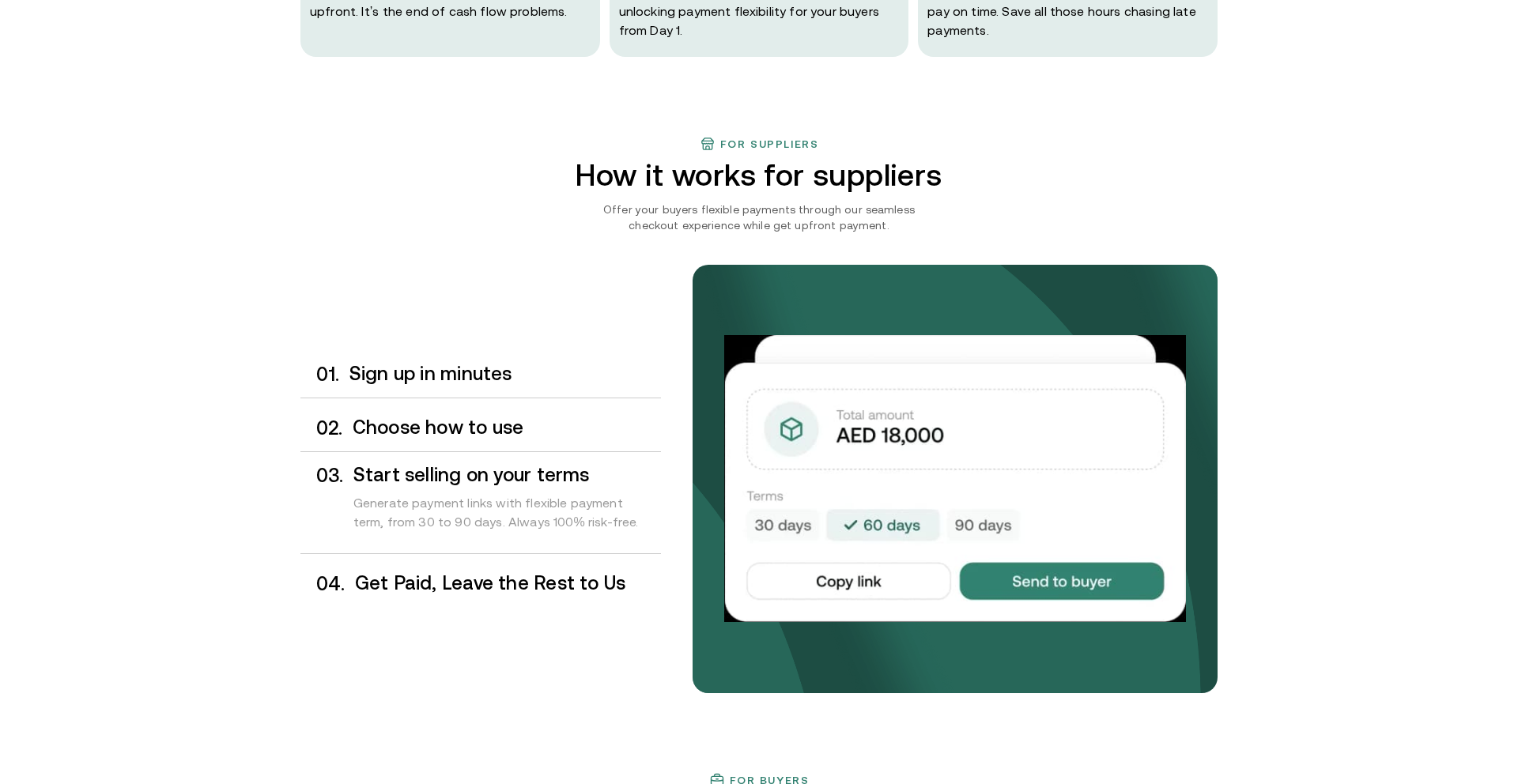 click on "Get Paid, Leave the Rest to Us" at bounding box center [508, 583] 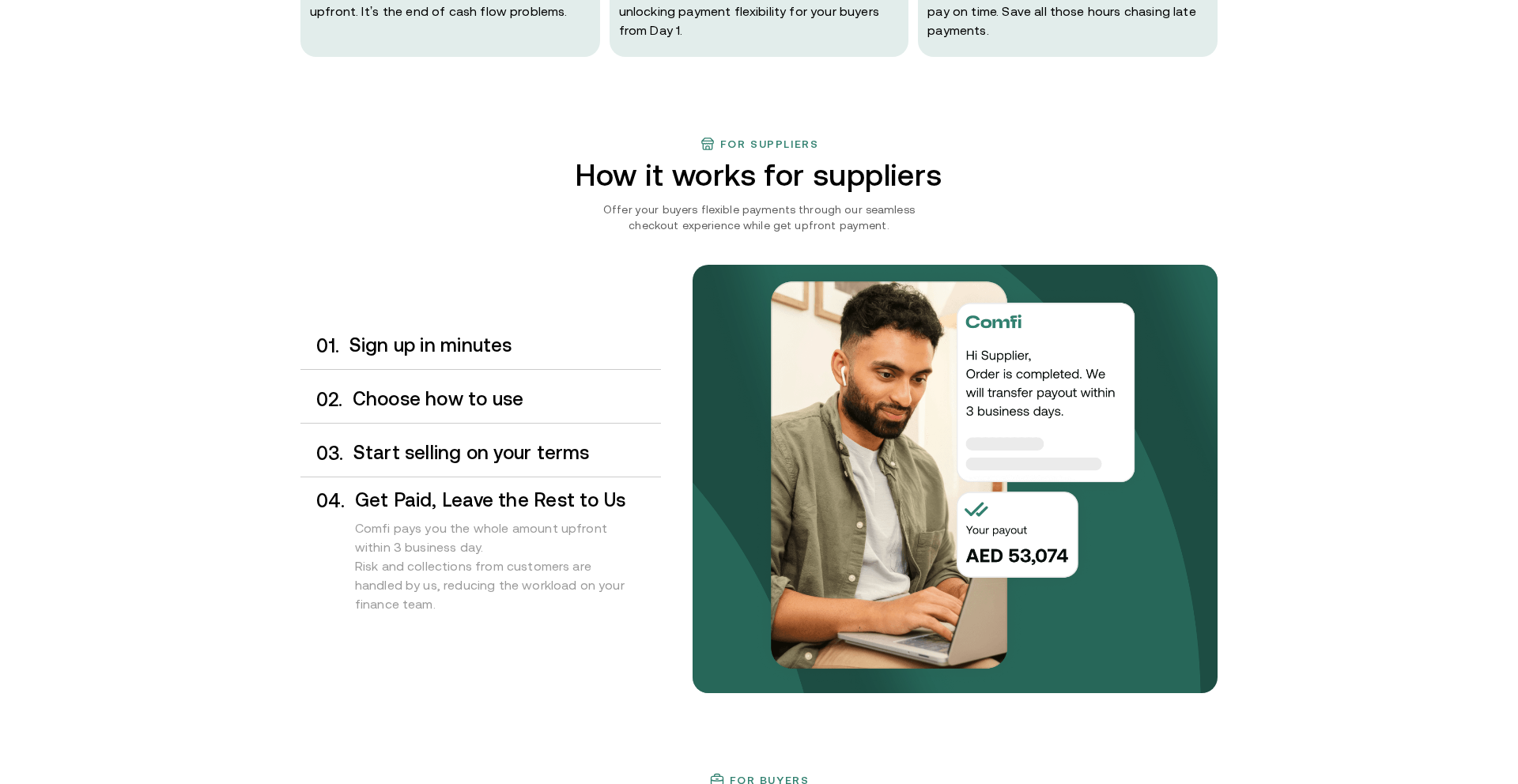 click on "Start selling on your terms" at bounding box center (507, 453) 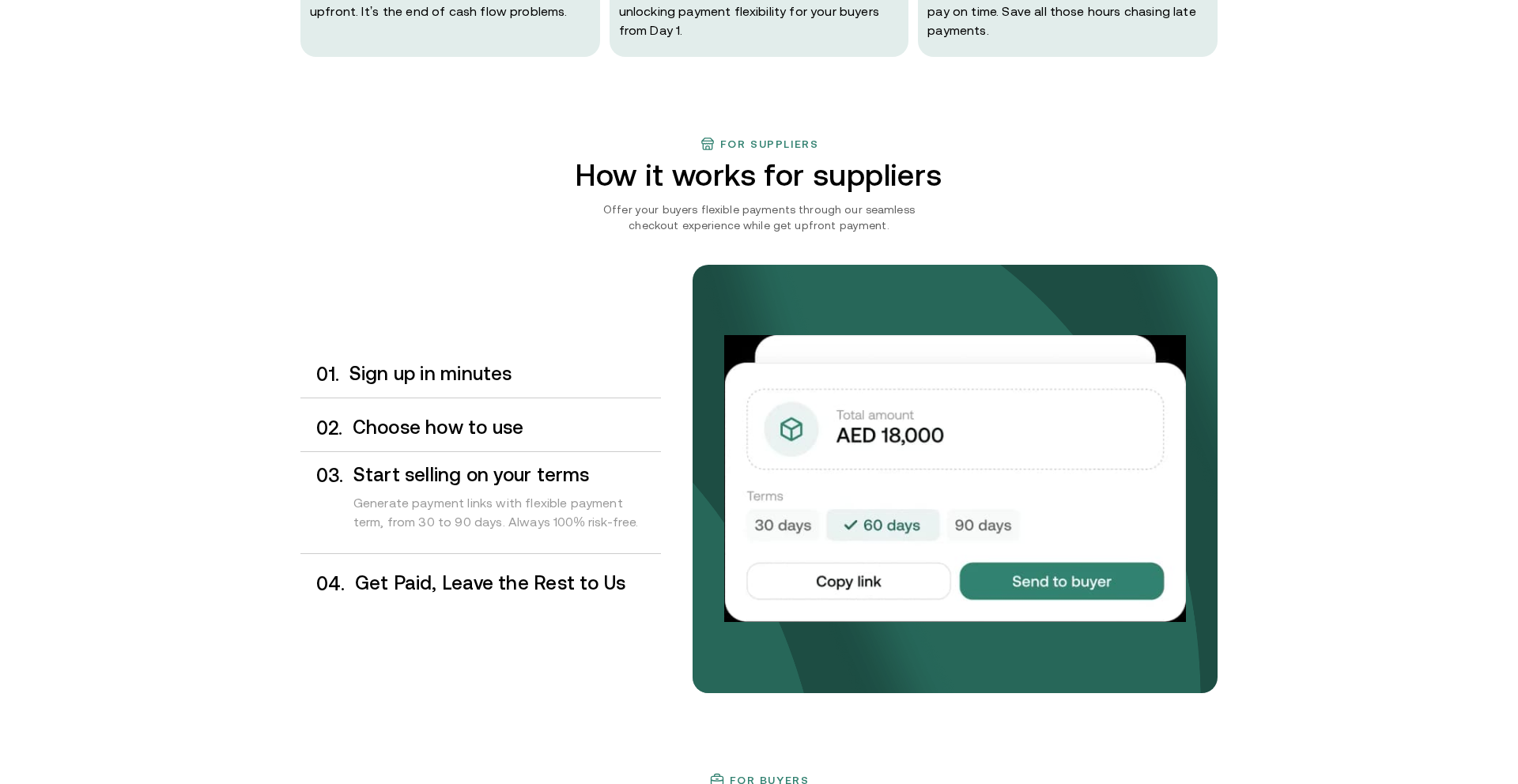 click on "0 4 . Get Paid, Leave the Rest to Us" at bounding box center (481, 583) 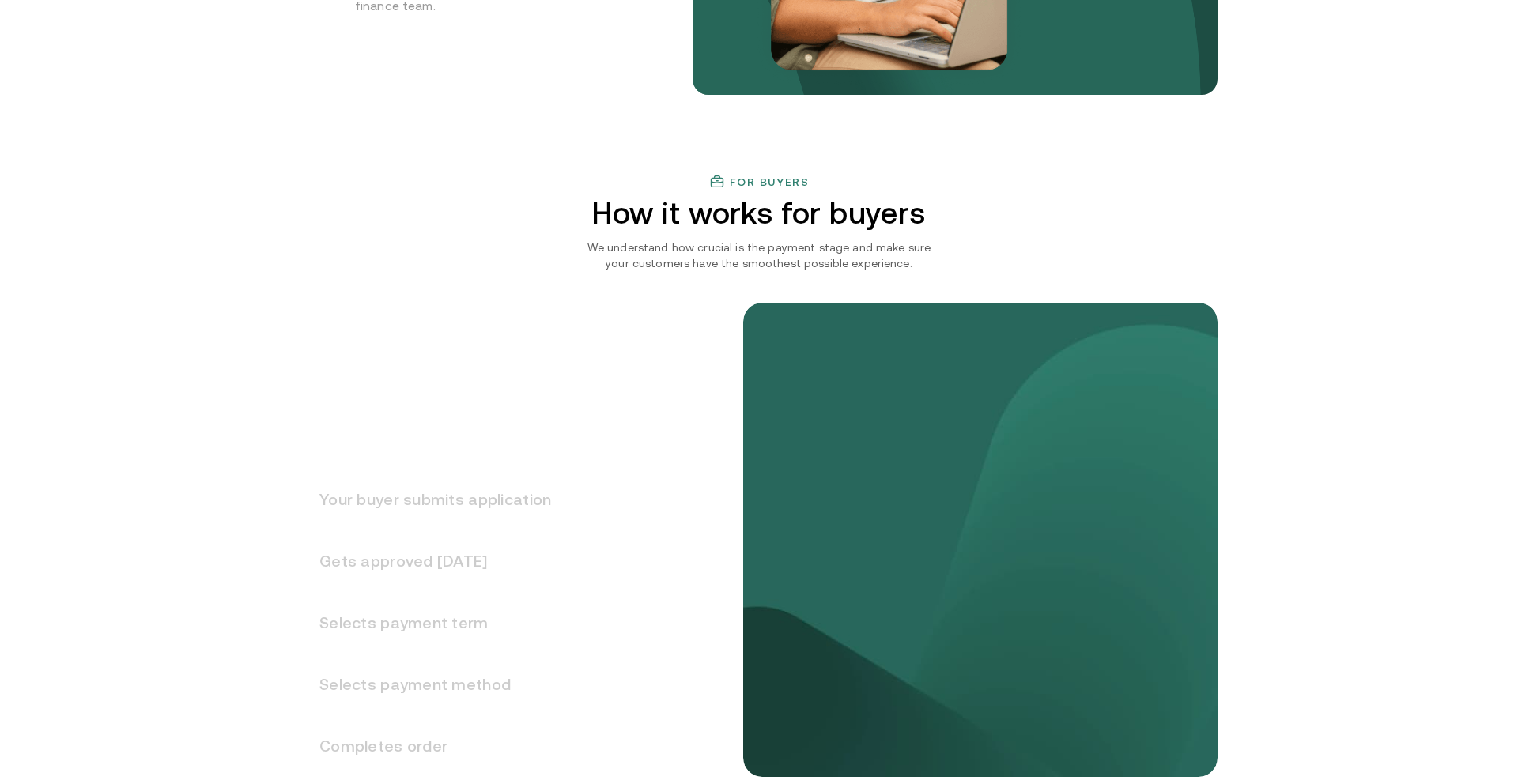 click on "Your buyer submits application" at bounding box center [425, 499] 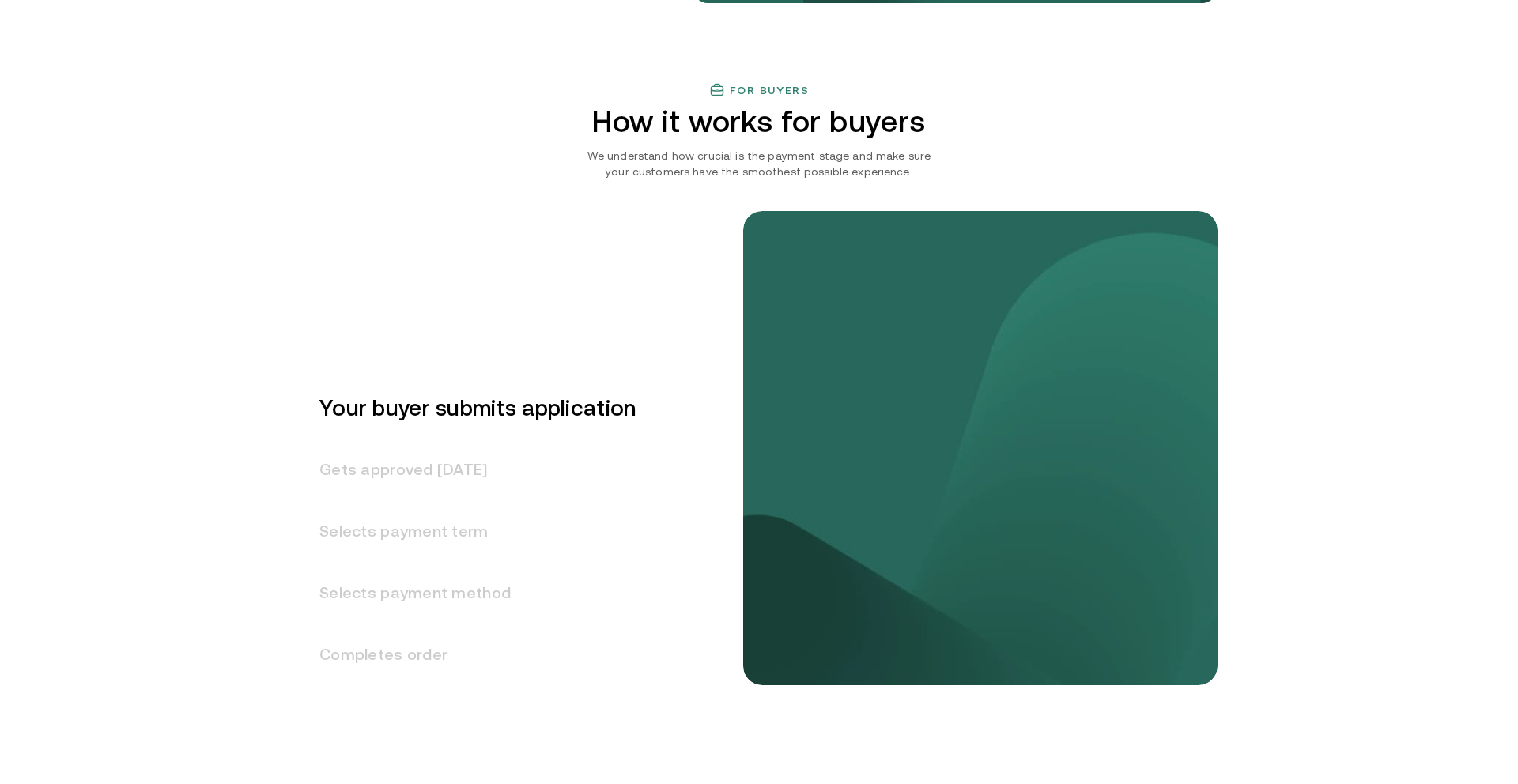 scroll, scrollTop: 1736, scrollLeft: 0, axis: vertical 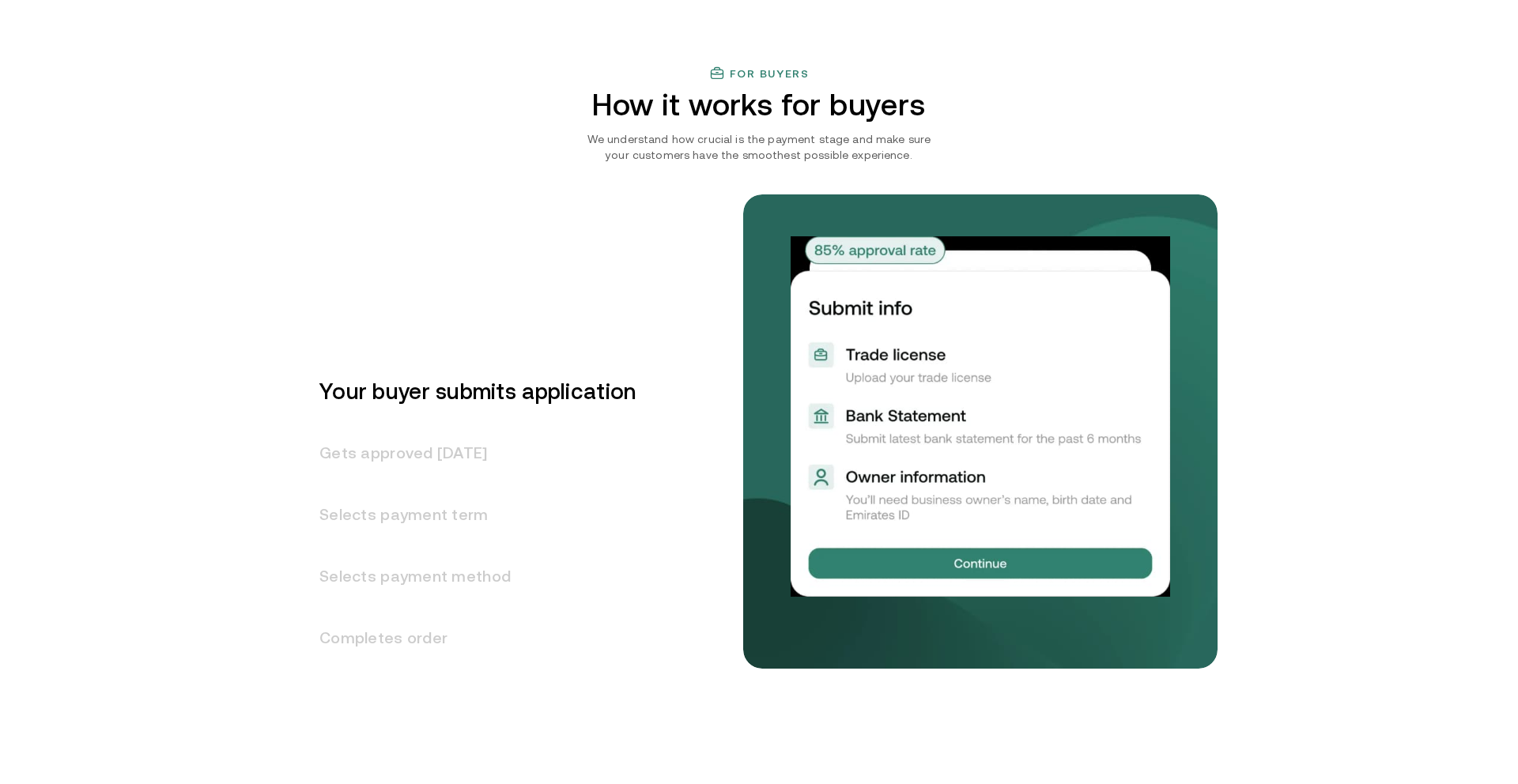 click on "Gets approved in 1 day" at bounding box center [468, 453] 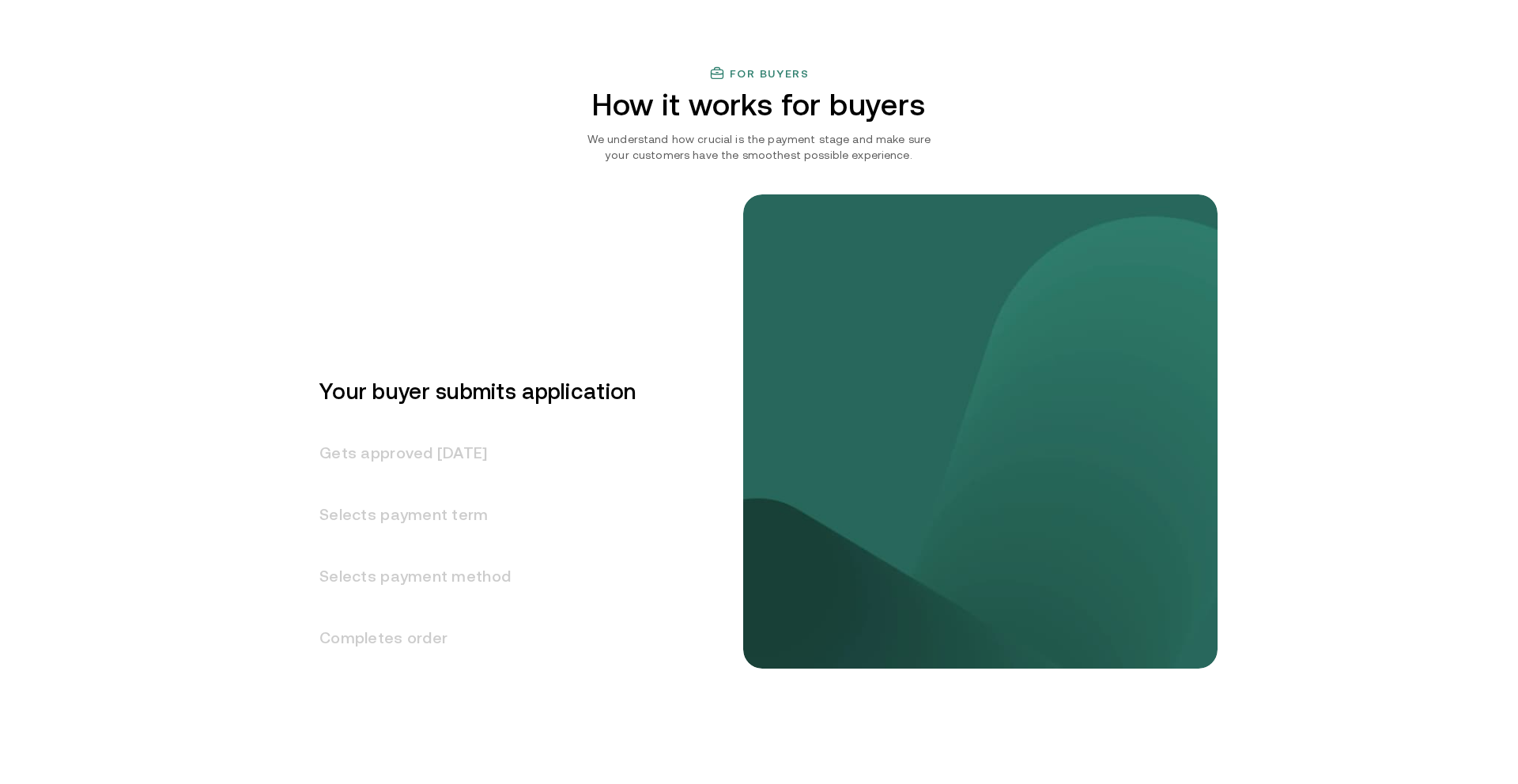 scroll, scrollTop: 1797, scrollLeft: 0, axis: vertical 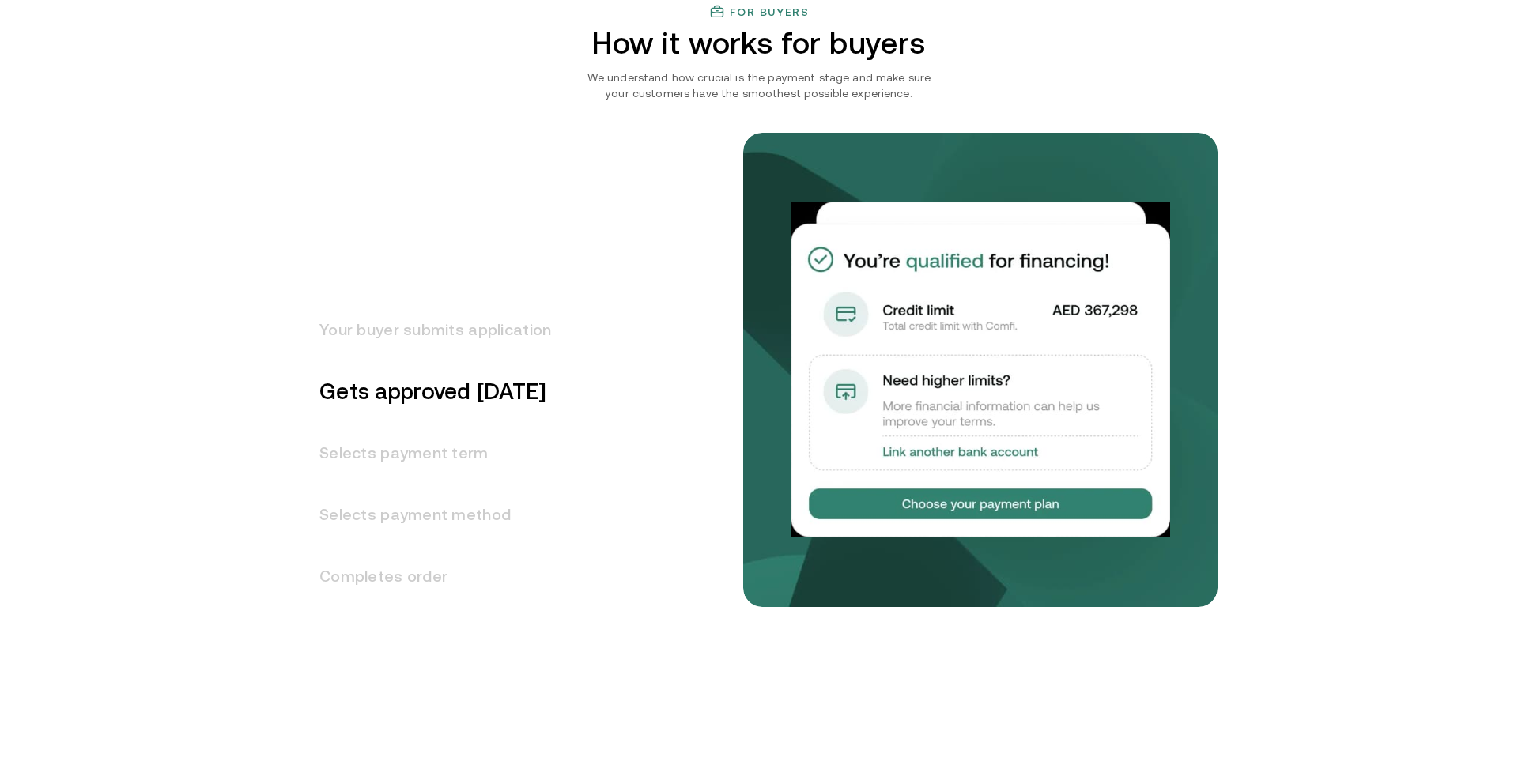 click on "Selects payment term" at bounding box center (425, 453) 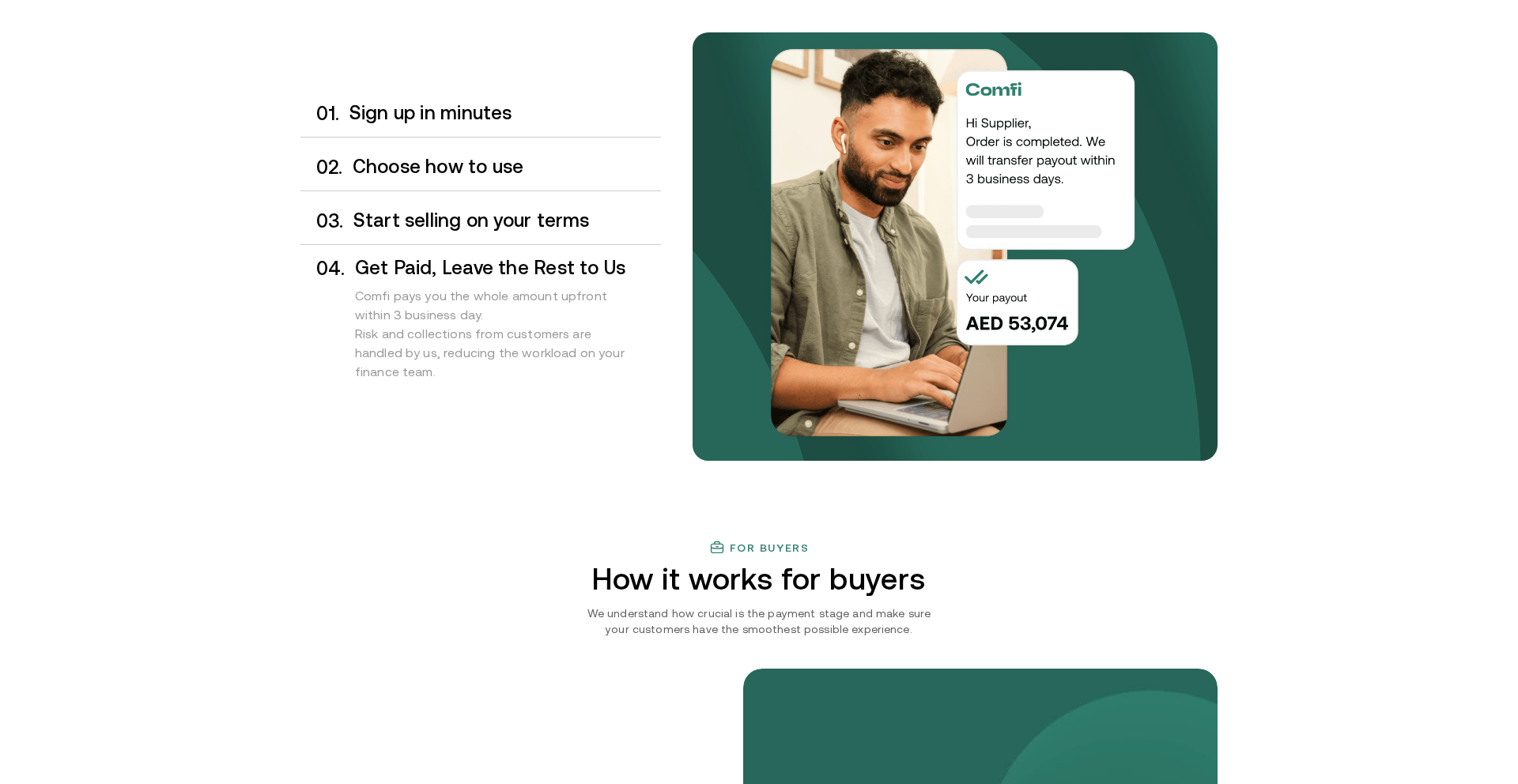 scroll, scrollTop: 1254, scrollLeft: 0, axis: vertical 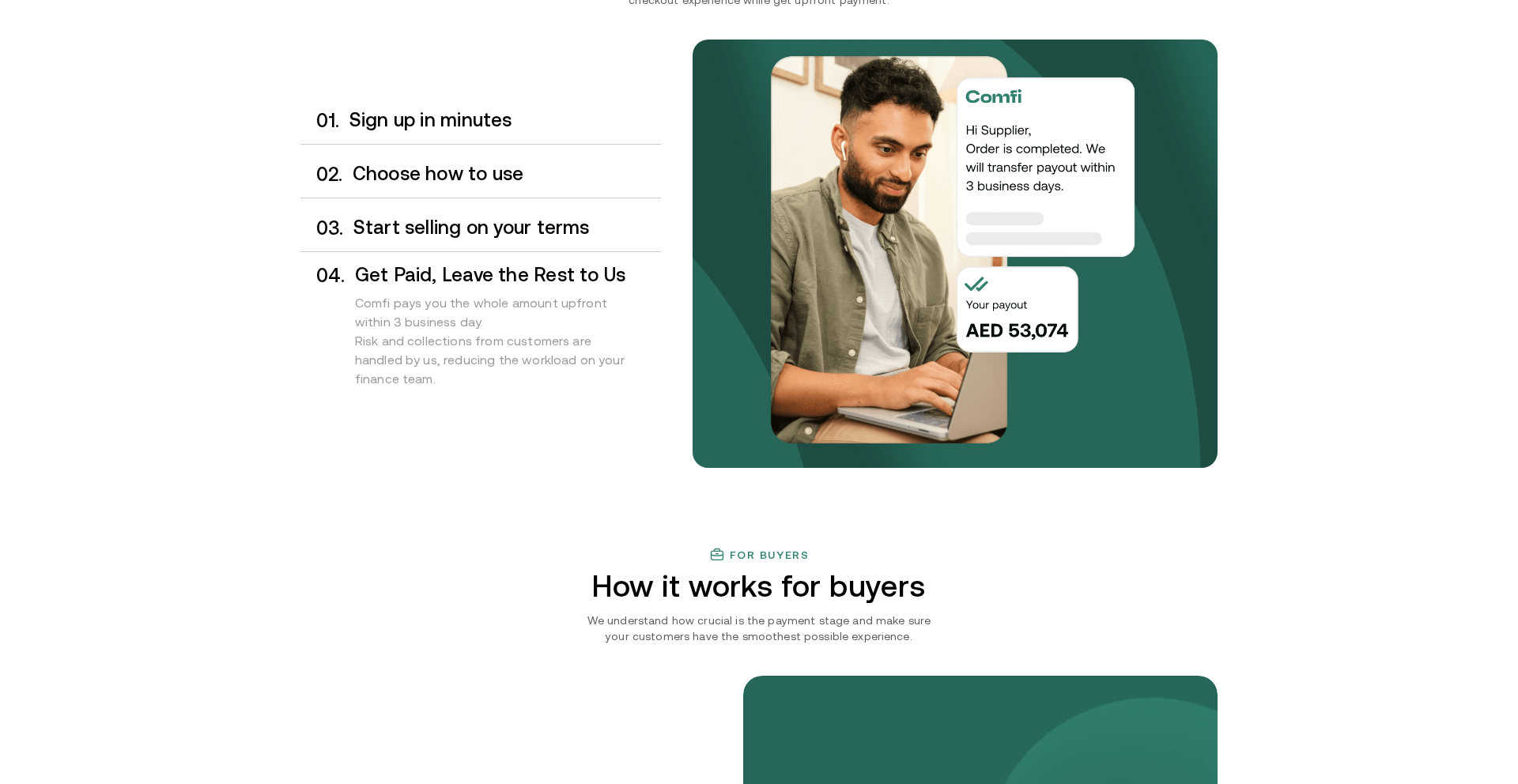 click on "Start selling on your terms" at bounding box center [507, 228] 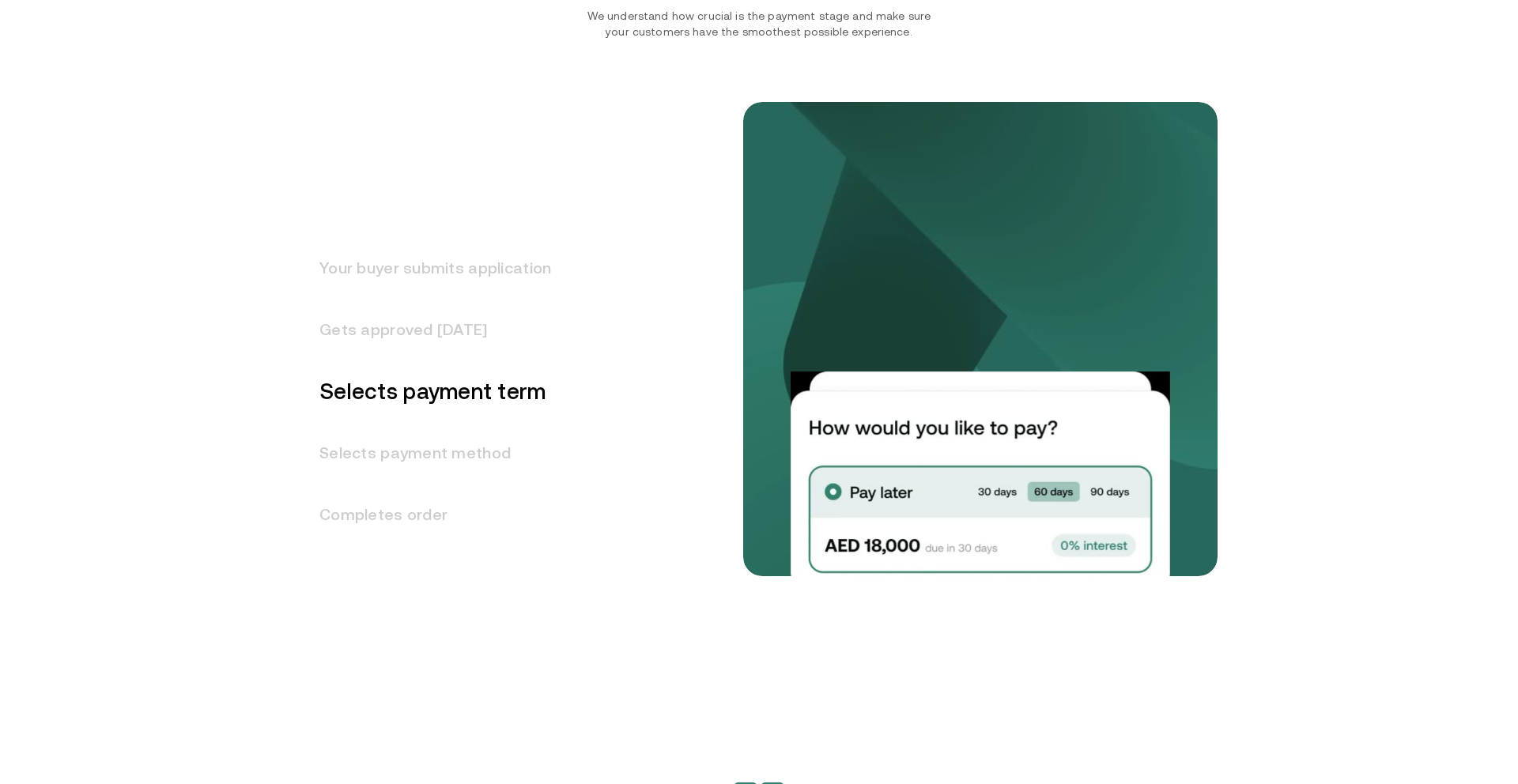 scroll, scrollTop: 1863, scrollLeft: 0, axis: vertical 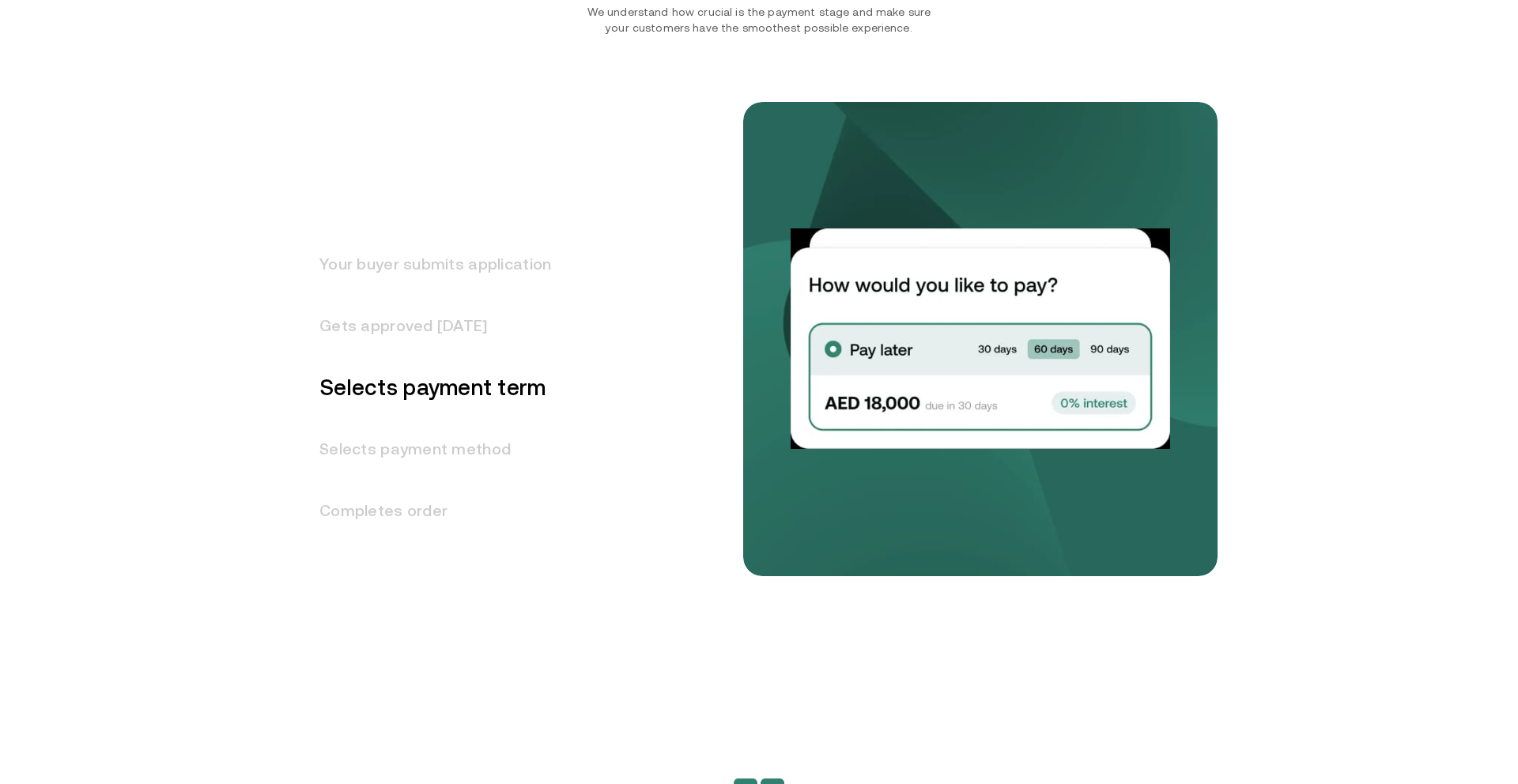 click on "Selects payment method" at bounding box center [425, 449] 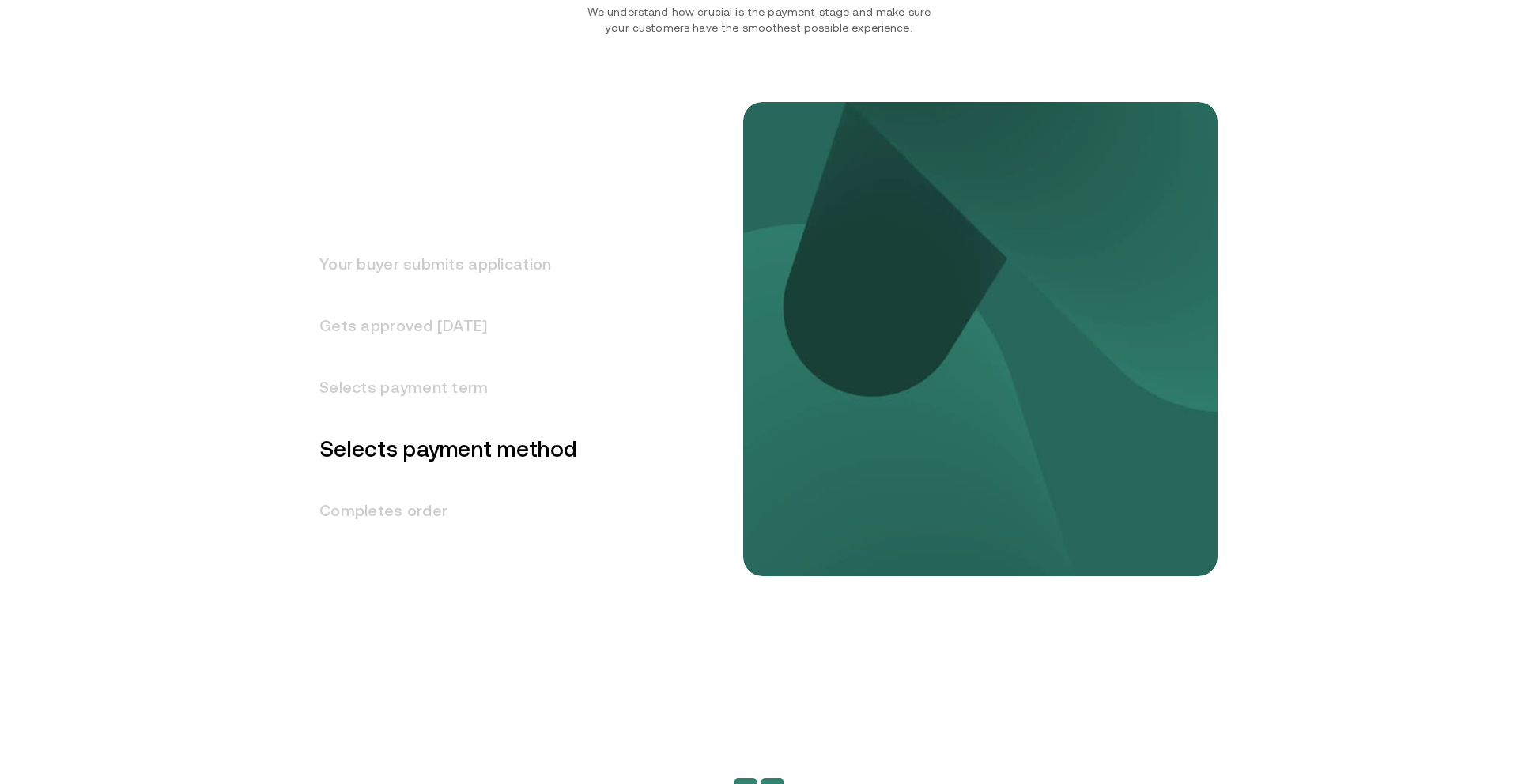scroll, scrollTop: 1920, scrollLeft: 0, axis: vertical 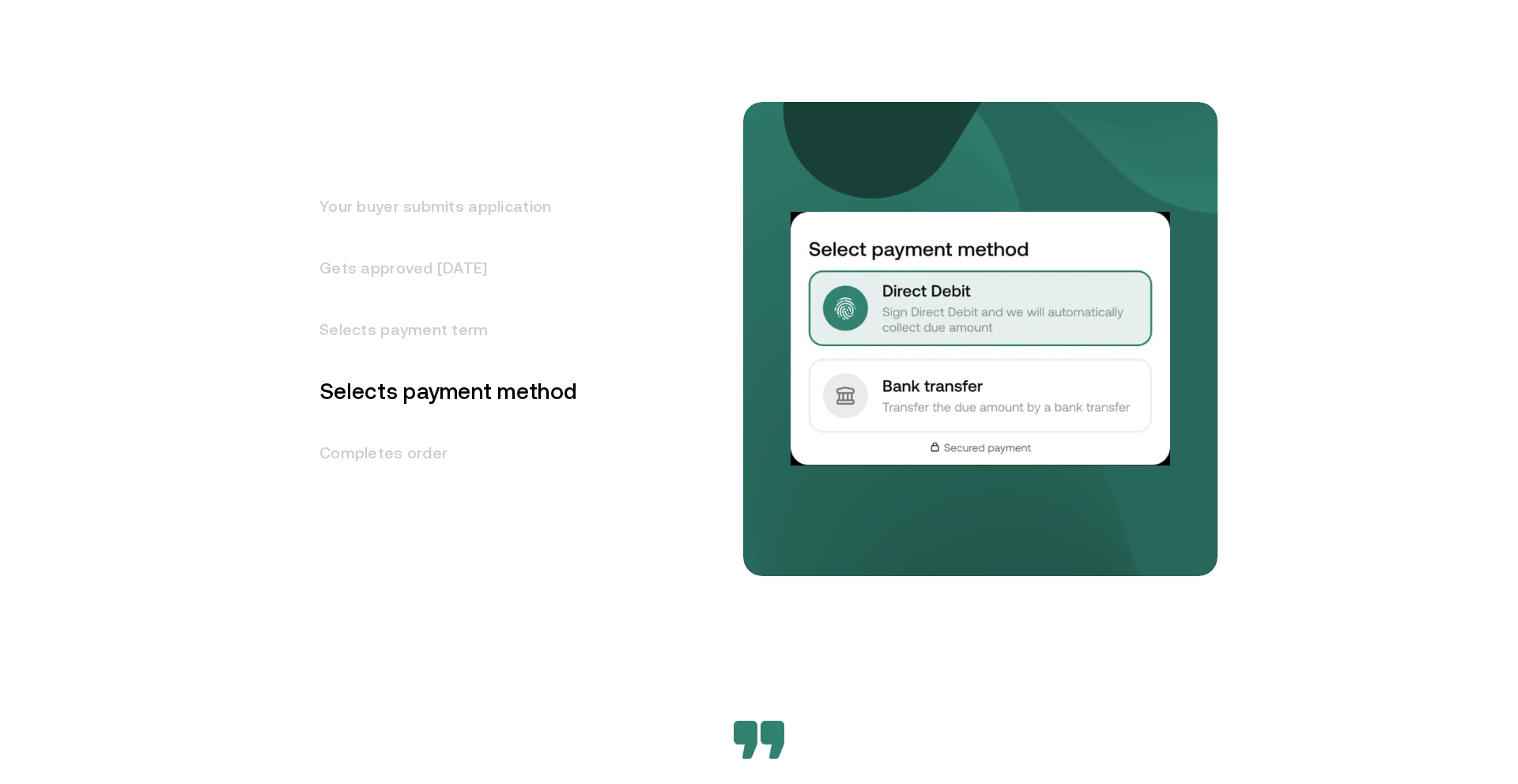 click on "Completes order" at bounding box center [439, 453] 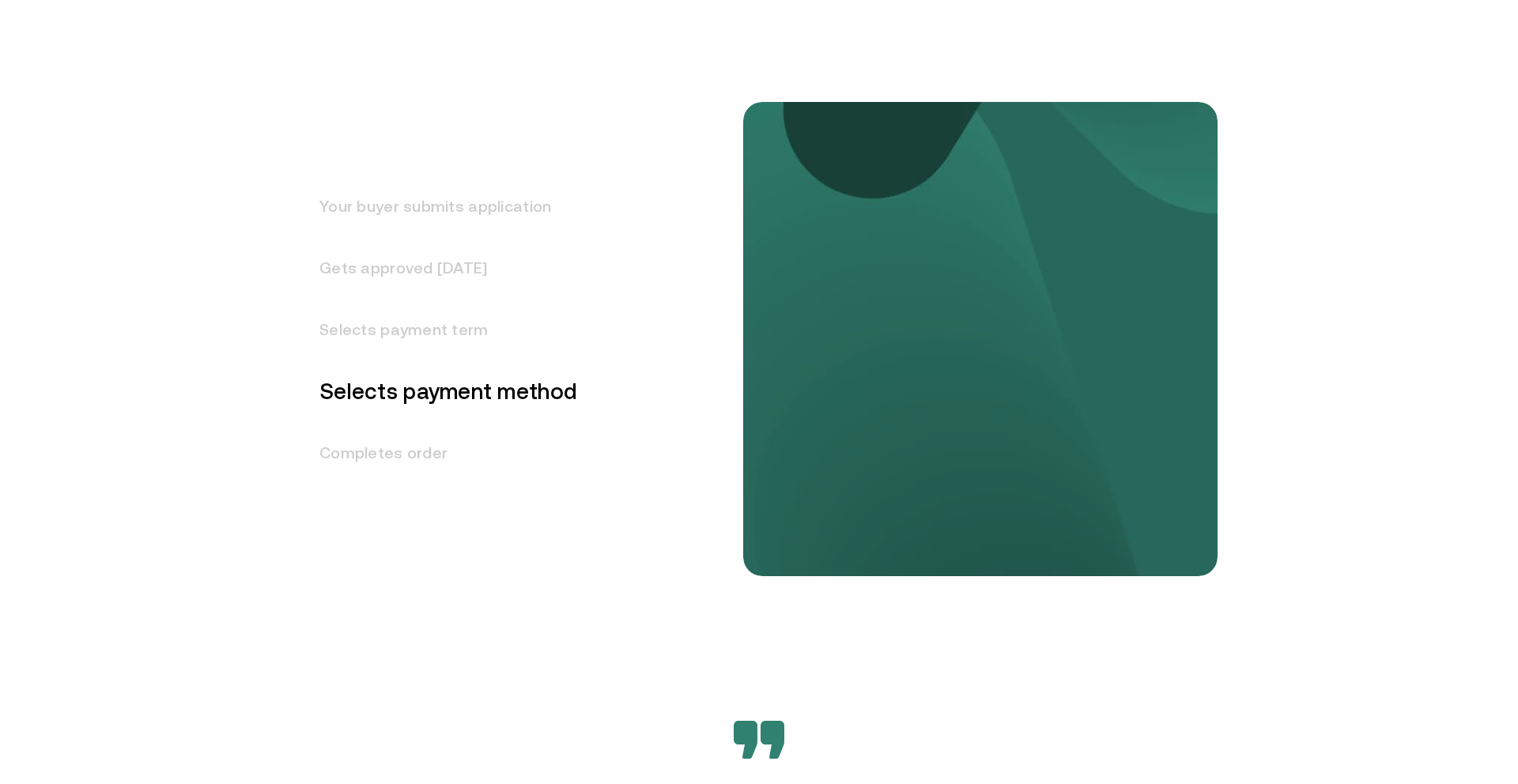 scroll, scrollTop: 1982, scrollLeft: 0, axis: vertical 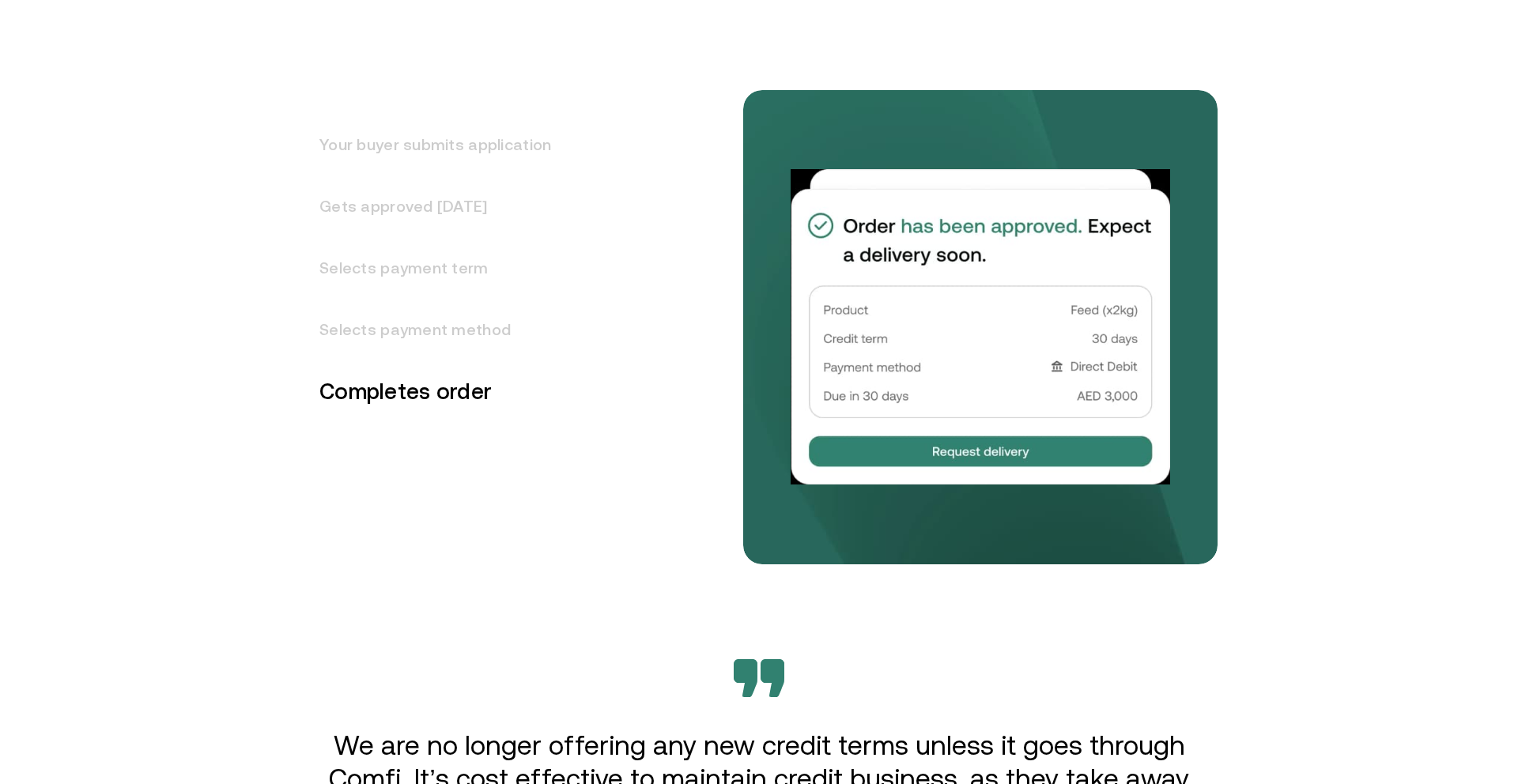 click on "Selects payment method" at bounding box center [425, 330] 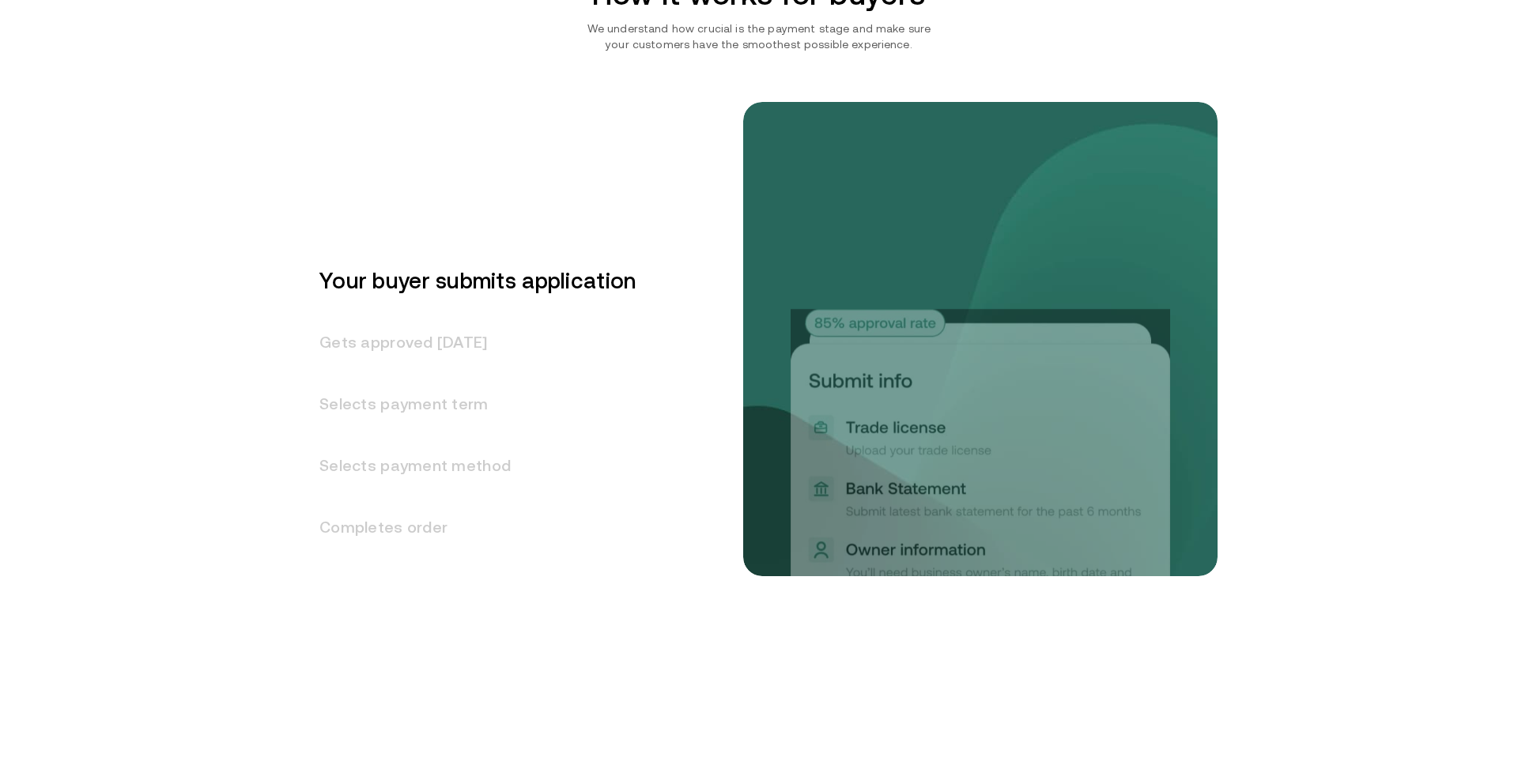 scroll, scrollTop: 1852, scrollLeft: 0, axis: vertical 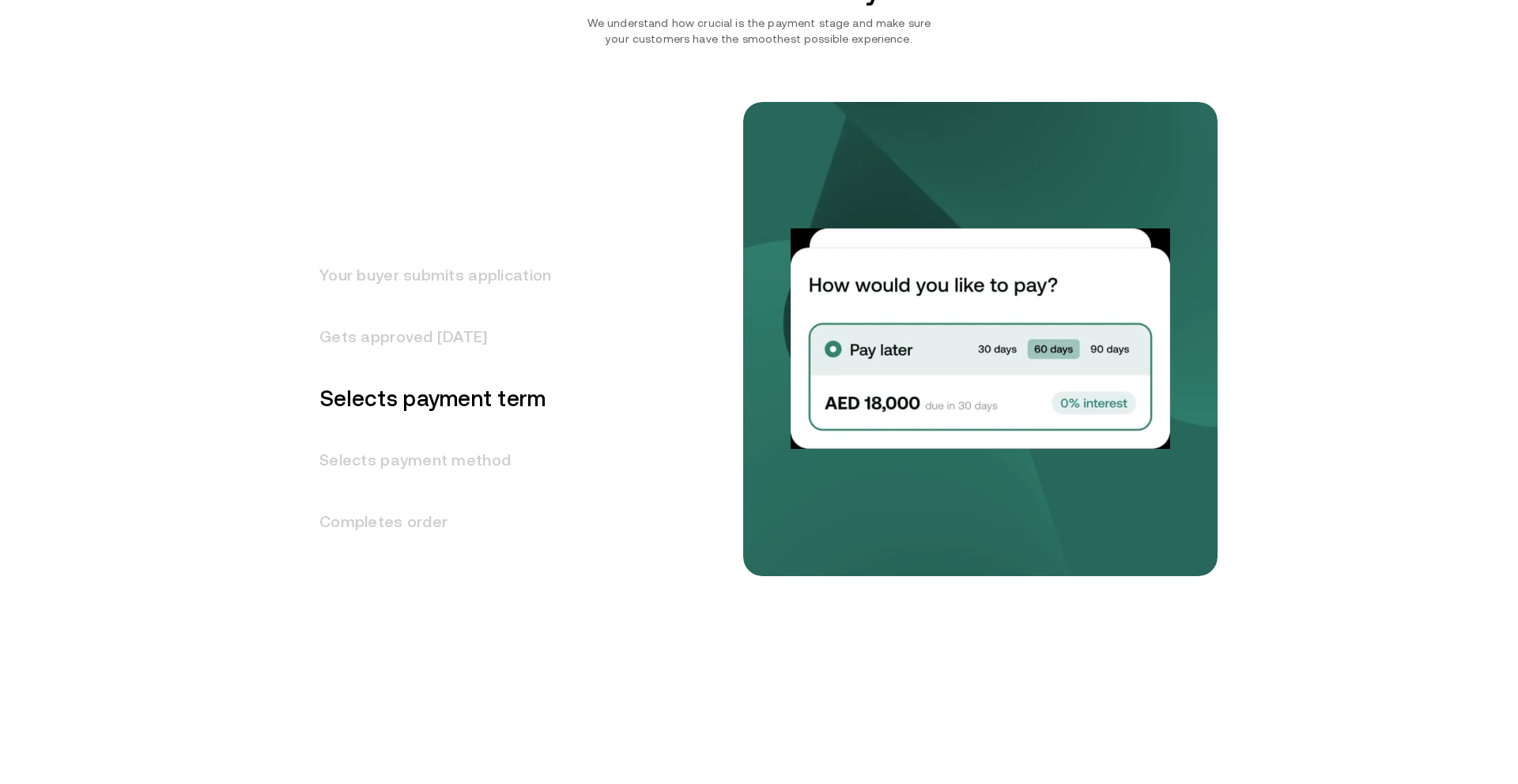 click on "Completes order" at bounding box center (425, 522) 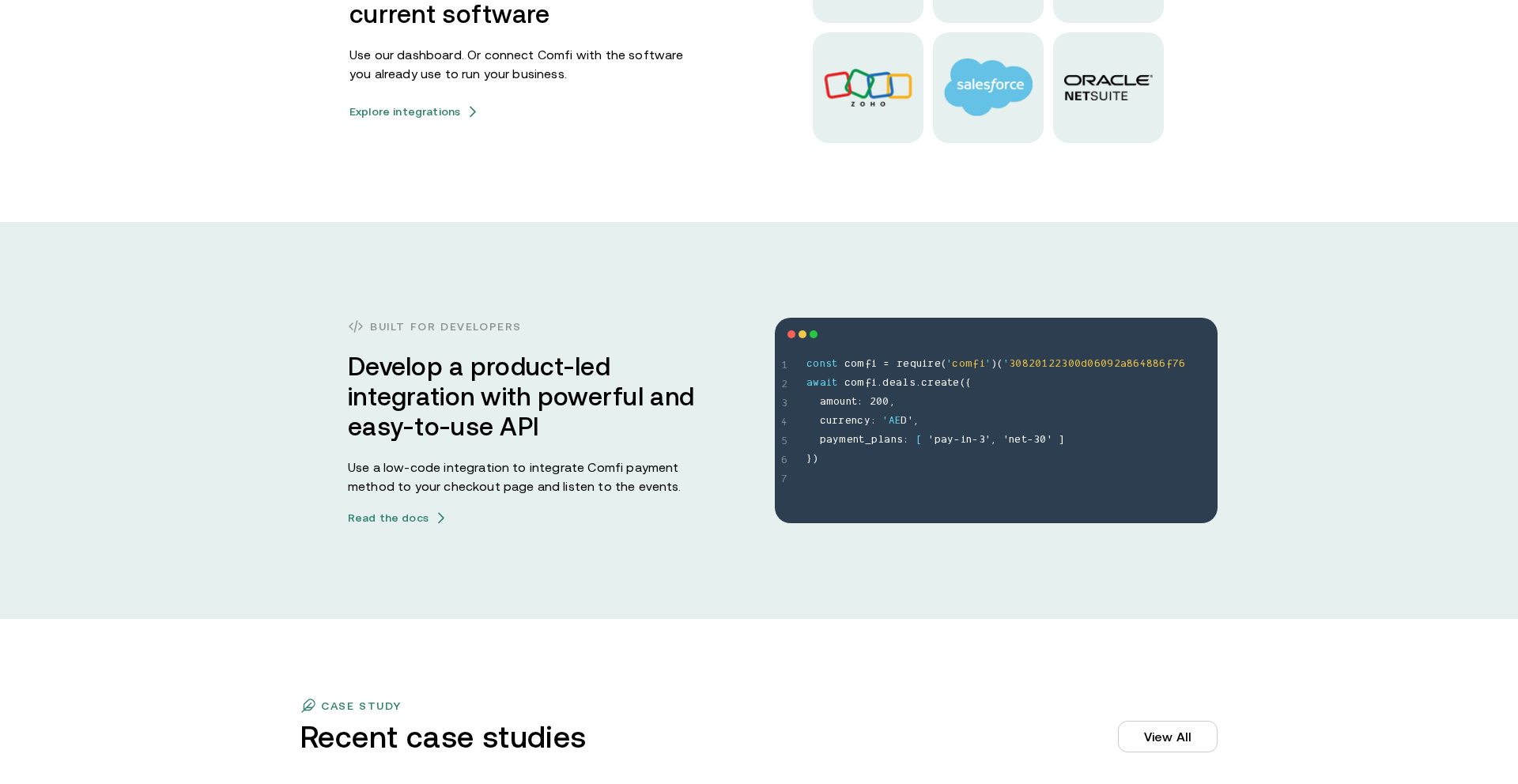 scroll, scrollTop: 4074, scrollLeft: 0, axis: vertical 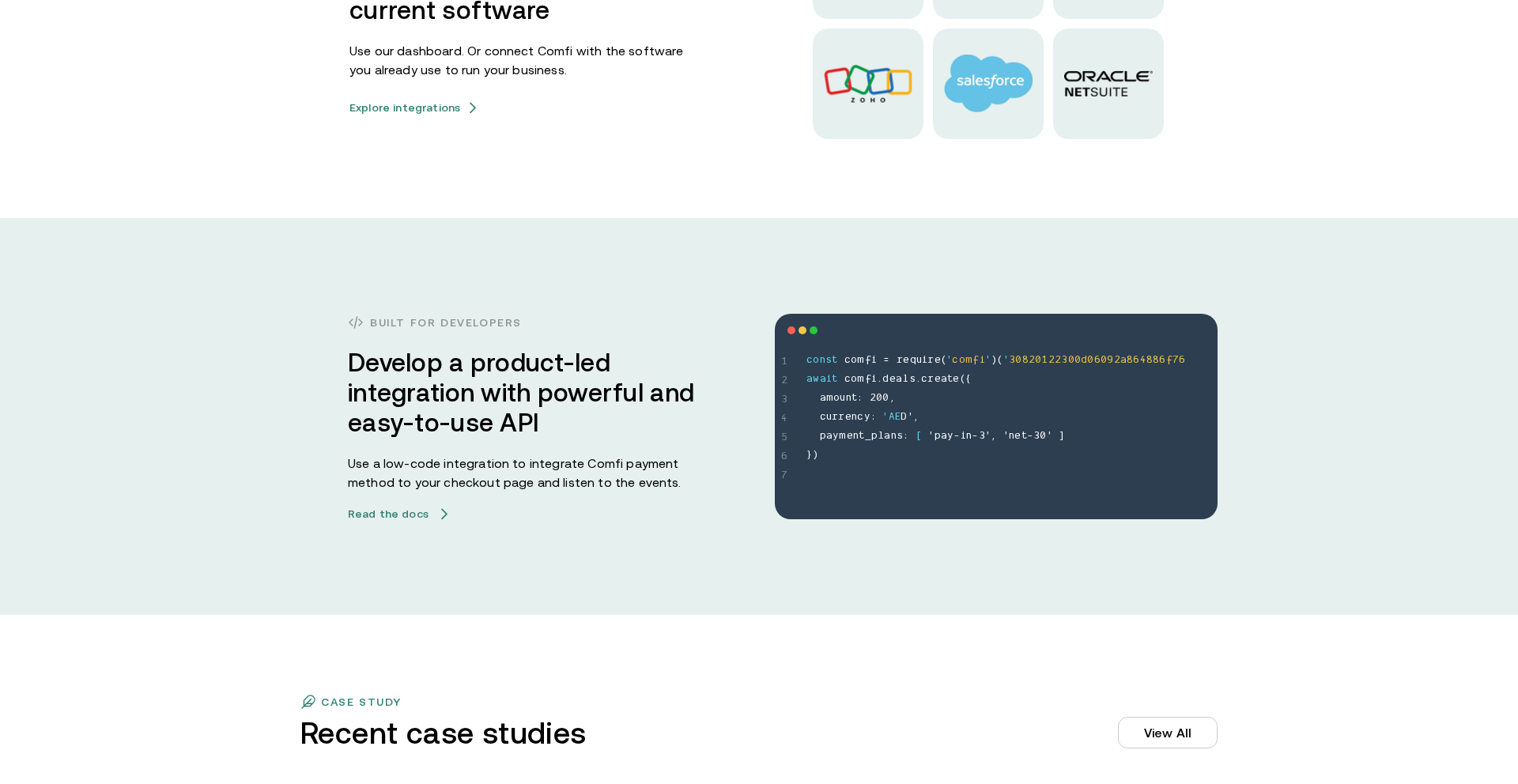 click on "Read the docs" at bounding box center (398, 514) 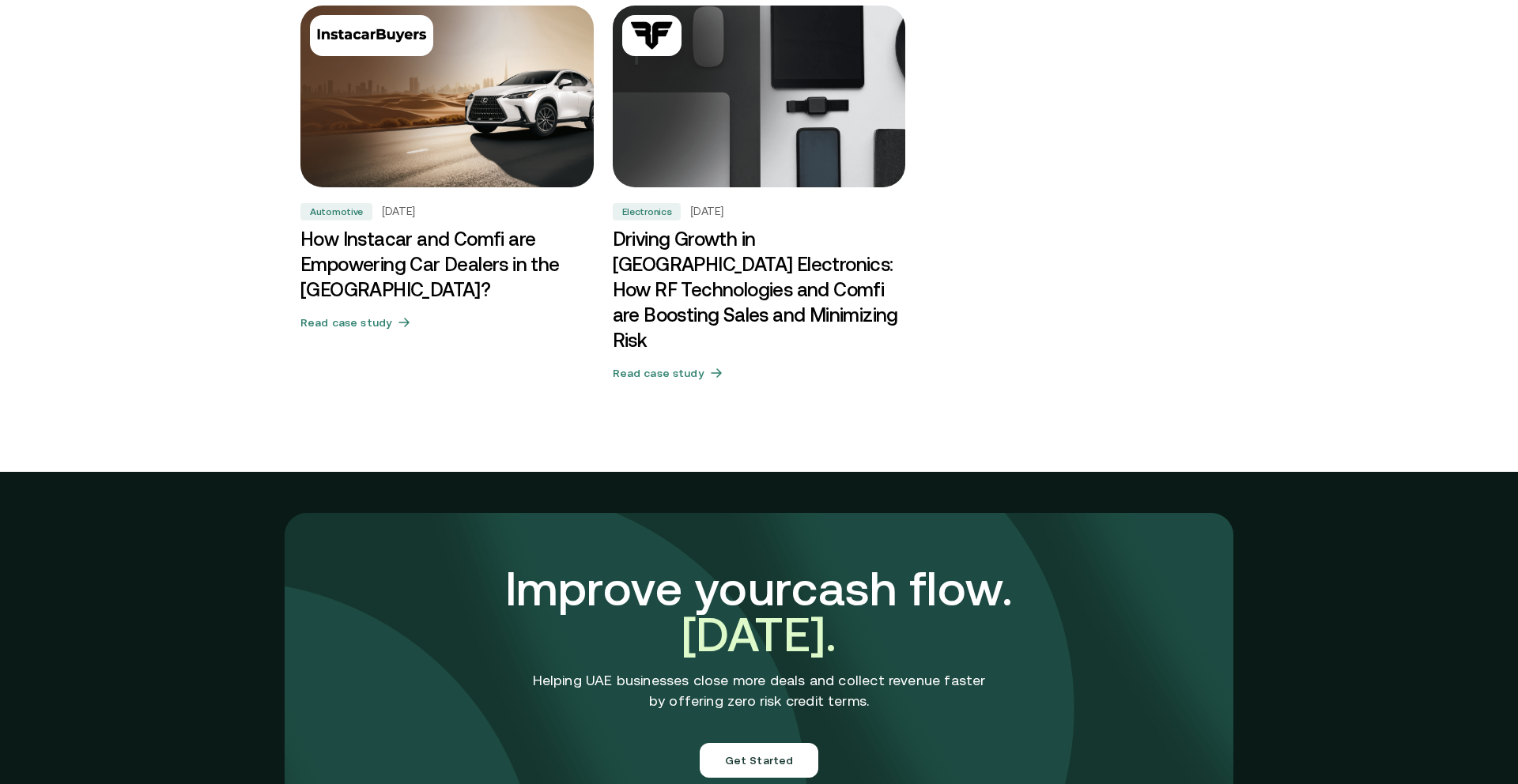 scroll, scrollTop: 4854, scrollLeft: 0, axis: vertical 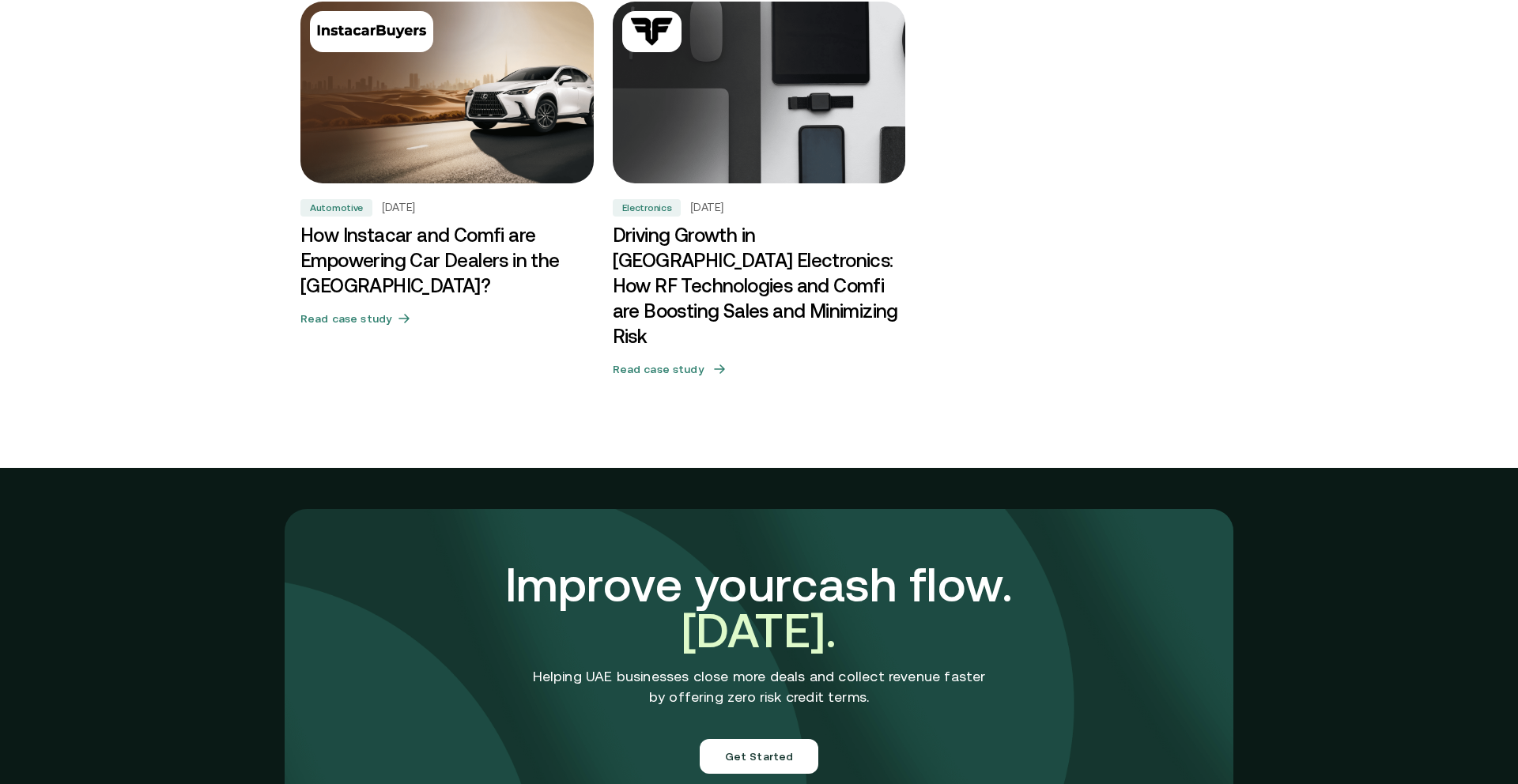 click at bounding box center [758, 92] 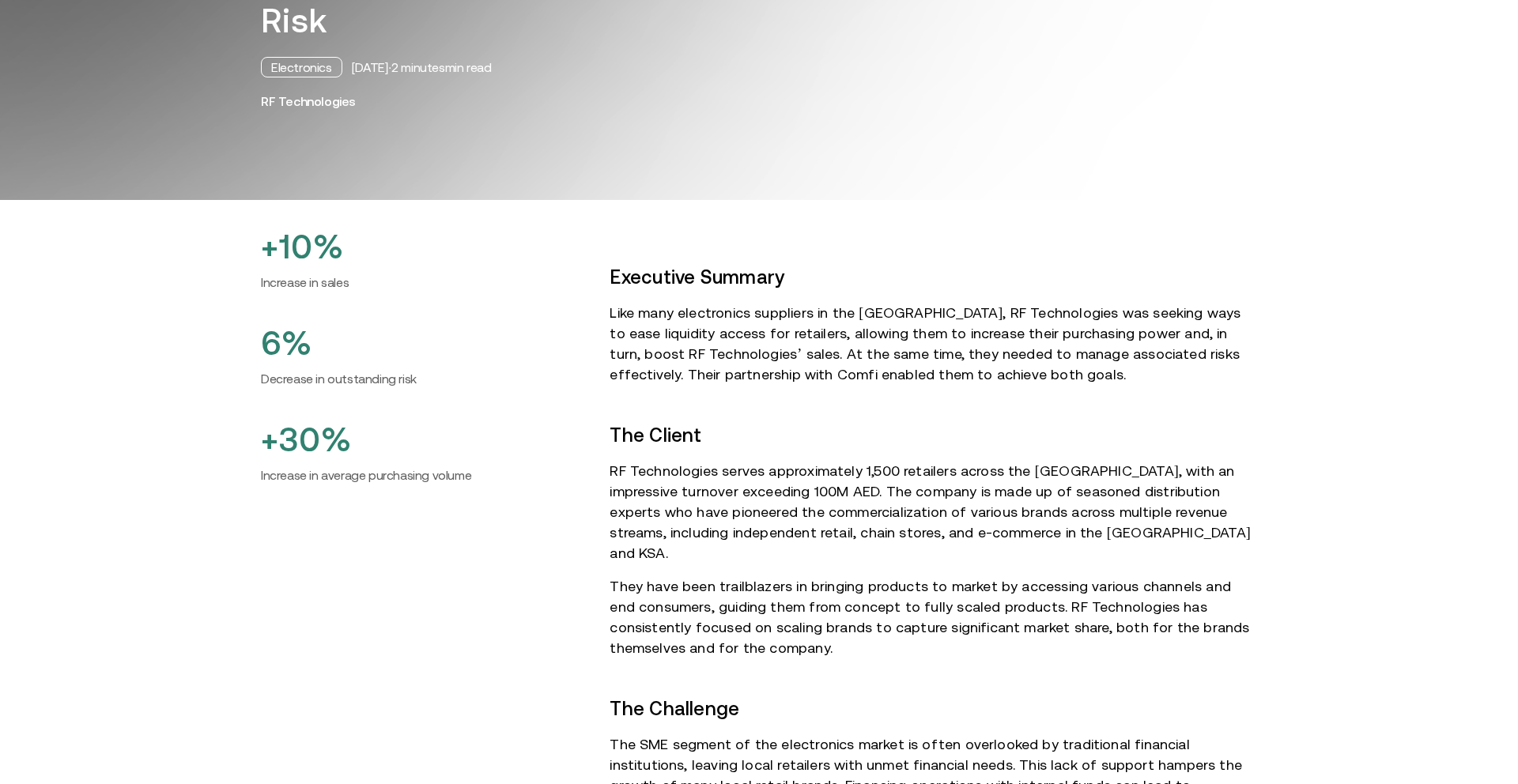 scroll, scrollTop: 339, scrollLeft: 0, axis: vertical 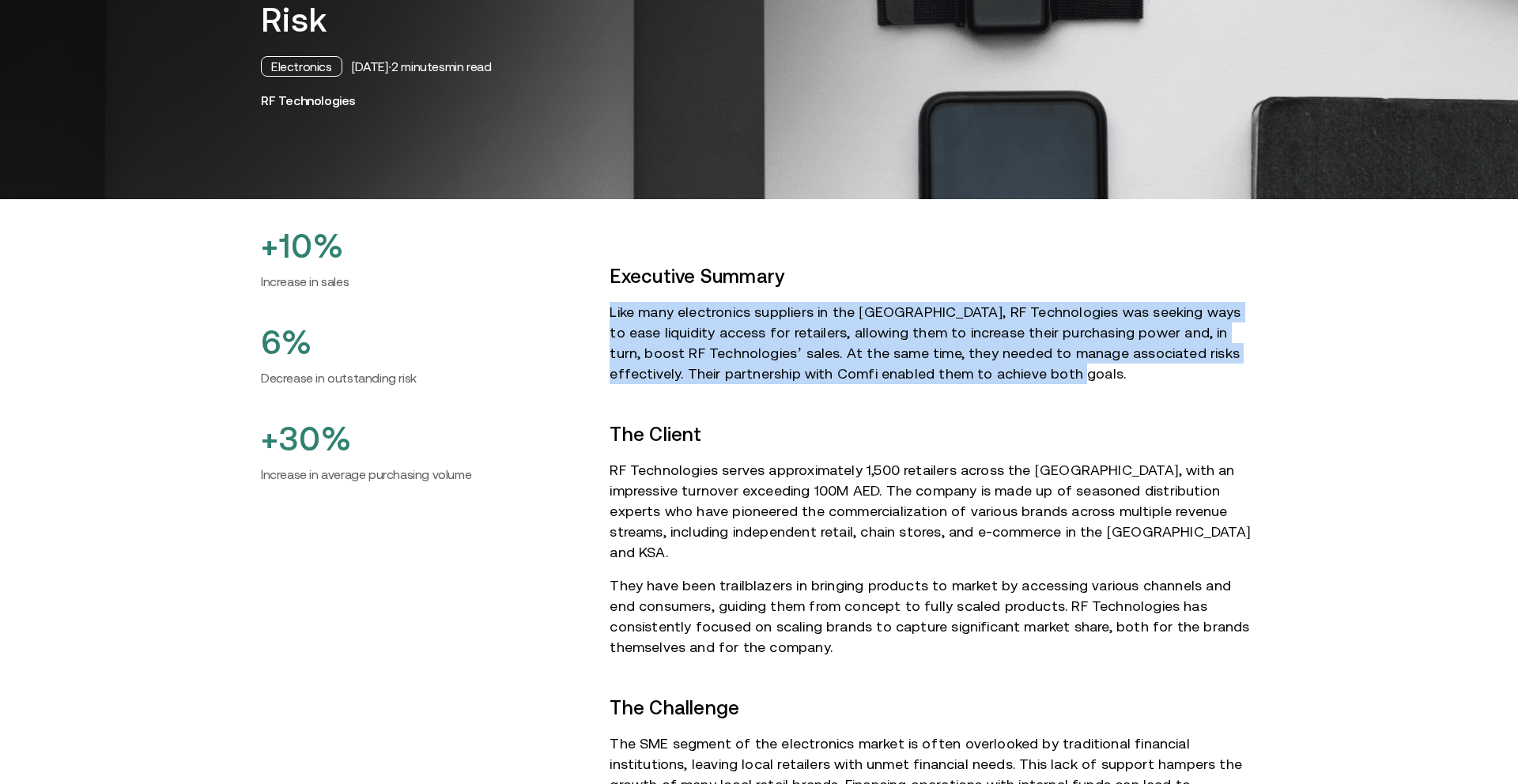 drag, startPoint x: 612, startPoint y: 272, endPoint x: 1052, endPoint y: 338, distance: 444.9225 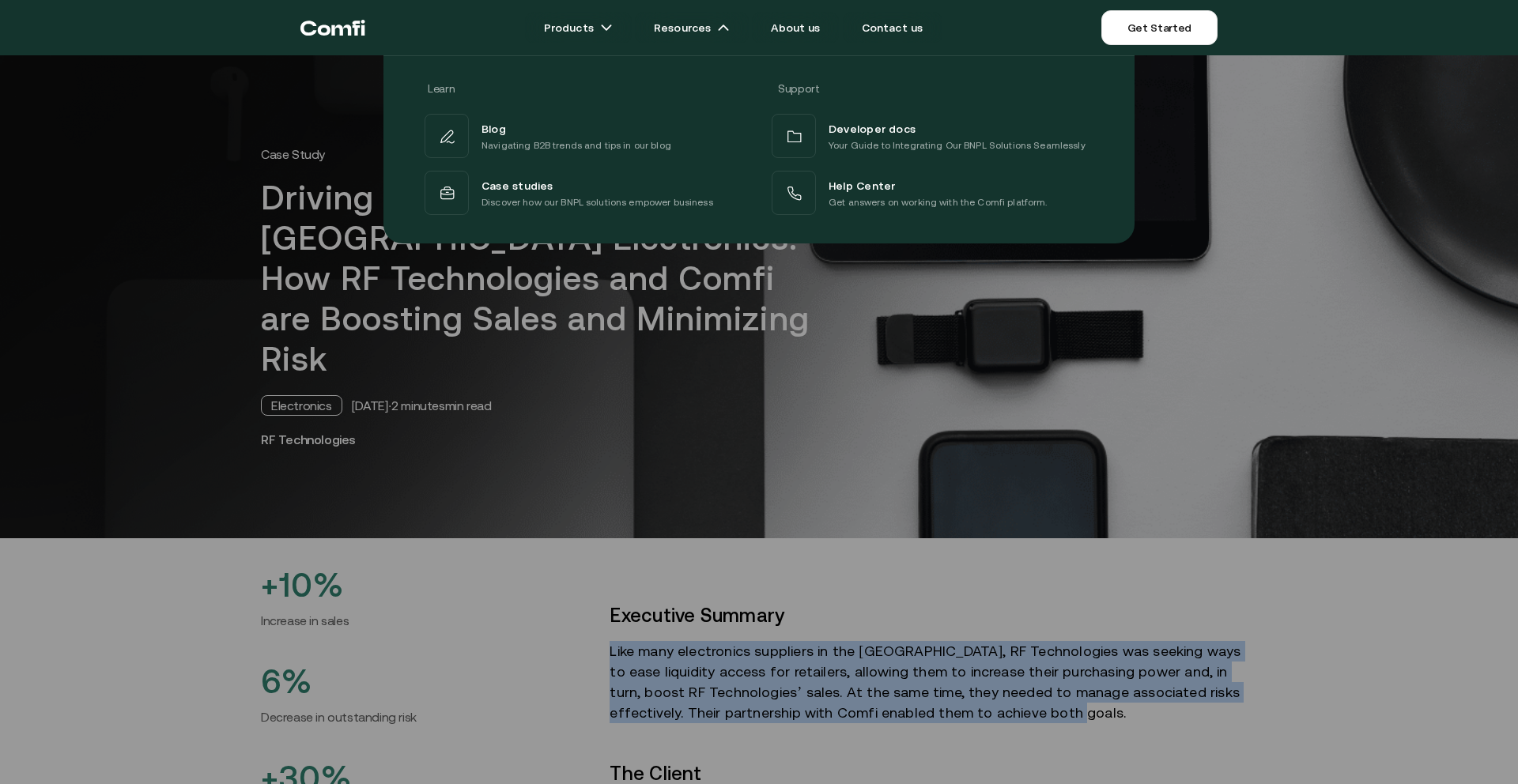 click at bounding box center (759, 447) 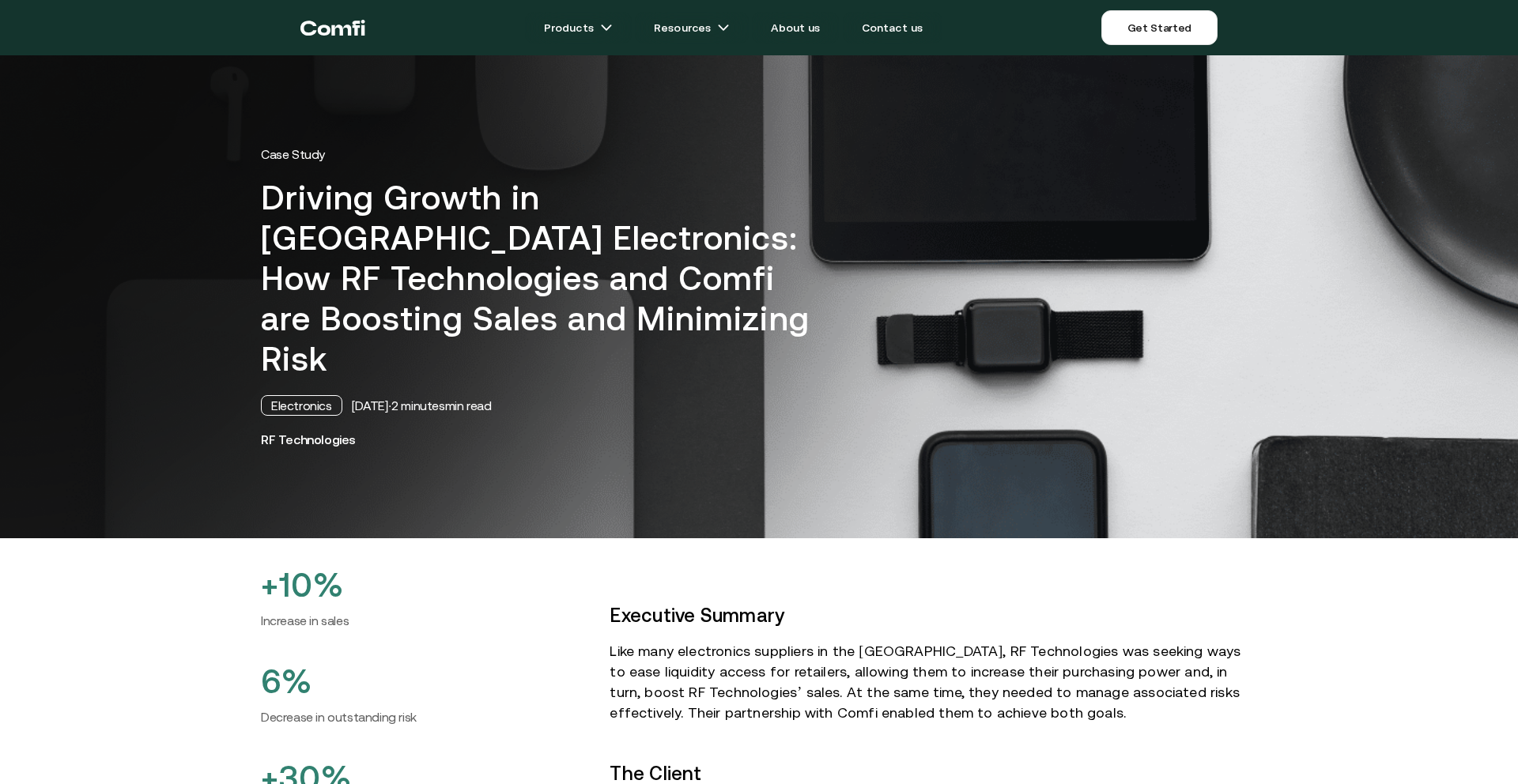 click 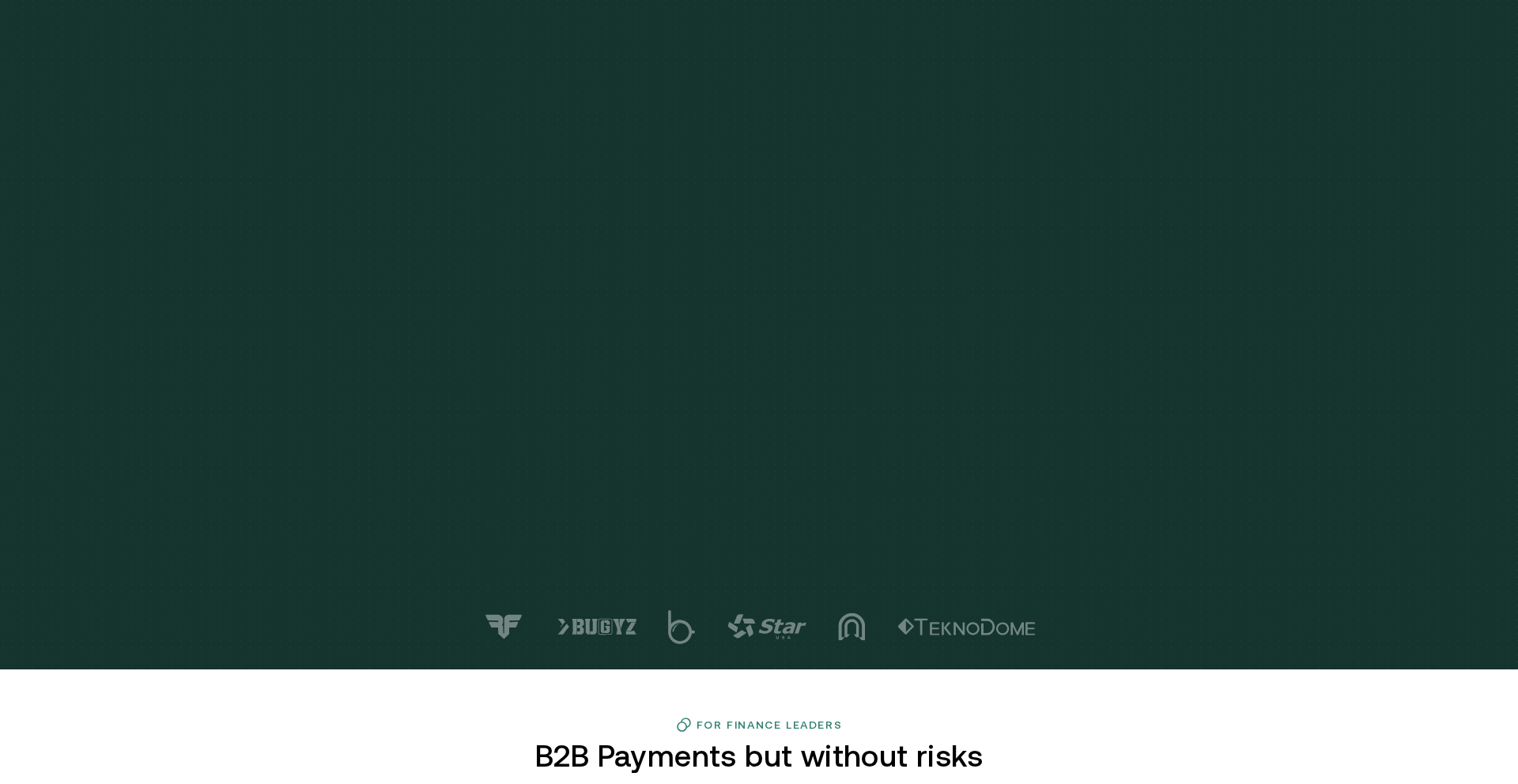 scroll, scrollTop: 0, scrollLeft: 0, axis: both 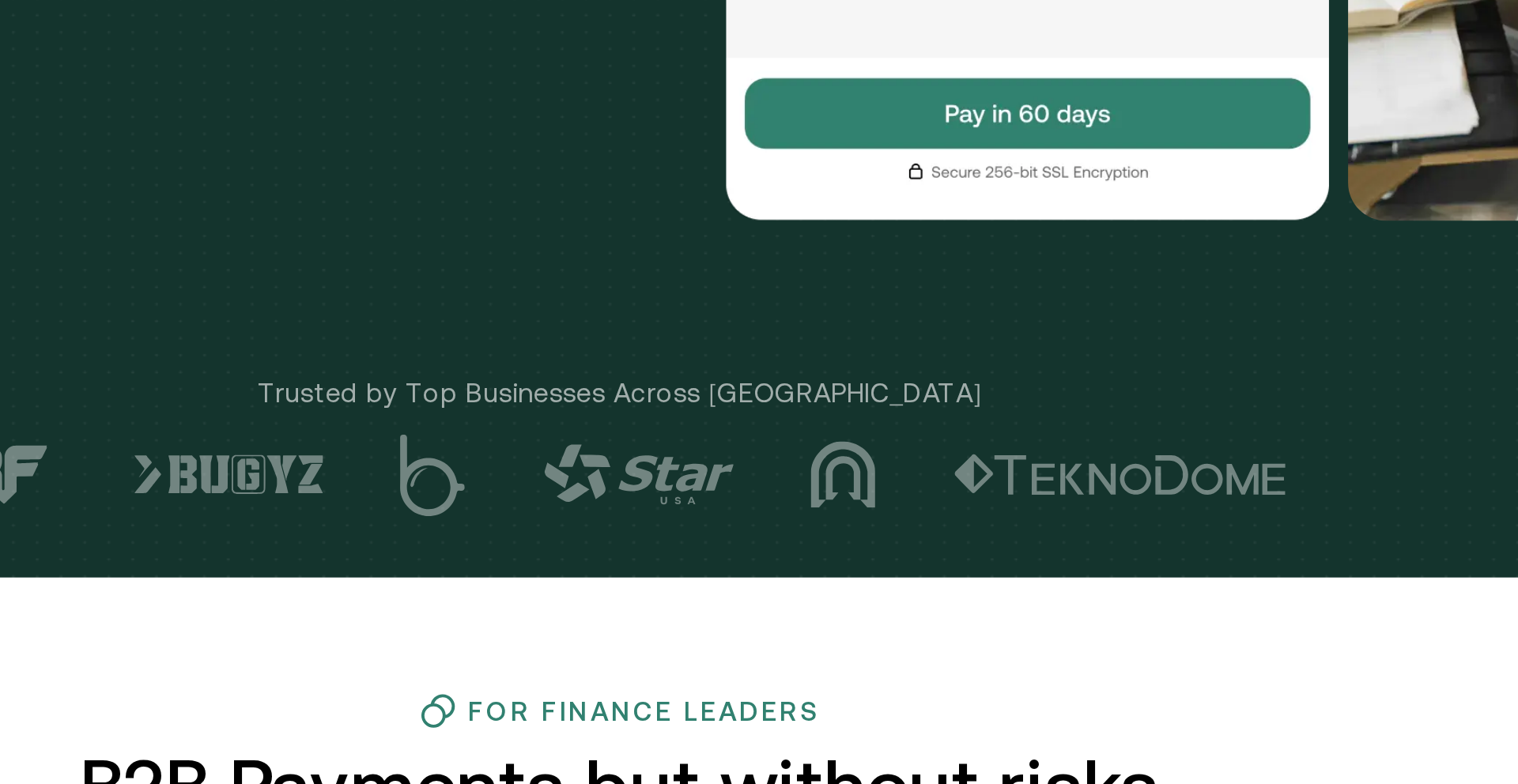 click at bounding box center (852, 493) 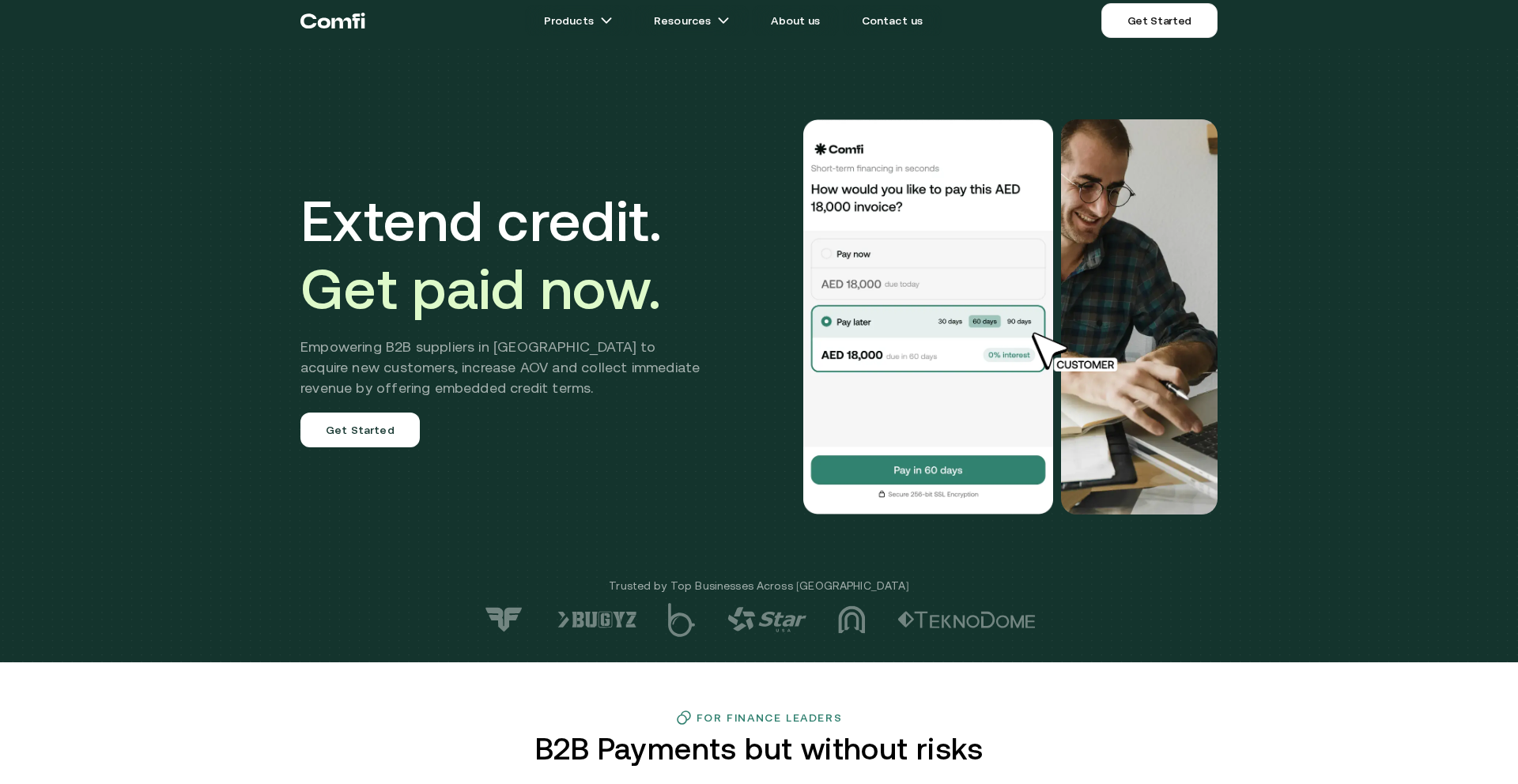 scroll, scrollTop: 8, scrollLeft: 0, axis: vertical 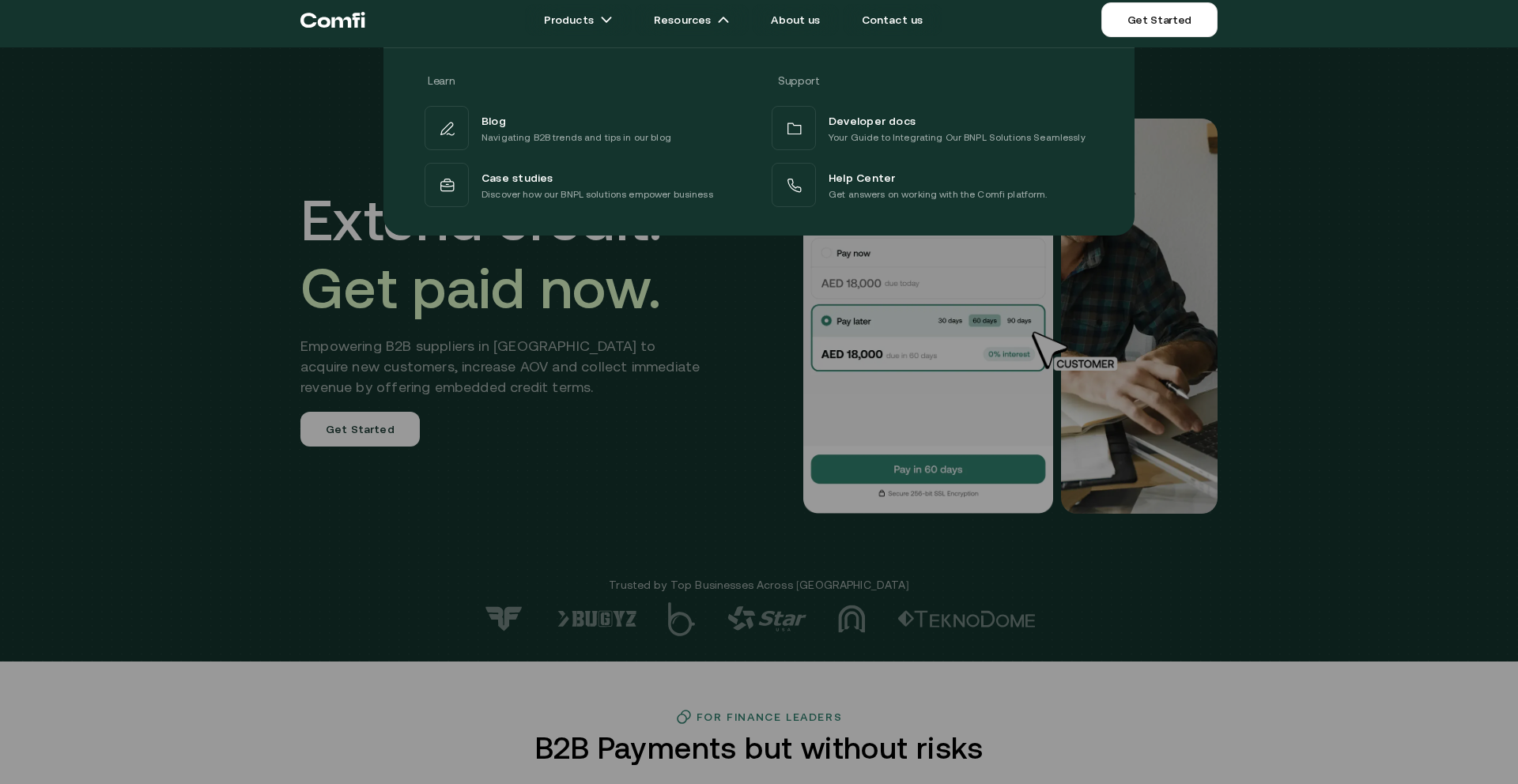 click at bounding box center (759, 439) 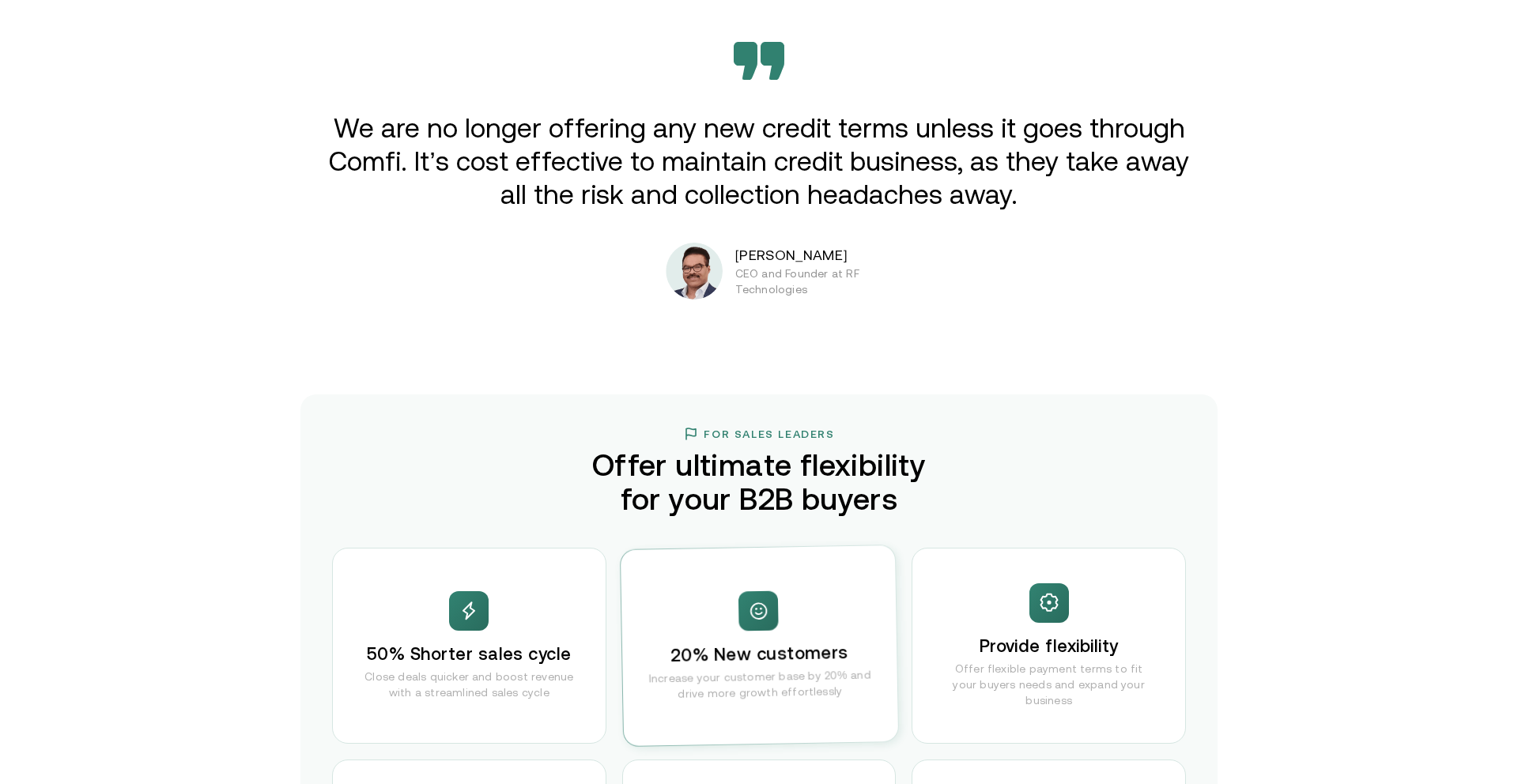 scroll, scrollTop: 2622, scrollLeft: 0, axis: vertical 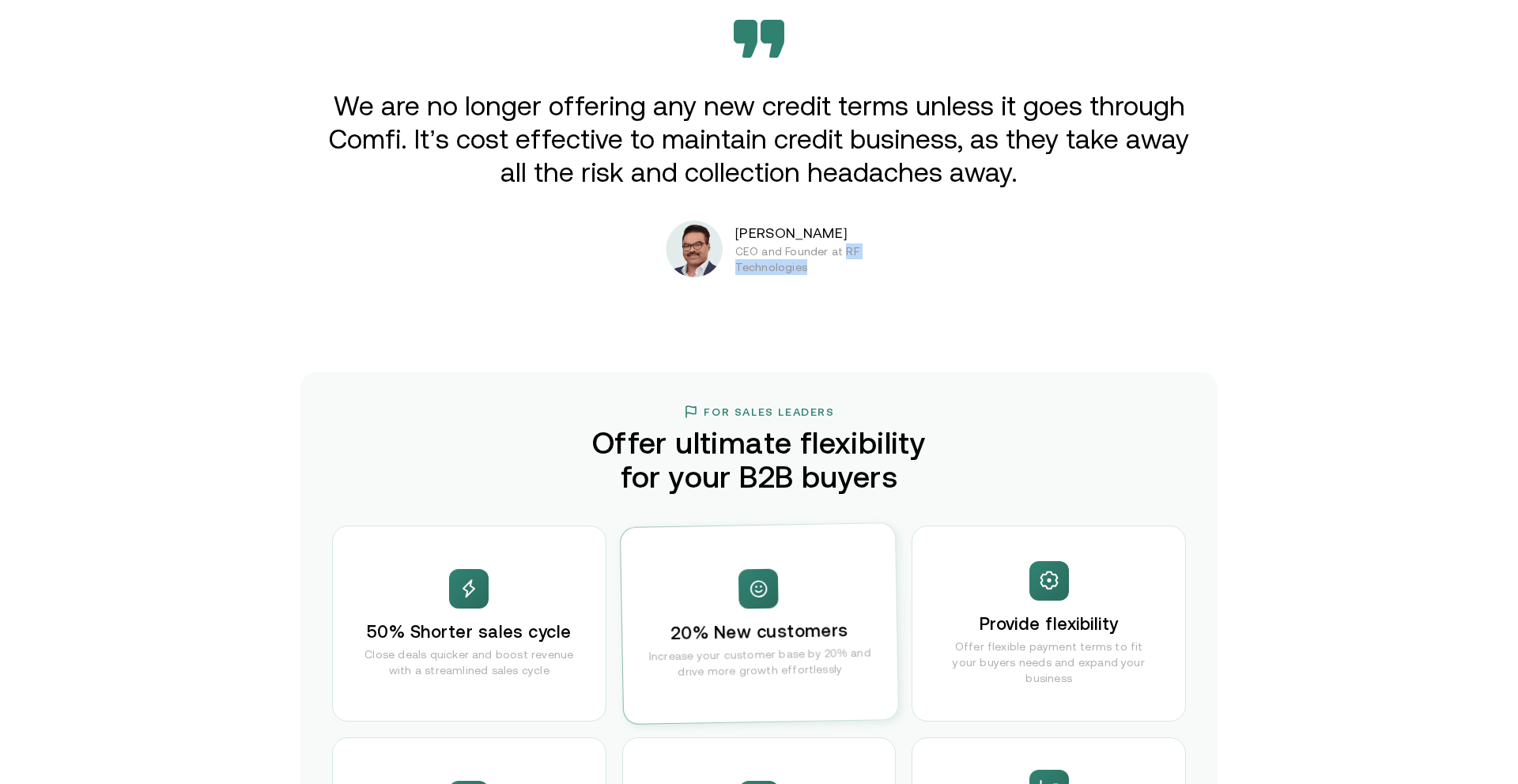 drag, startPoint x: 846, startPoint y: 252, endPoint x: 863, endPoint y: 263, distance: 20.248457 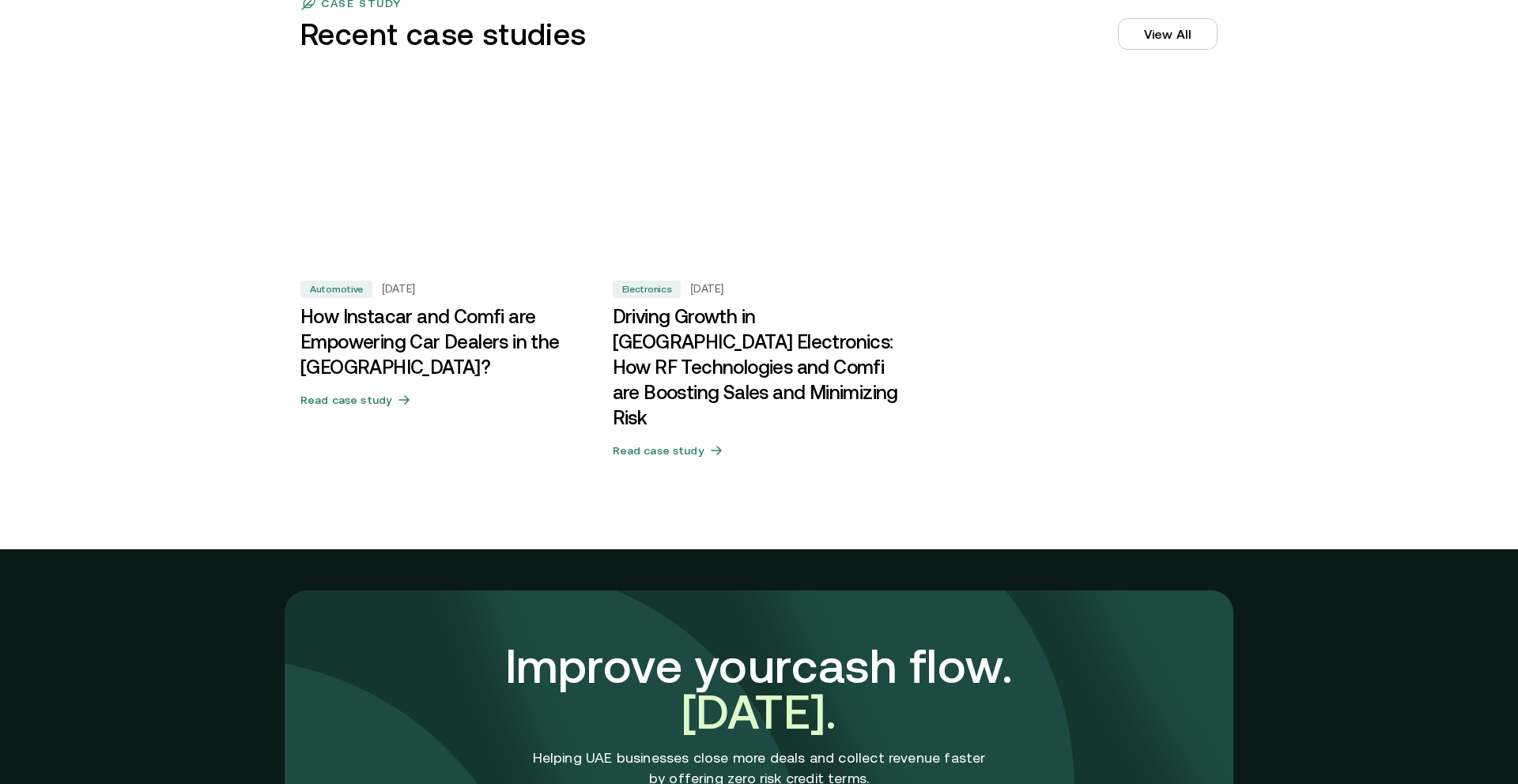 scroll, scrollTop: 4770, scrollLeft: 0, axis: vertical 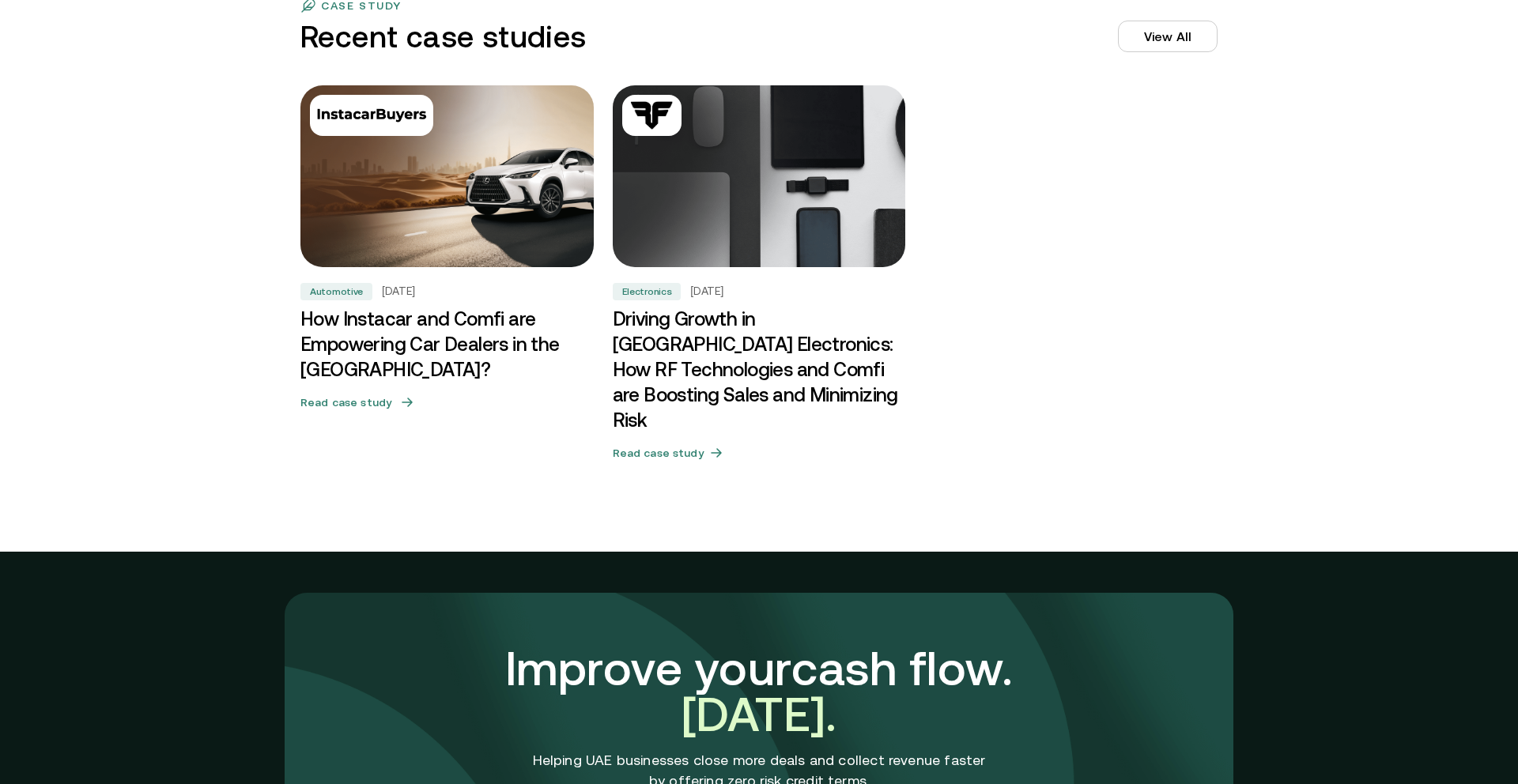 click at bounding box center (447, 176) 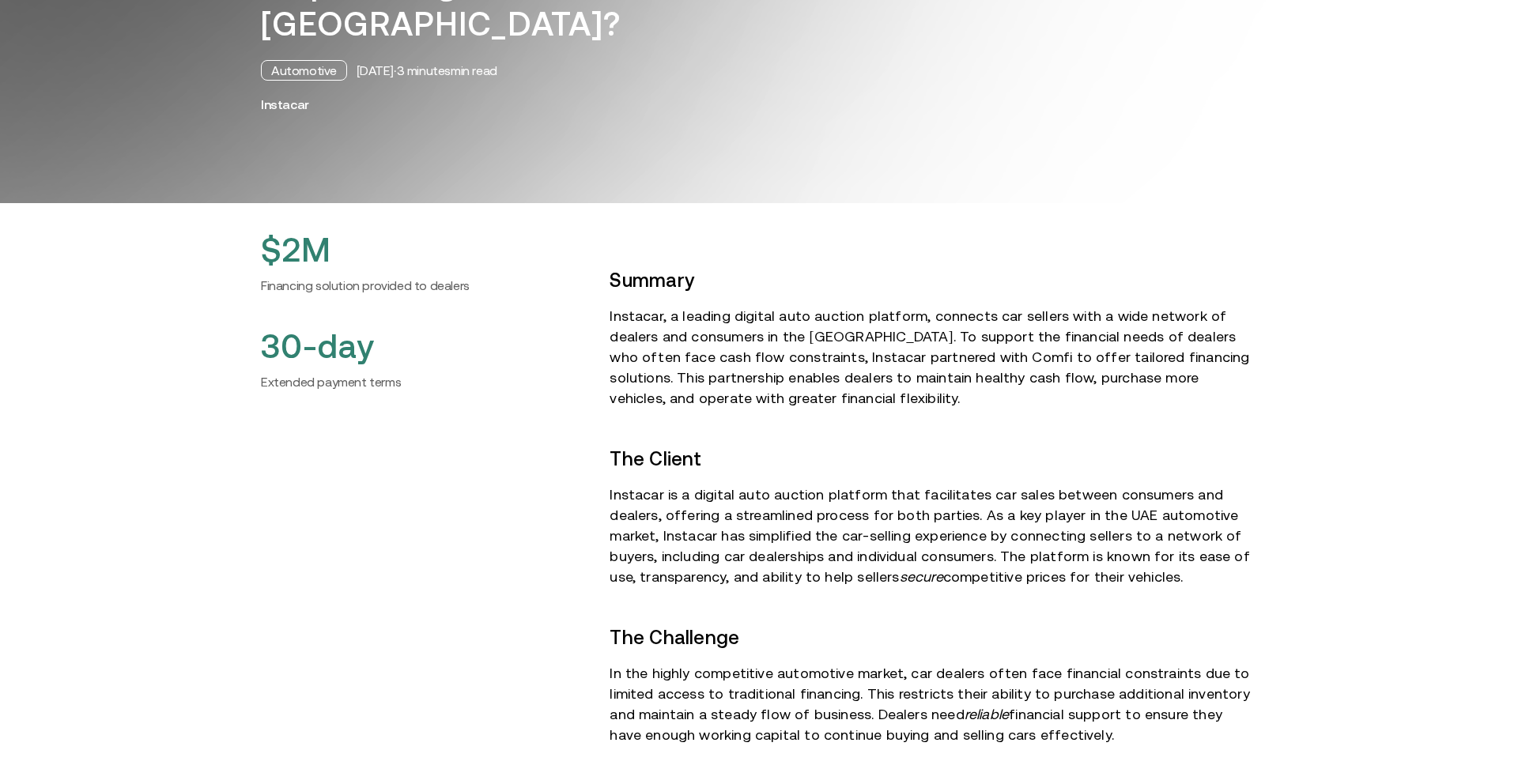 scroll, scrollTop: 255, scrollLeft: 0, axis: vertical 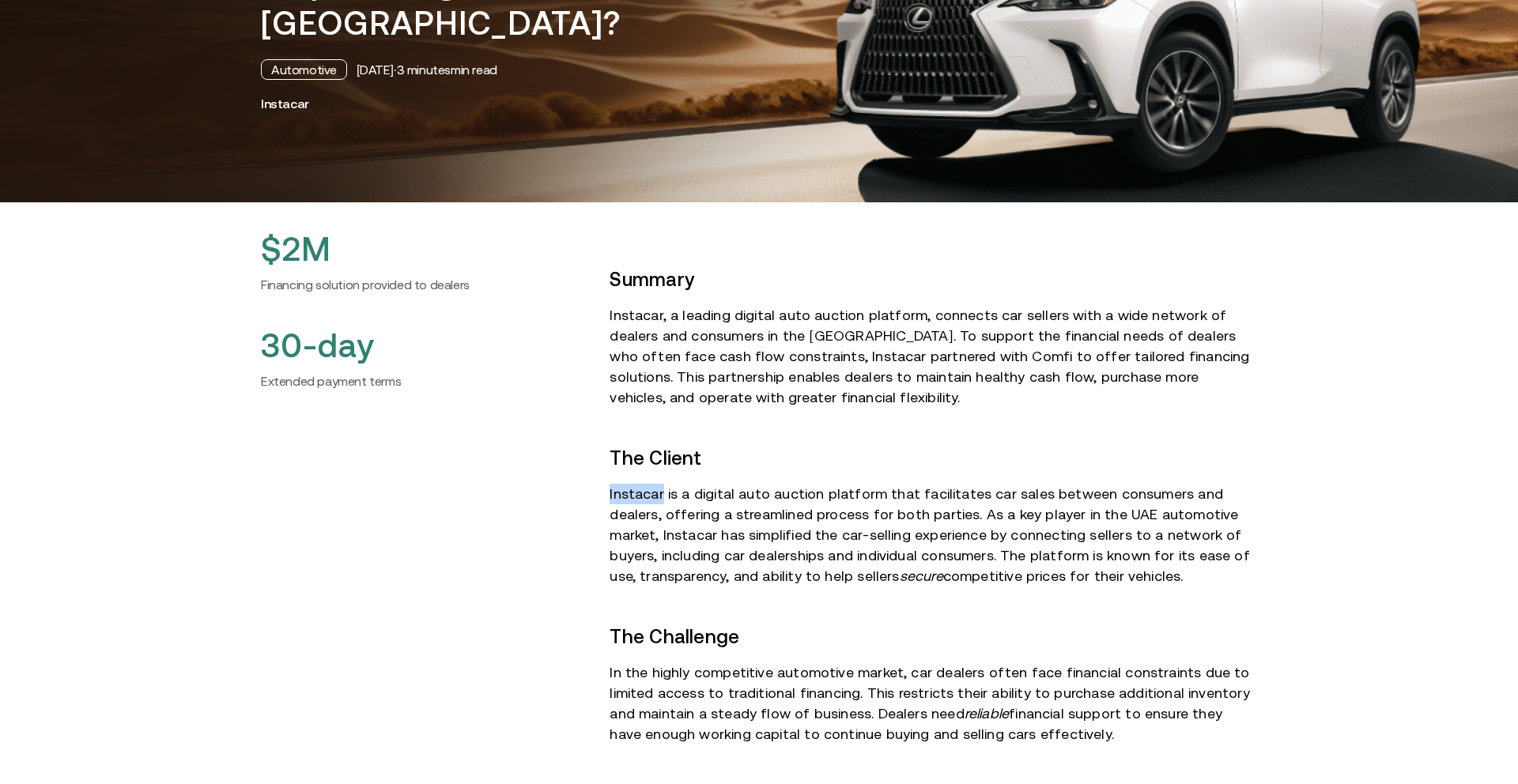 drag, startPoint x: 606, startPoint y: 494, endPoint x: 661, endPoint y: 494, distance: 55 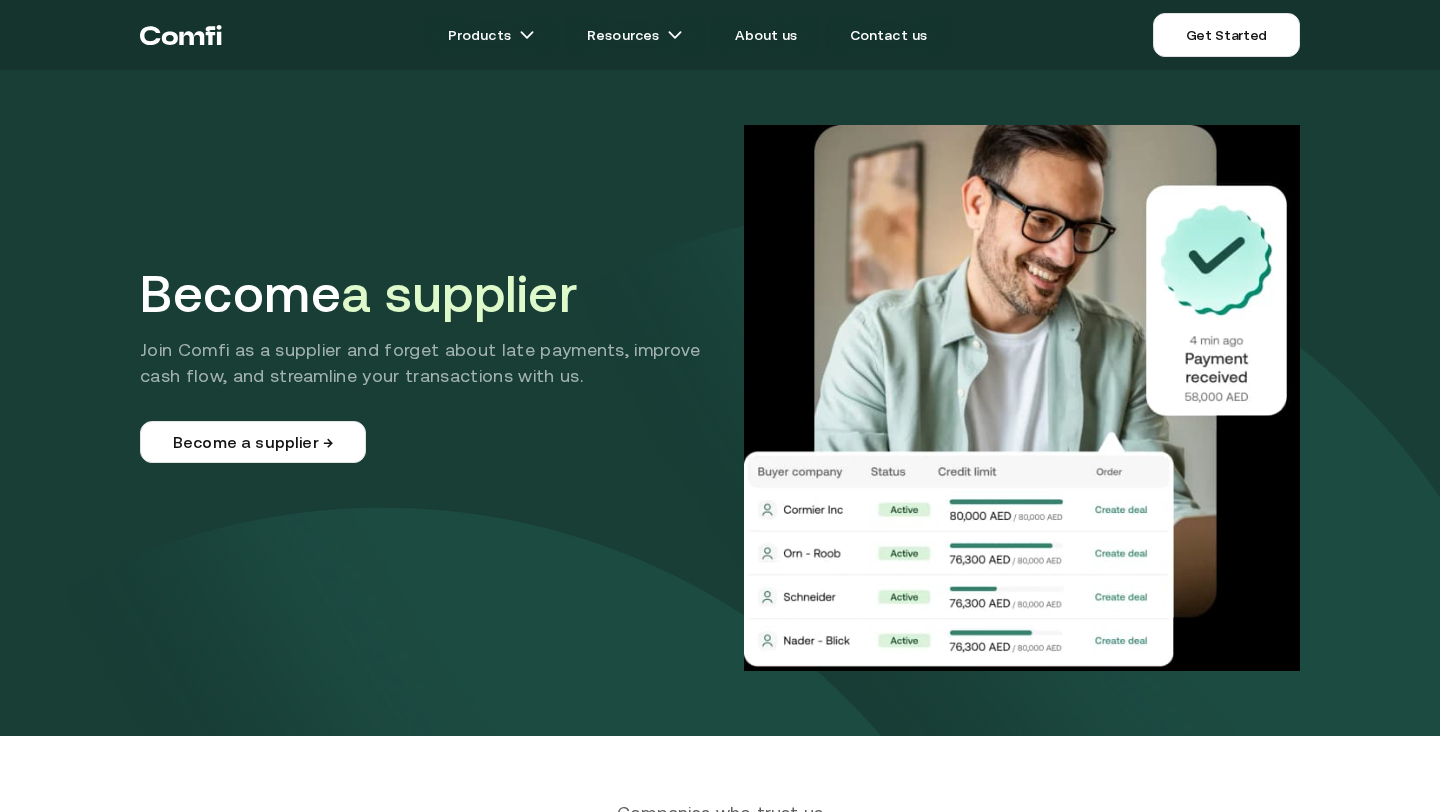 scroll, scrollTop: 0, scrollLeft: 0, axis: both 